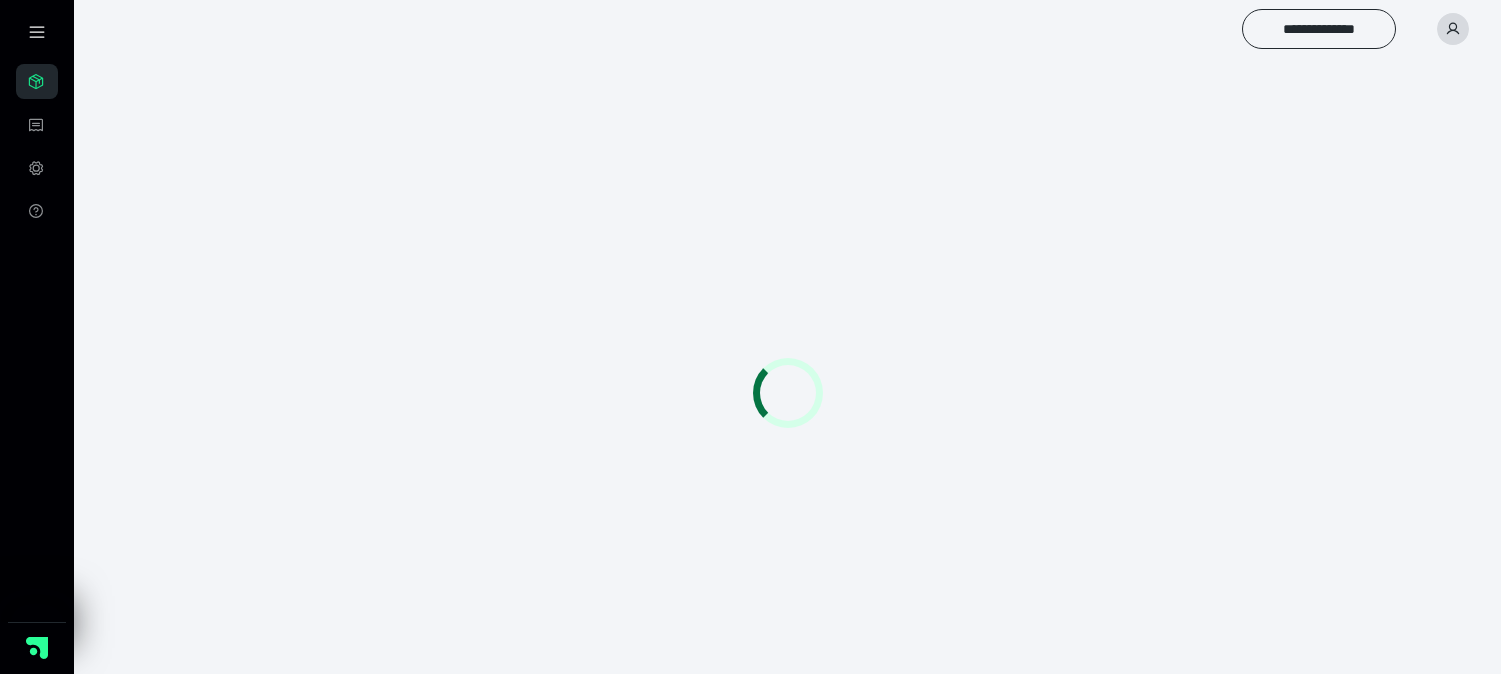 scroll, scrollTop: 0, scrollLeft: 0, axis: both 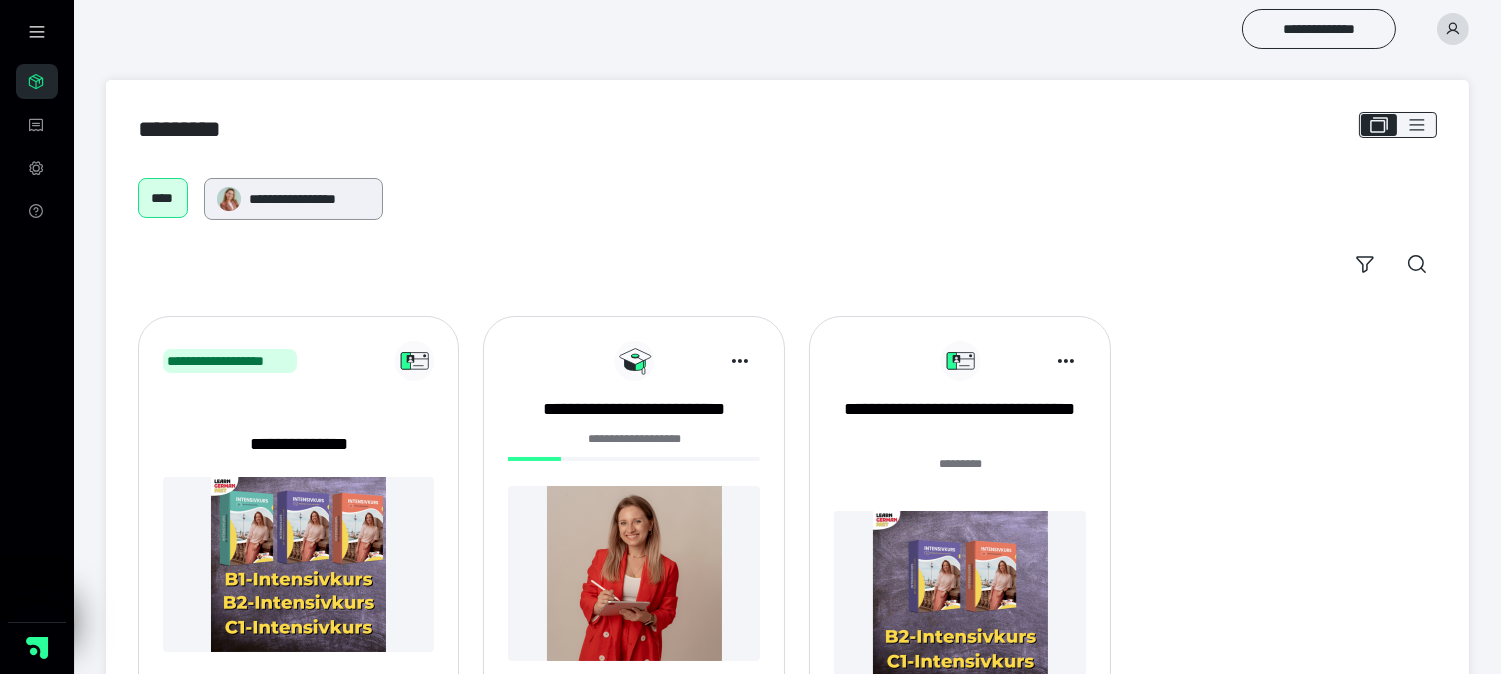 click on "**********" at bounding box center [309, 199] 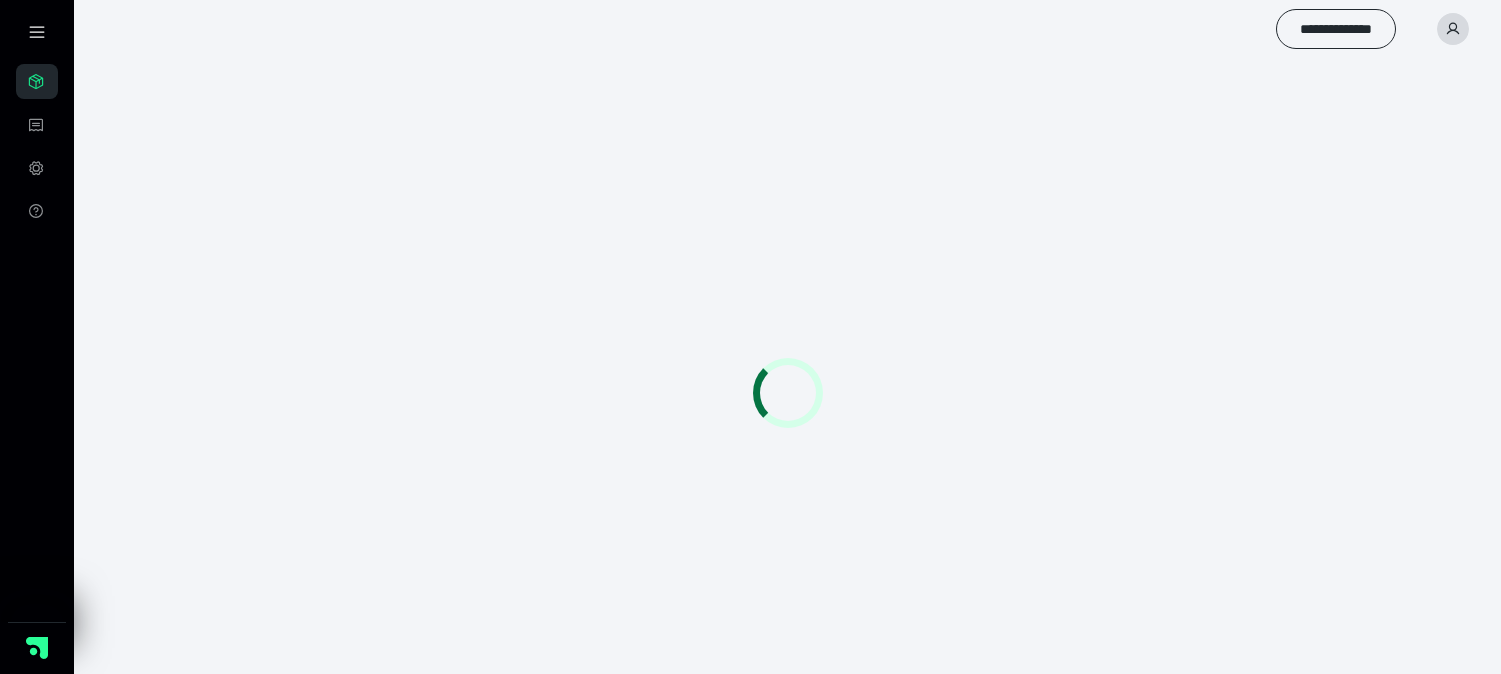 scroll, scrollTop: 0, scrollLeft: 0, axis: both 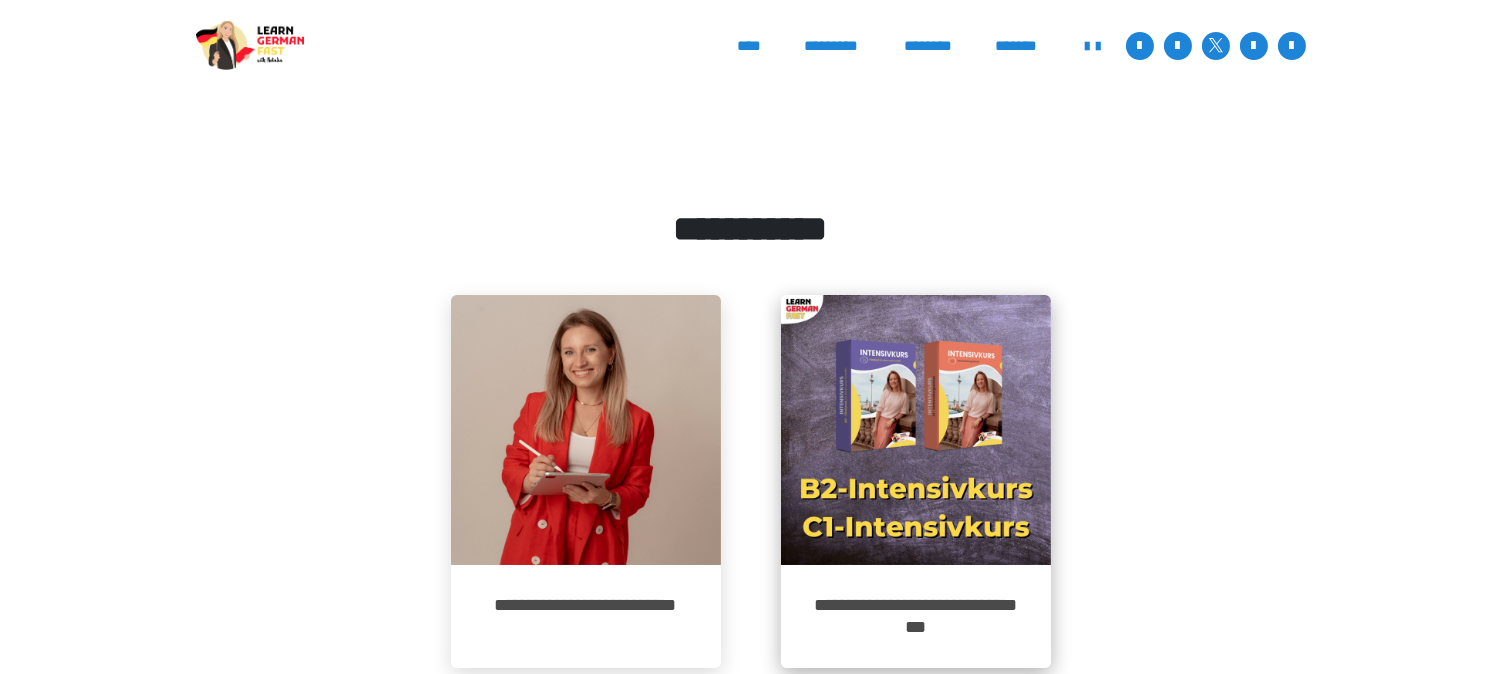 click at bounding box center (916, 430) 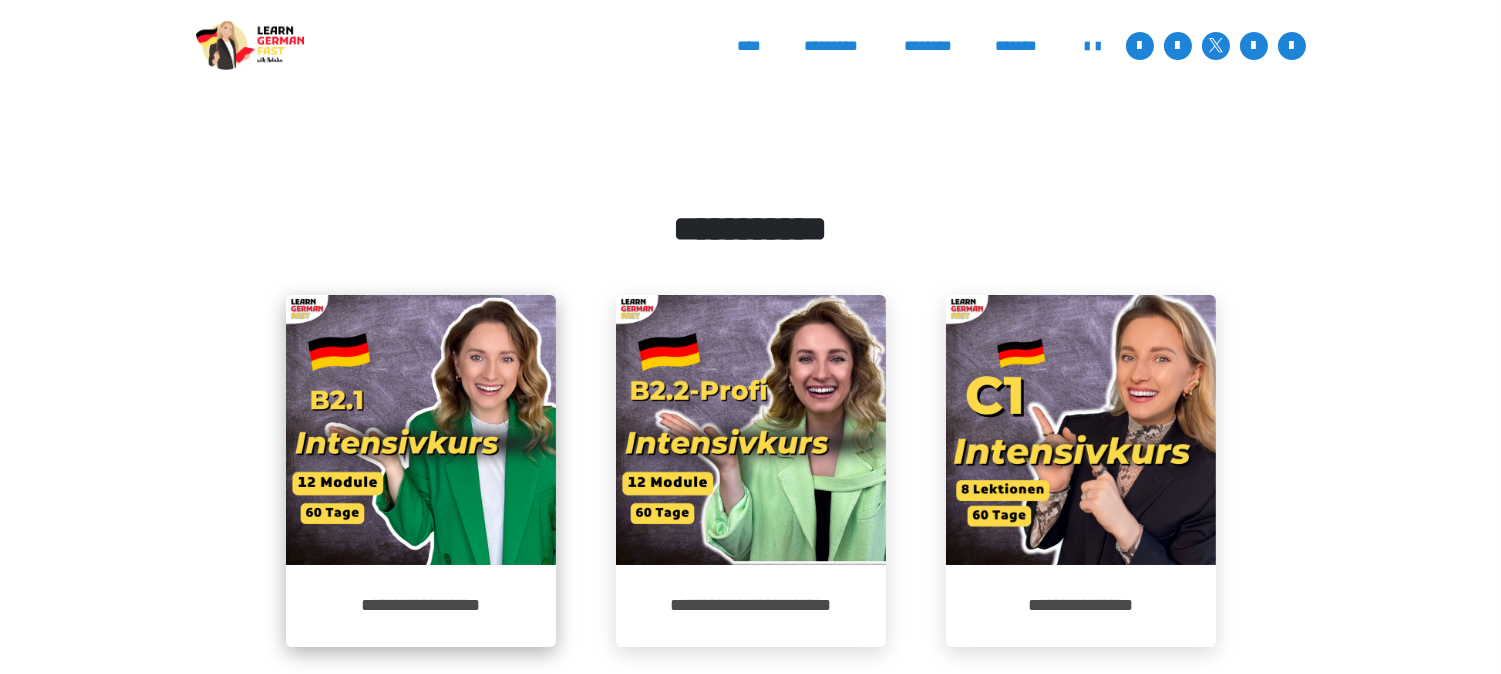 click at bounding box center [421, 430] 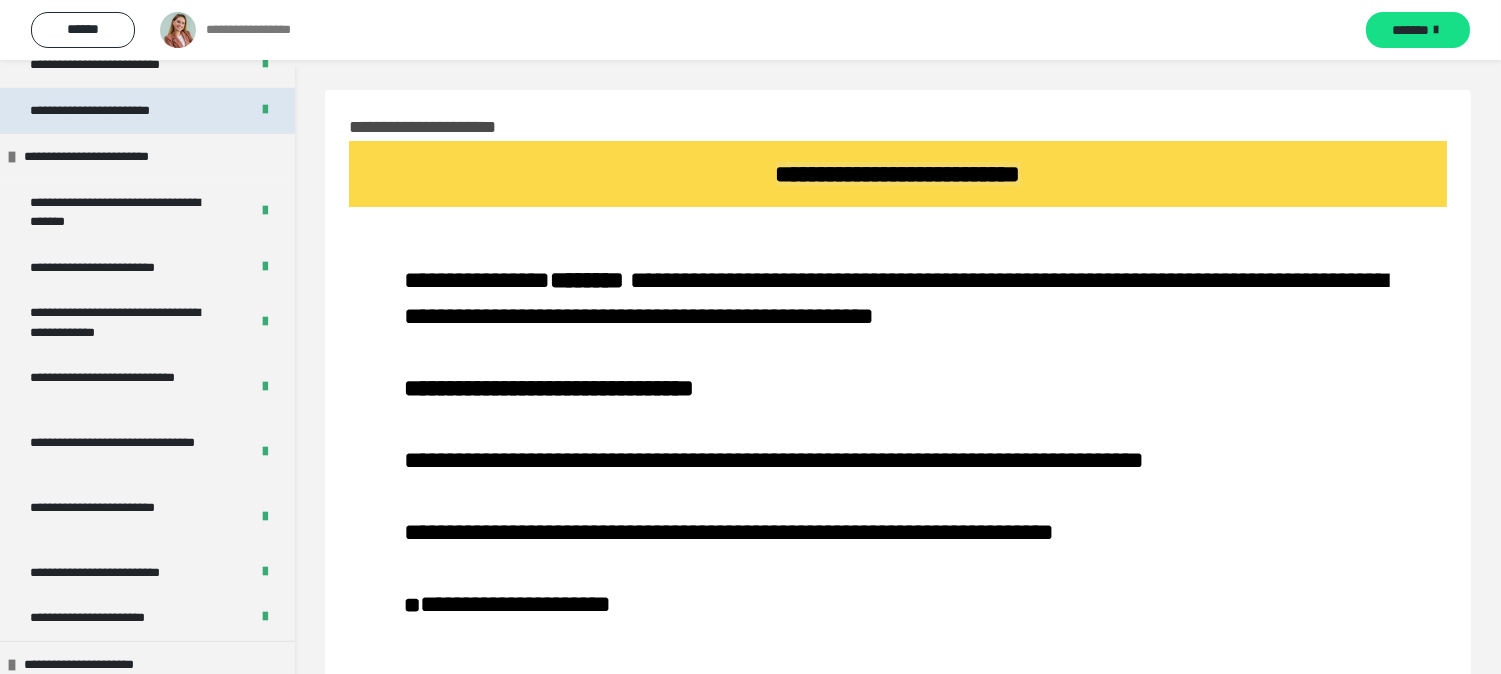scroll, scrollTop: 2076, scrollLeft: 0, axis: vertical 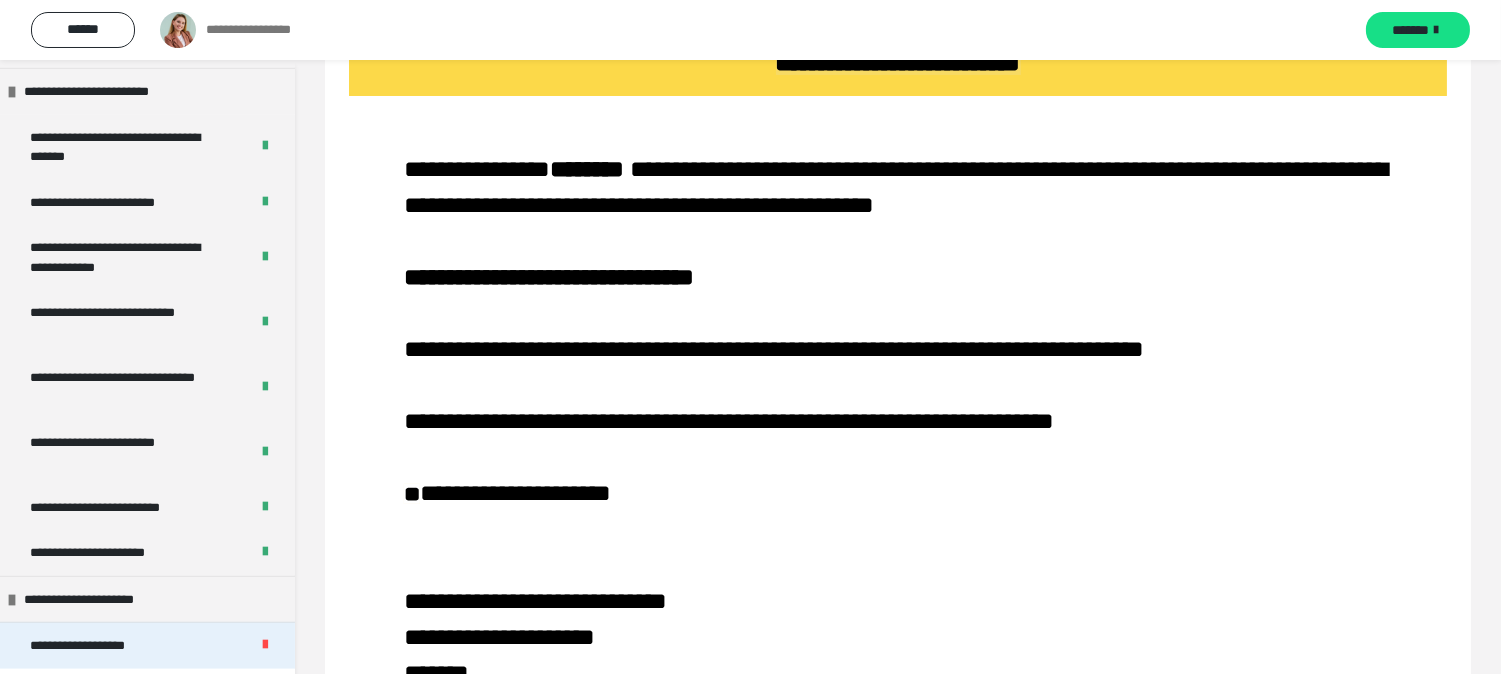 click on "**********" at bounding box center (91, 645) 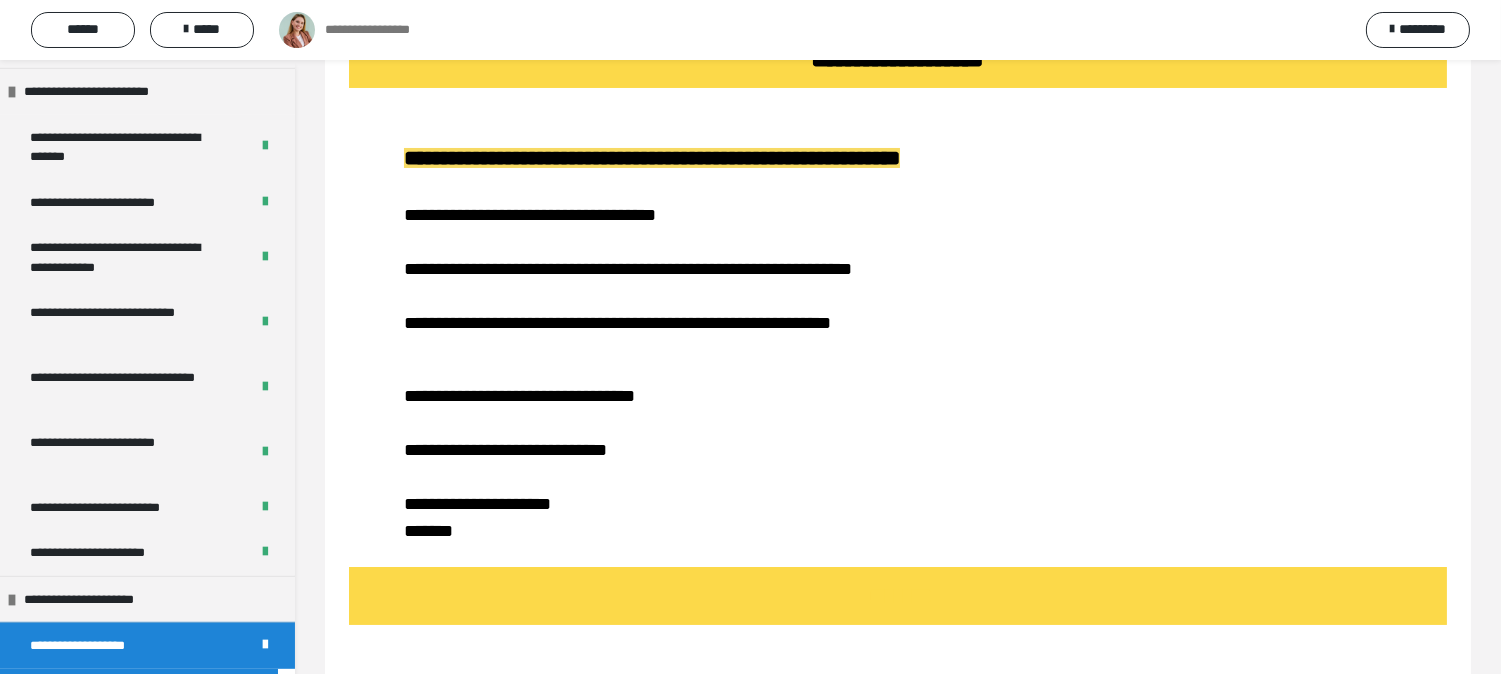 scroll, scrollTop: 0, scrollLeft: 0, axis: both 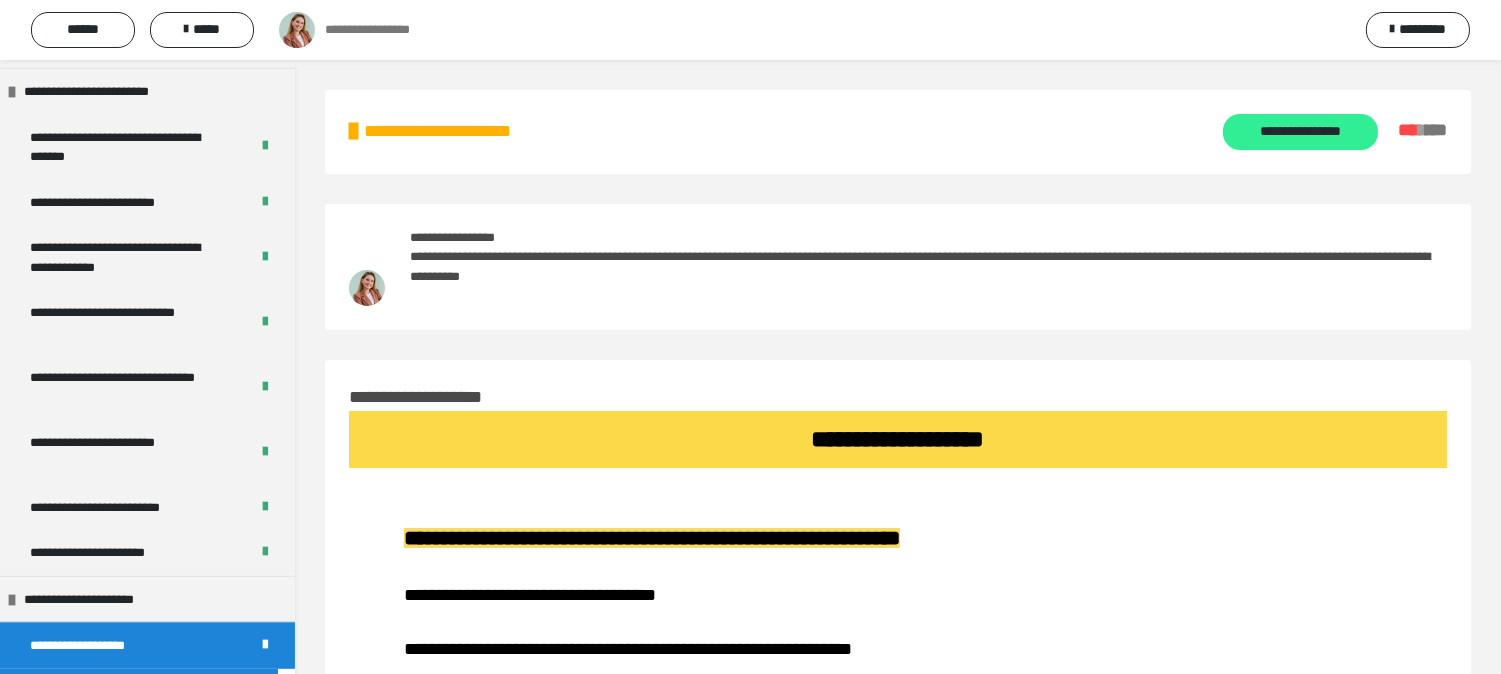 click on "**********" at bounding box center [1300, 132] 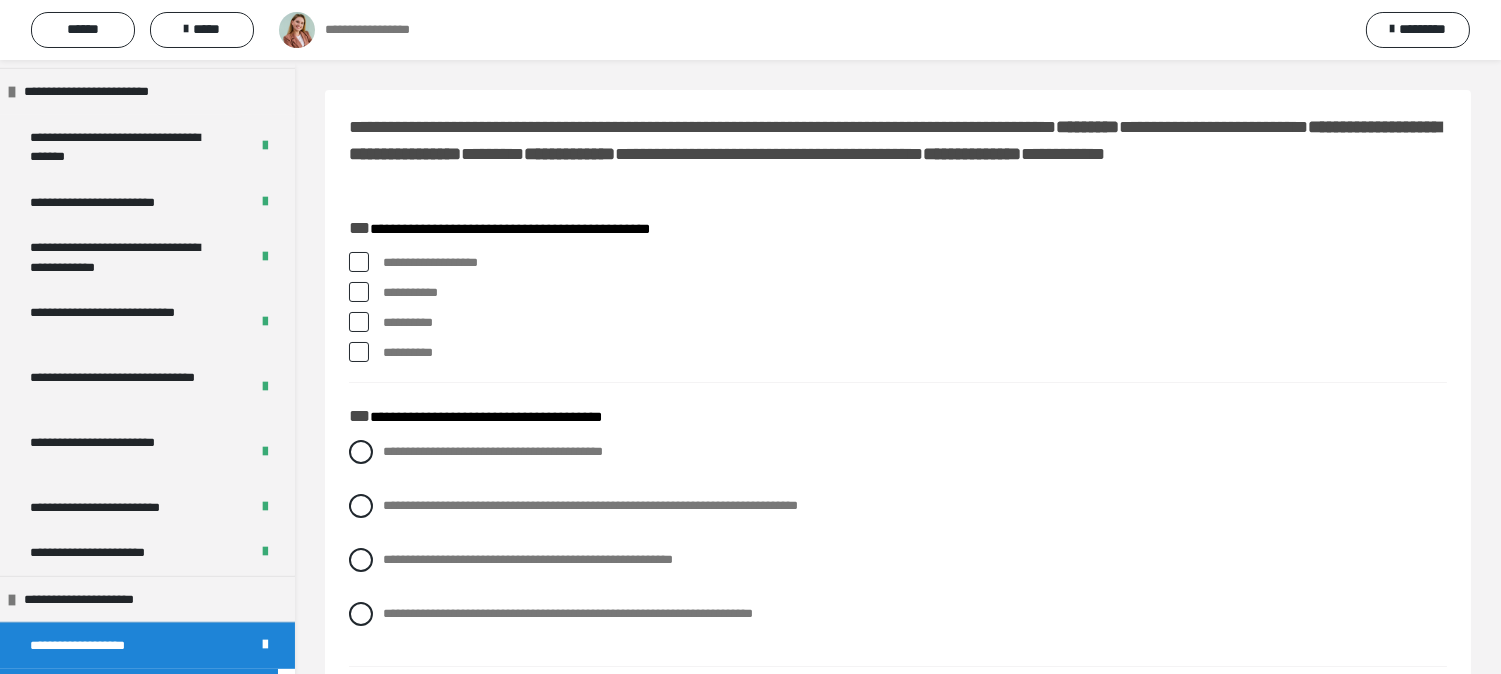 click at bounding box center (359, 292) 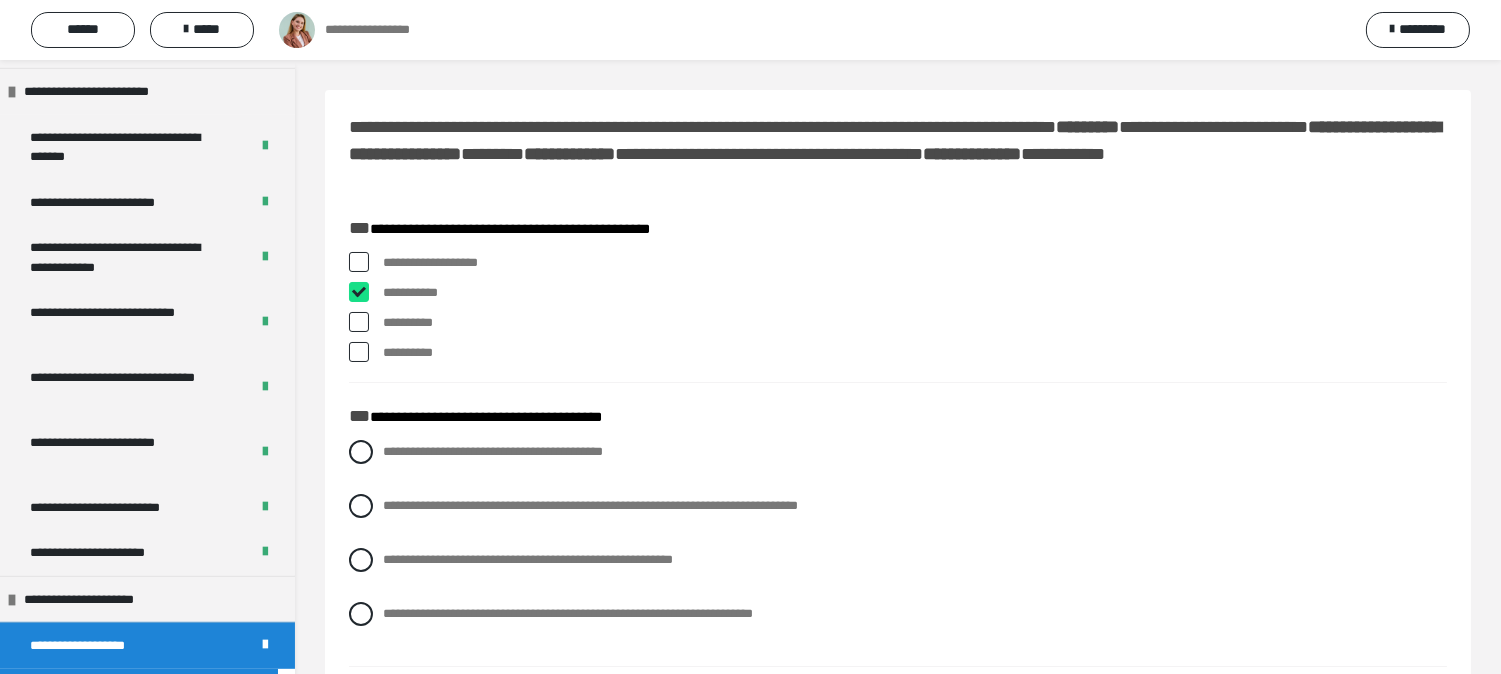 checkbox on "****" 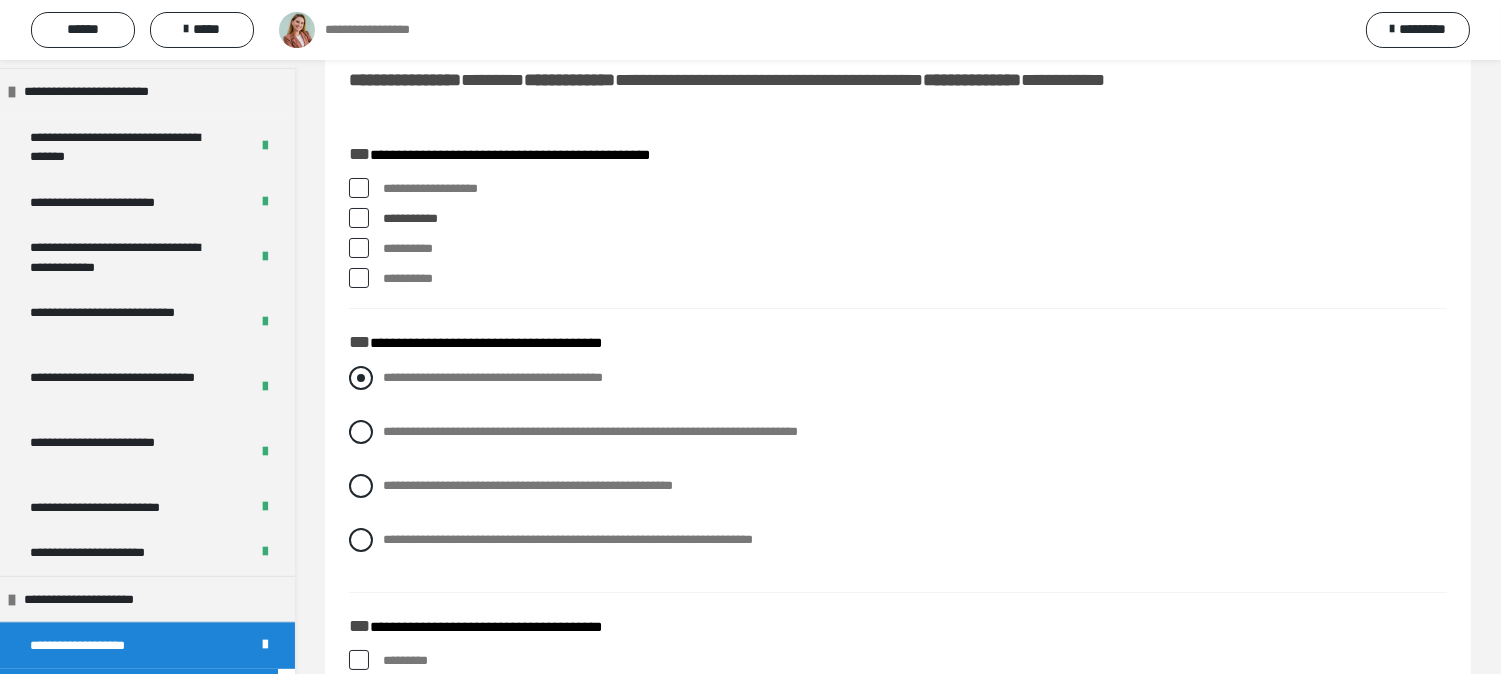 scroll, scrollTop: 111, scrollLeft: 0, axis: vertical 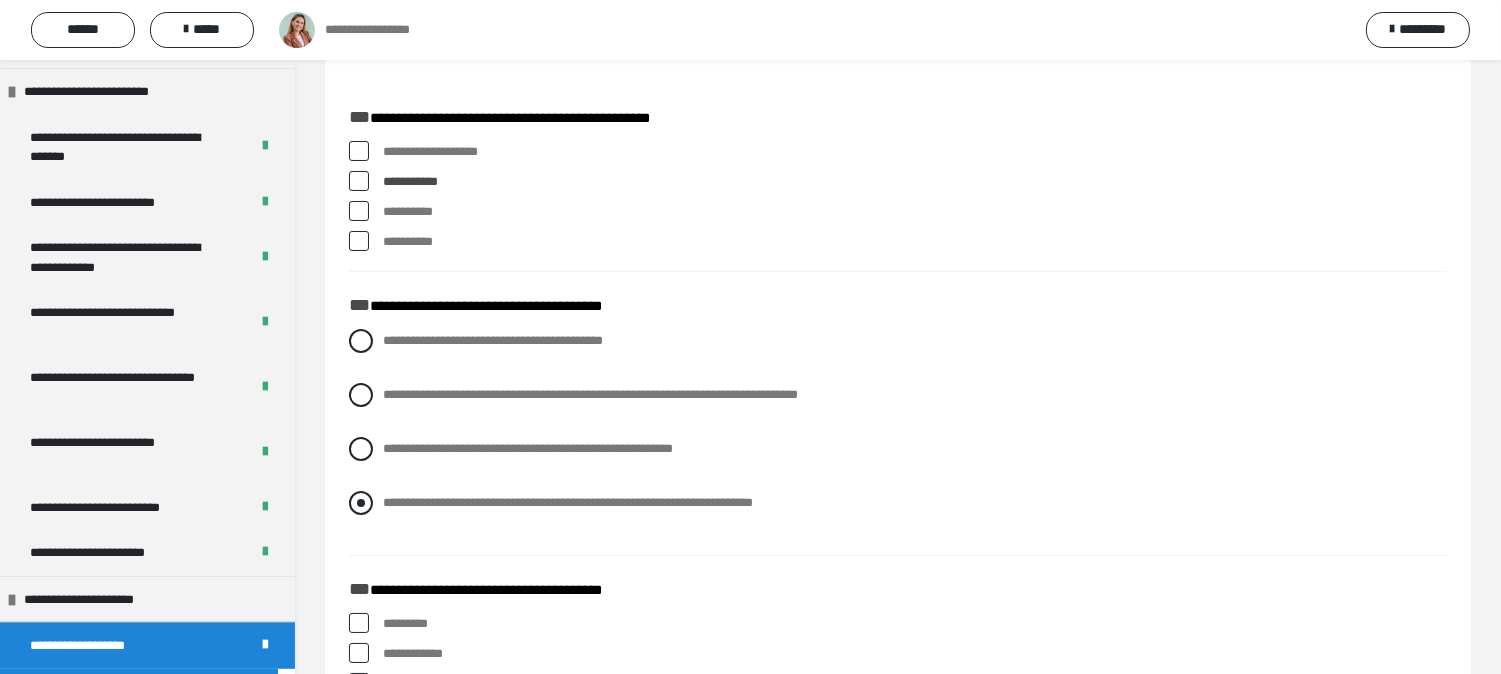 click at bounding box center [361, 503] 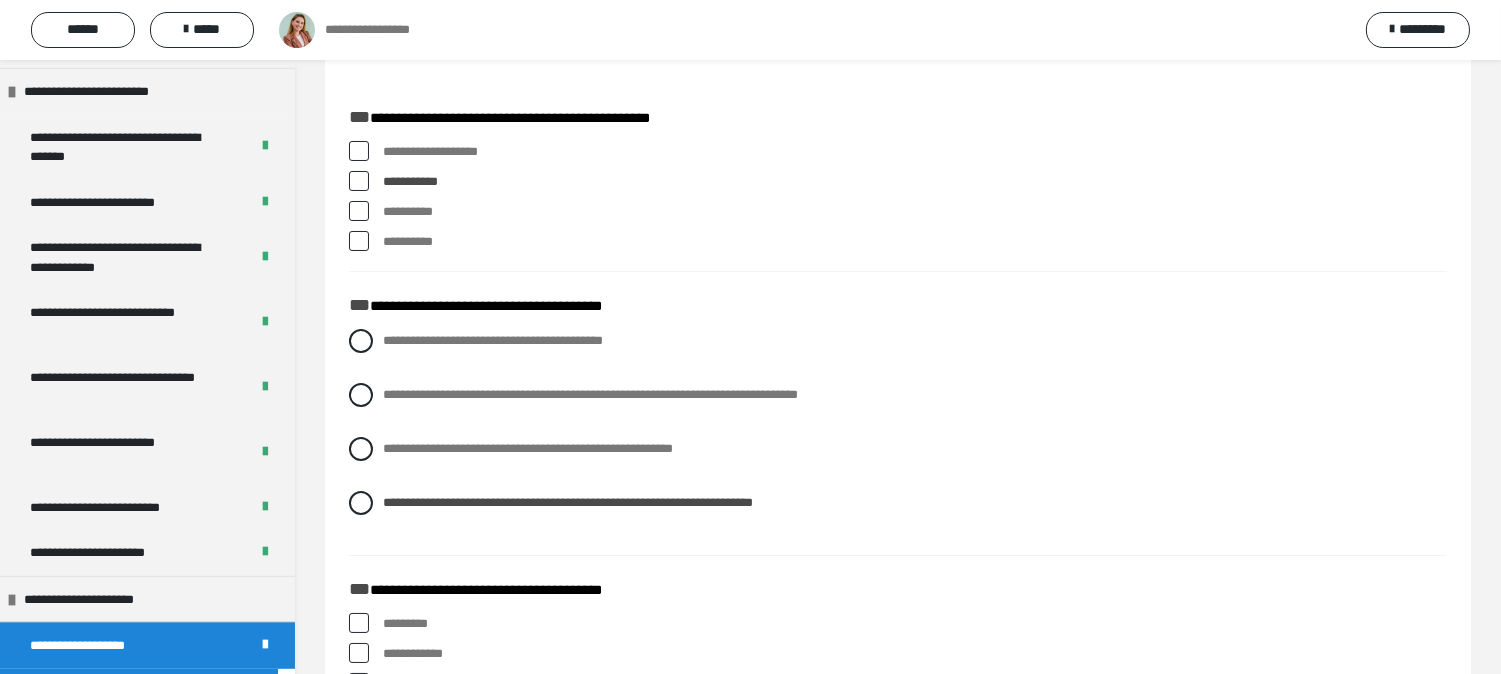scroll, scrollTop: 222, scrollLeft: 0, axis: vertical 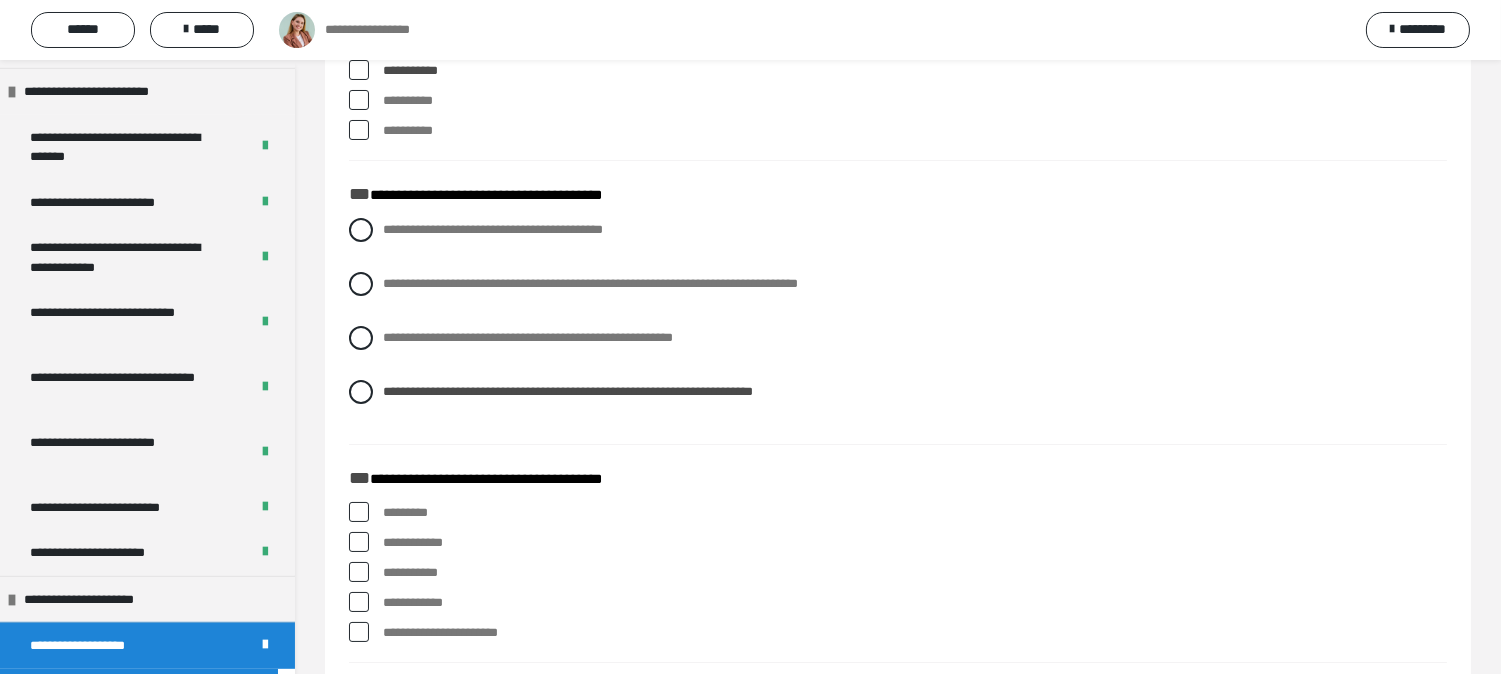 click at bounding box center (359, 632) 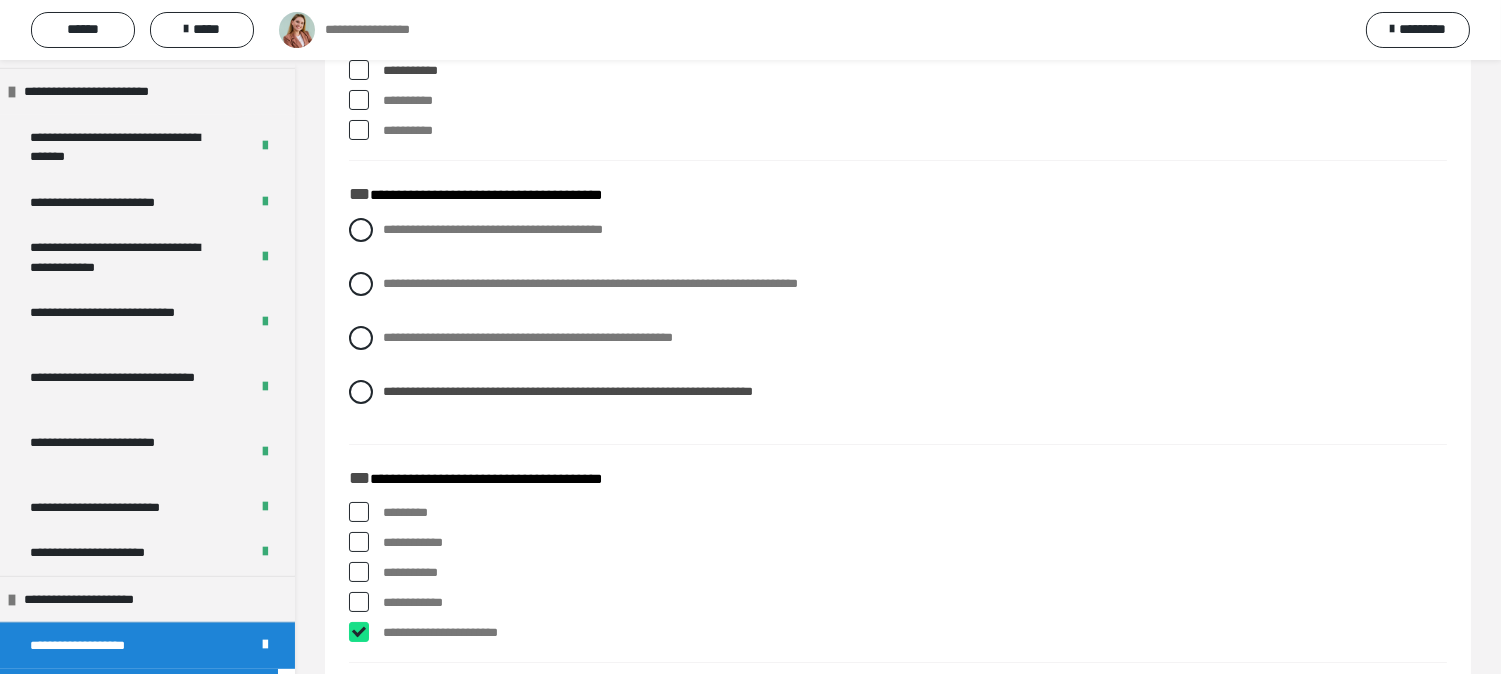 checkbox on "****" 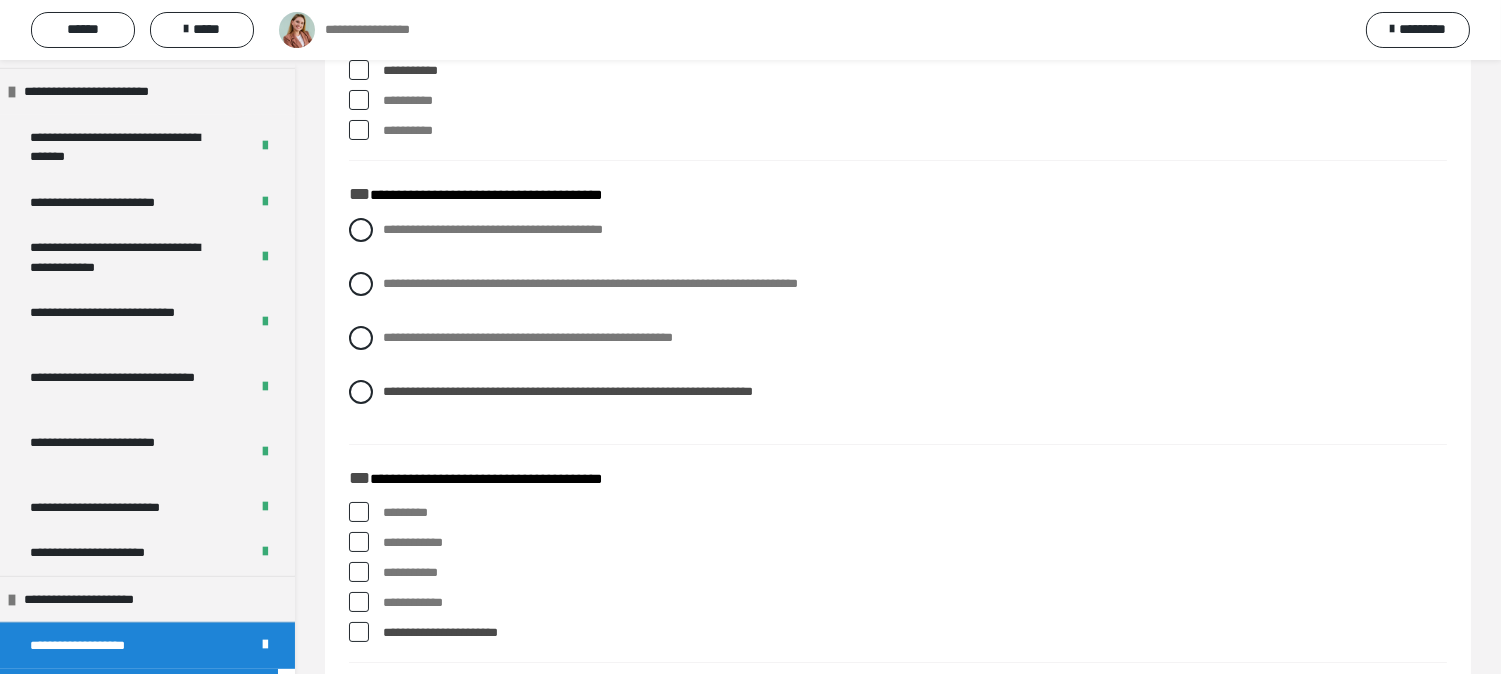 click at bounding box center [359, 512] 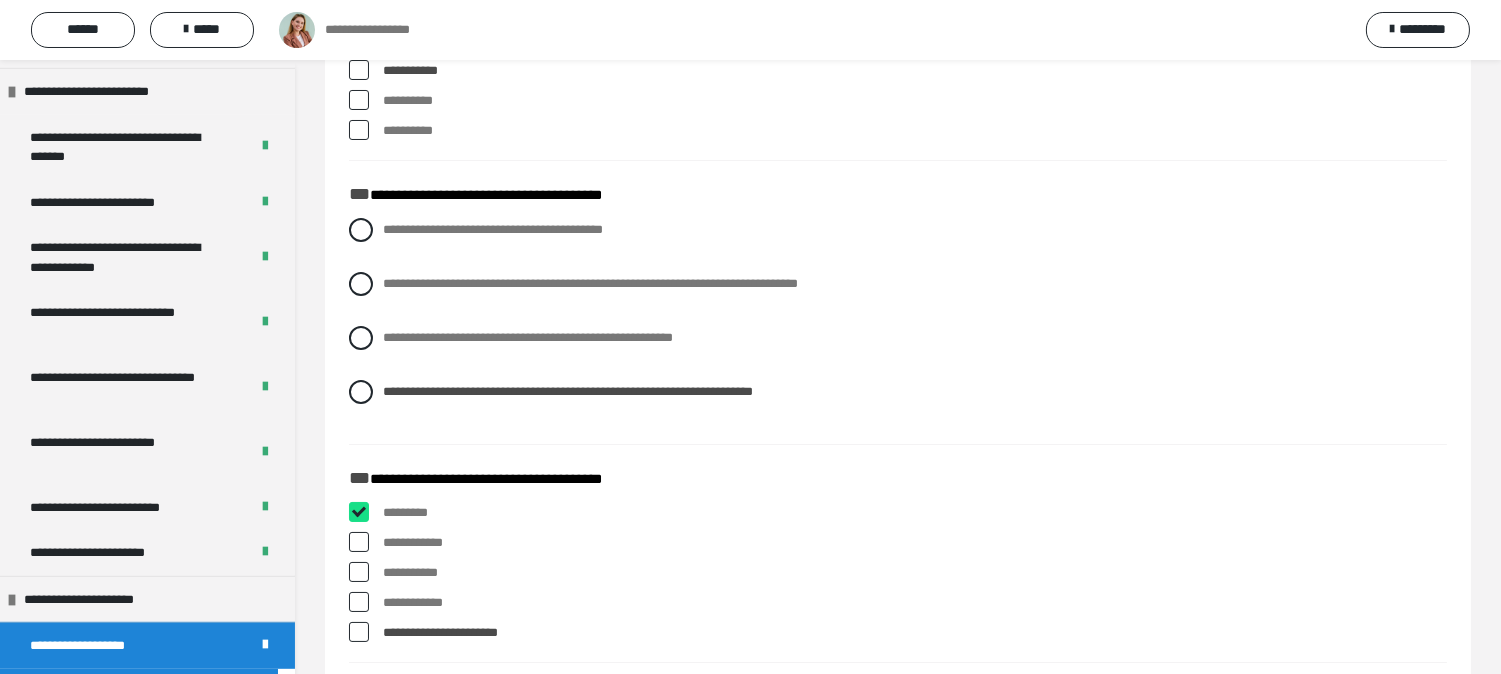checkbox on "****" 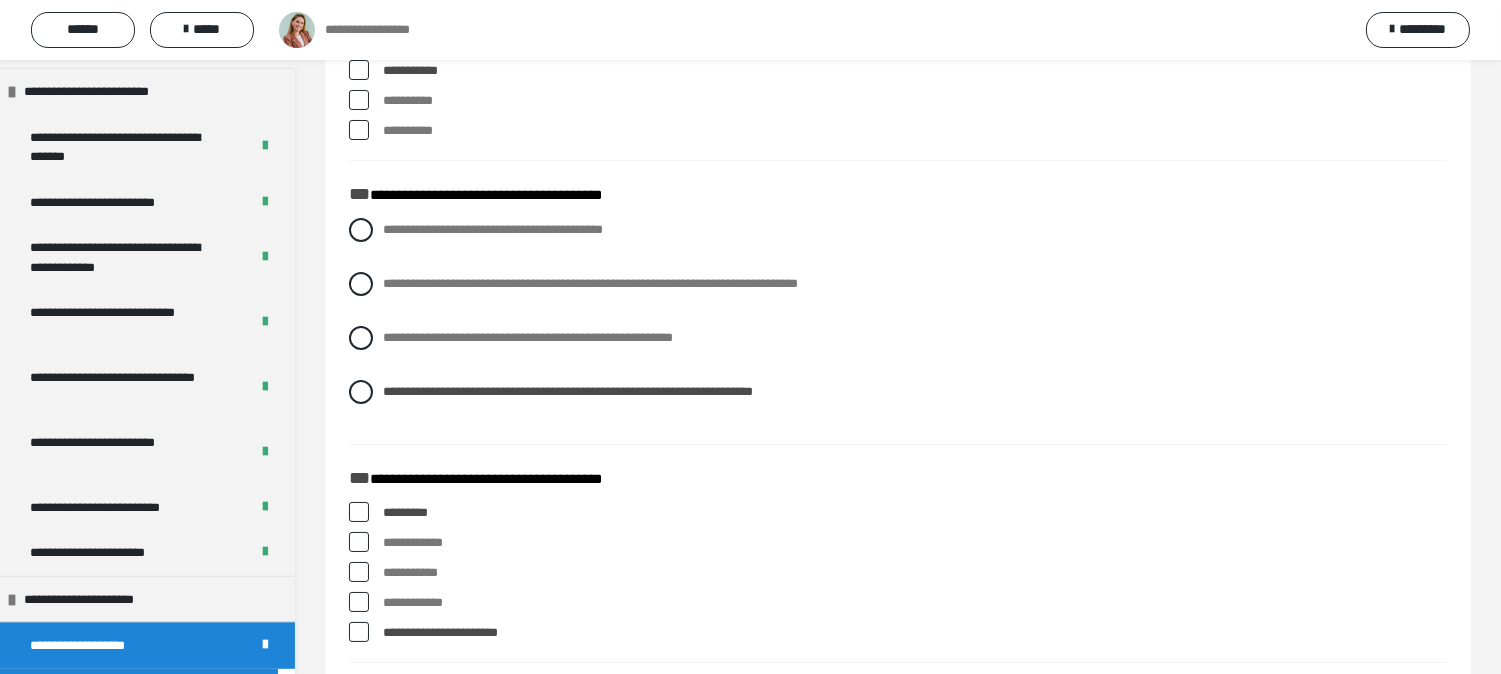 click at bounding box center (359, 572) 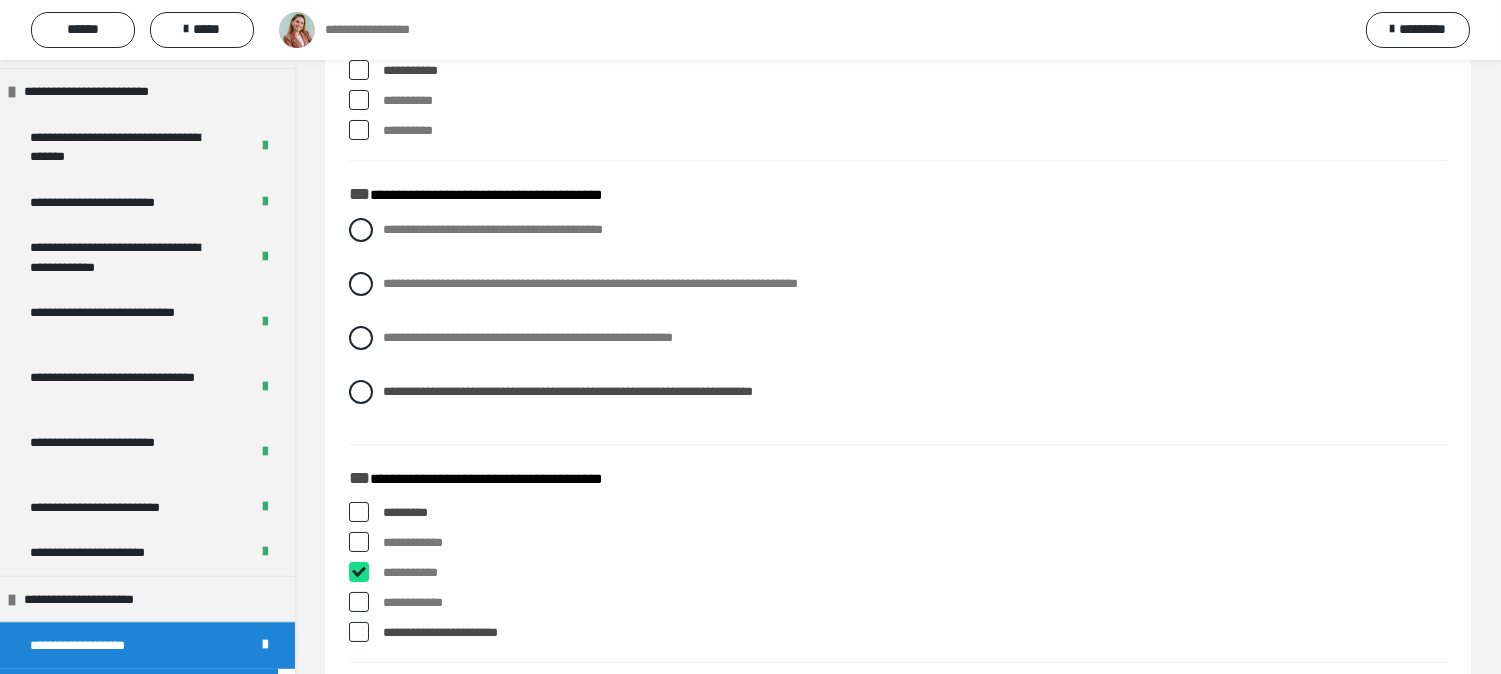 checkbox on "****" 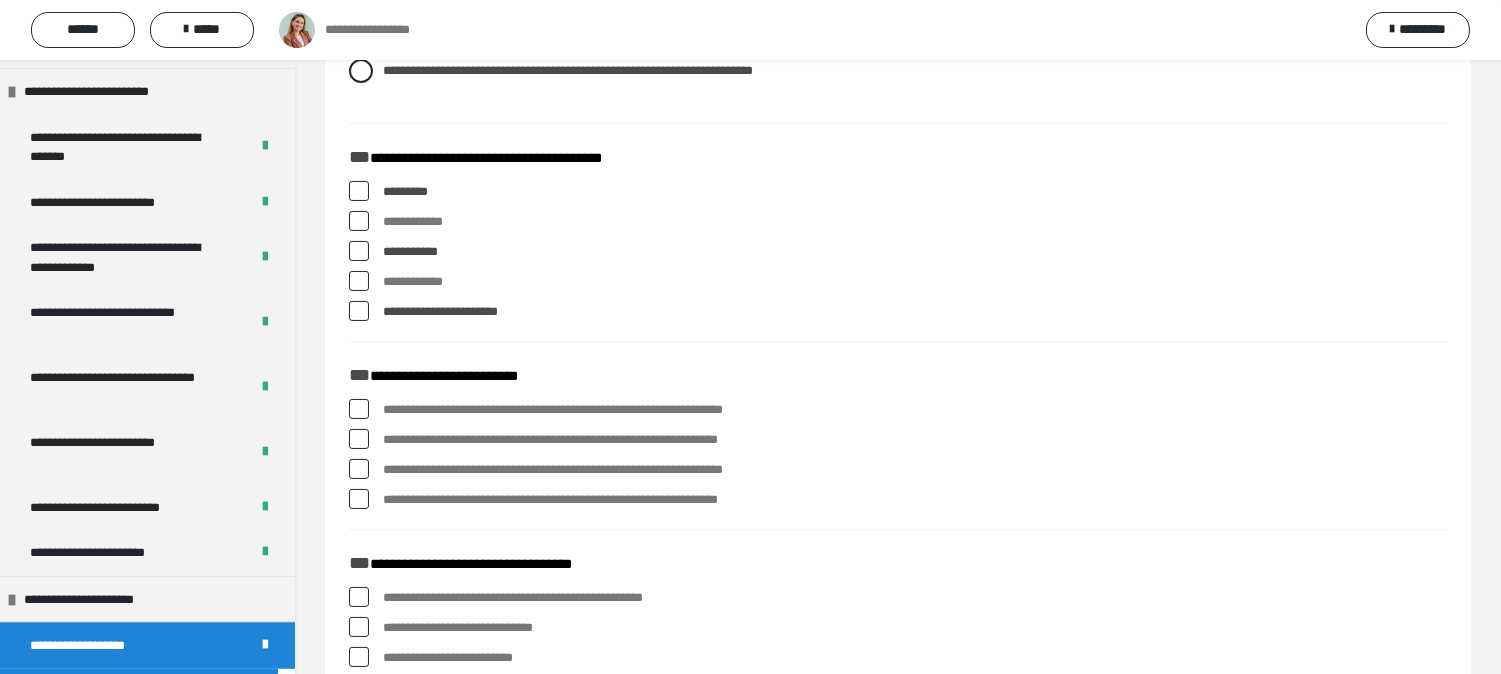 scroll, scrollTop: 555, scrollLeft: 0, axis: vertical 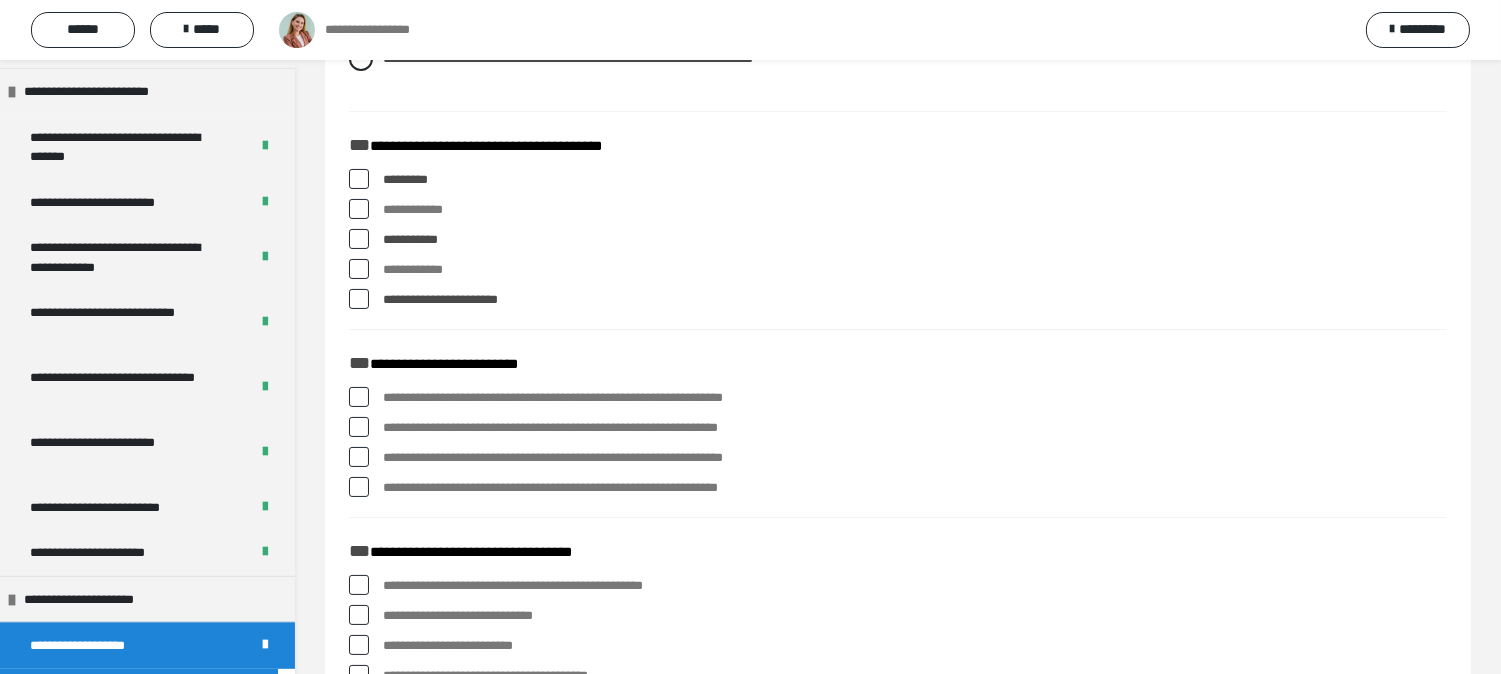 click at bounding box center (359, 487) 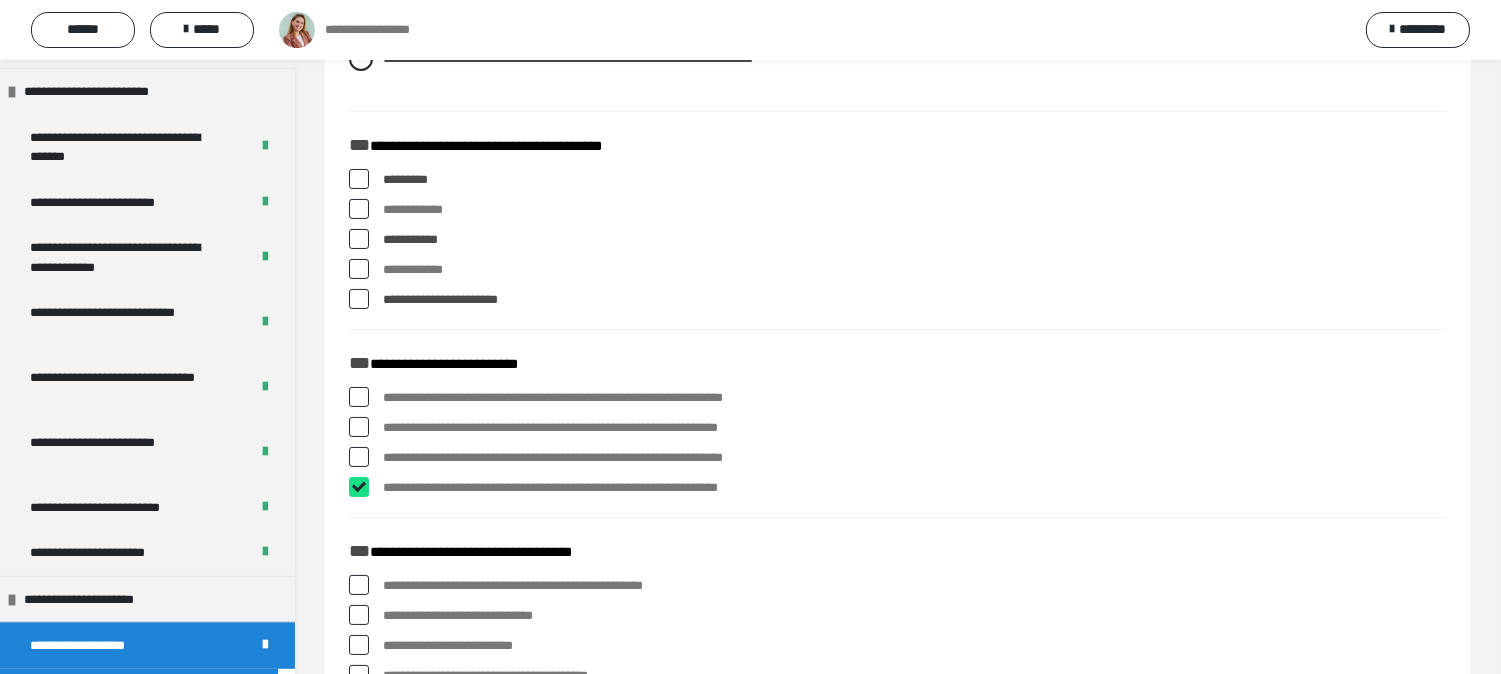 checkbox on "****" 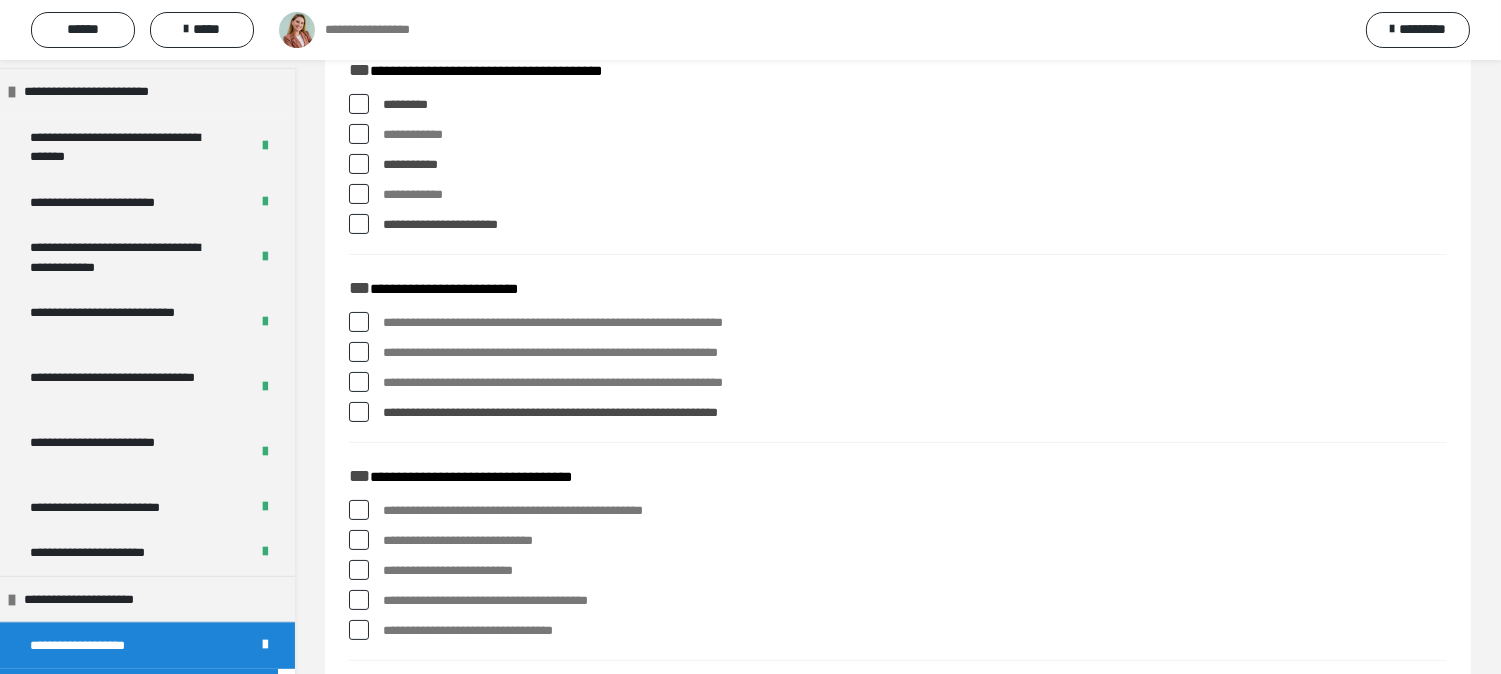 scroll, scrollTop: 666, scrollLeft: 0, axis: vertical 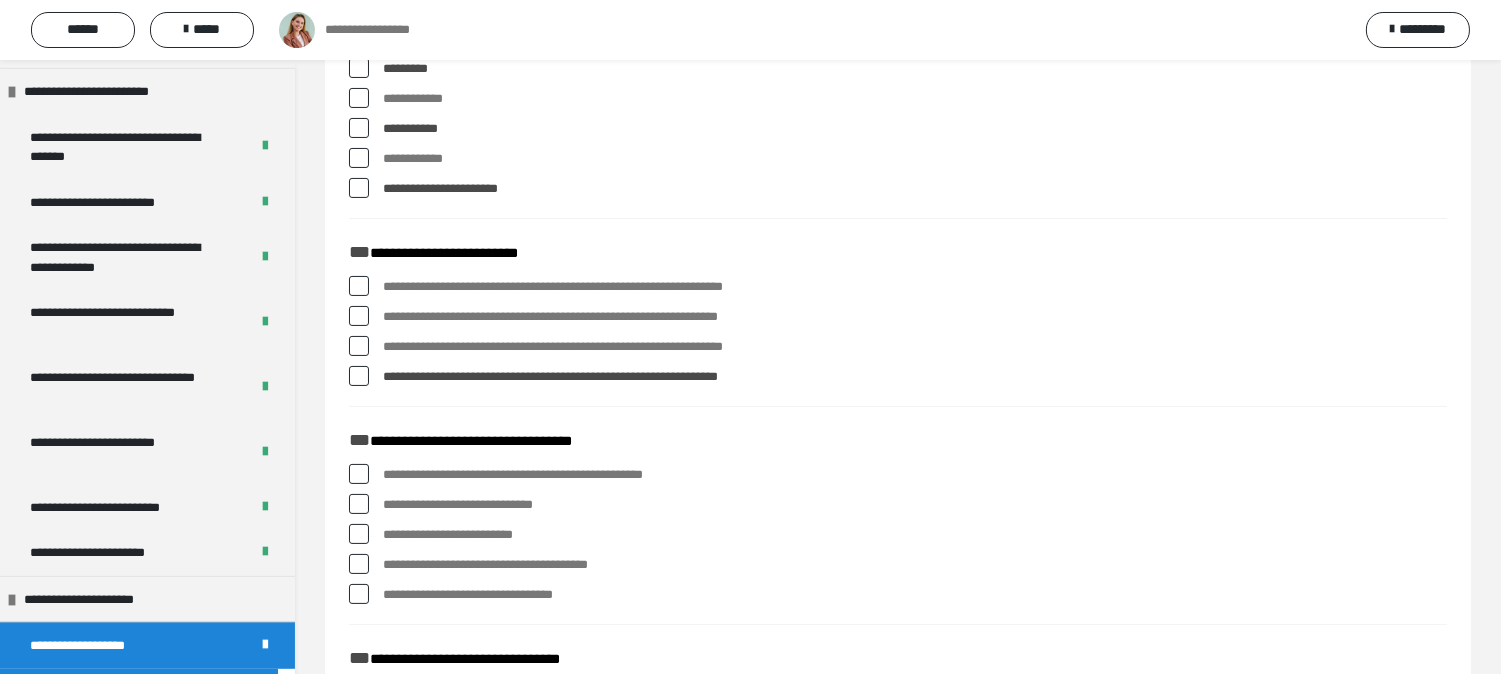 click at bounding box center (359, 594) 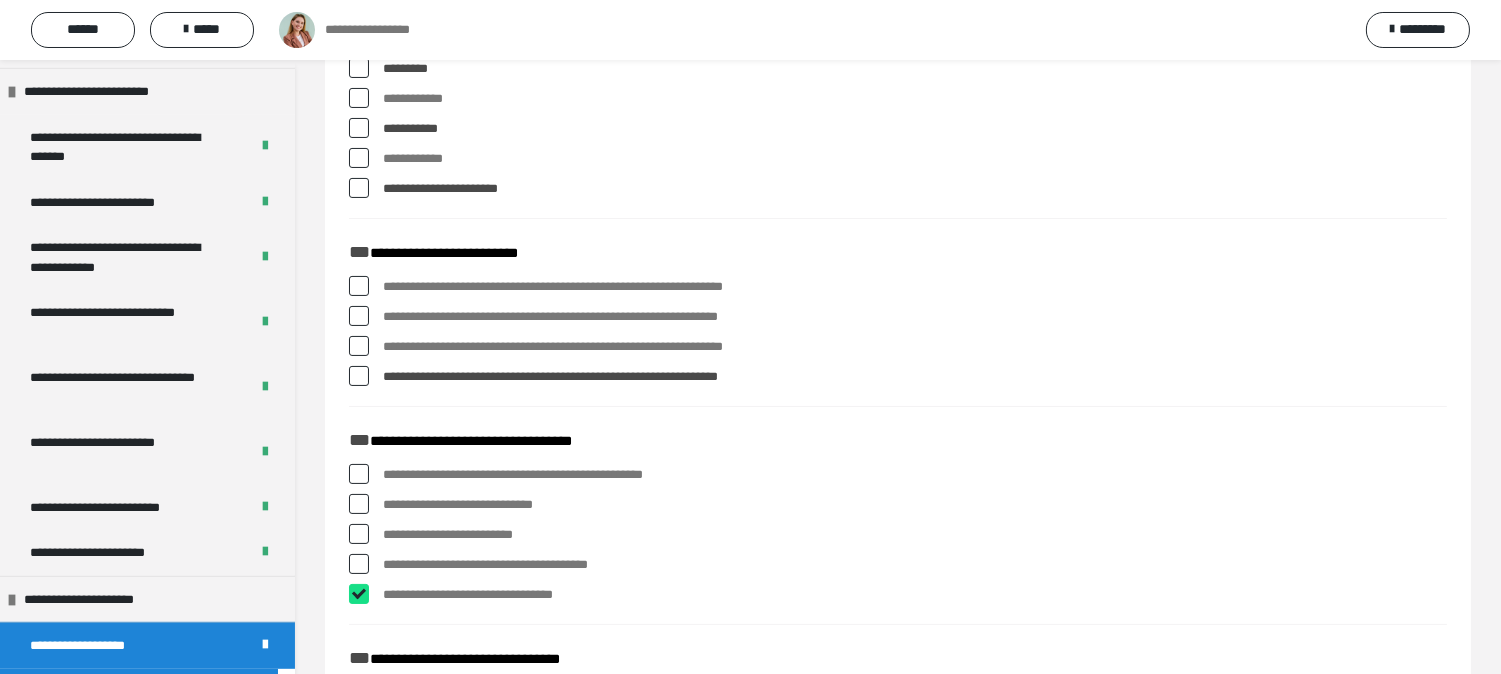 checkbox on "****" 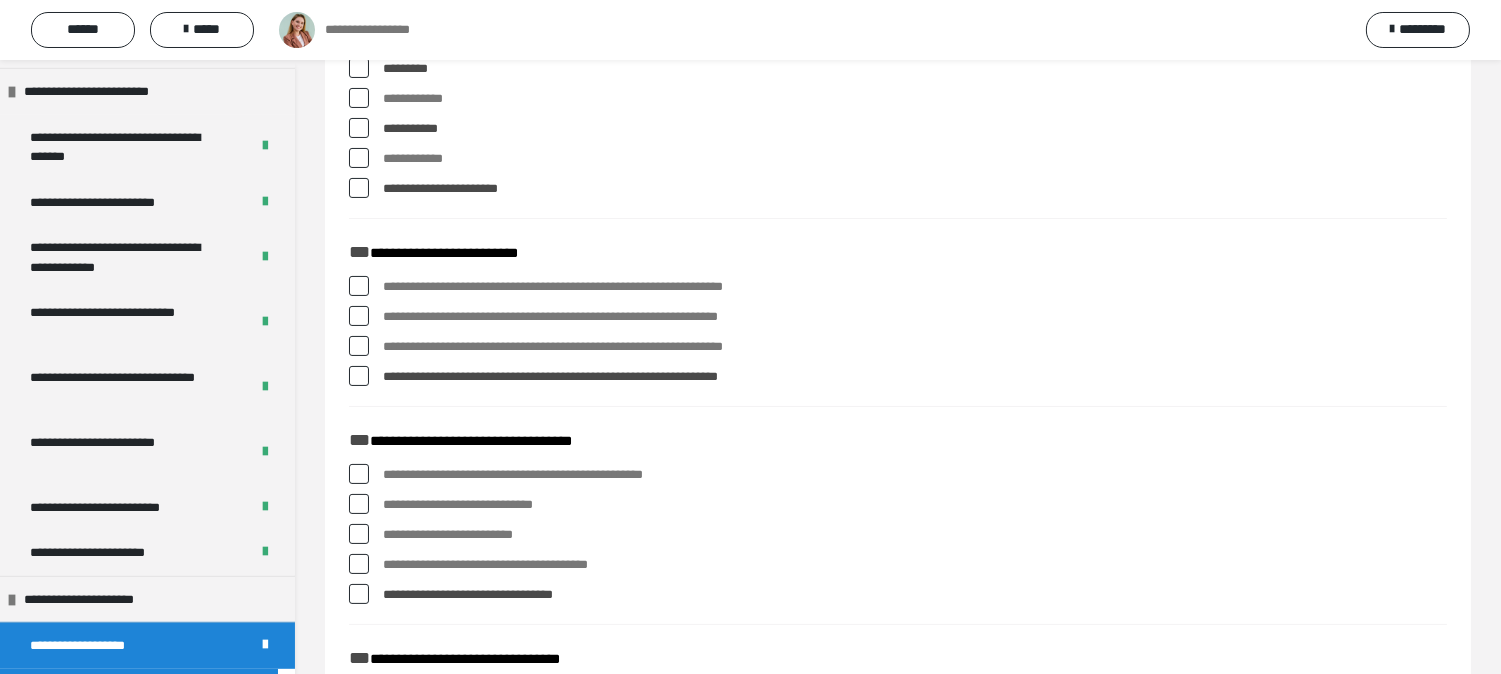 click at bounding box center [359, 564] 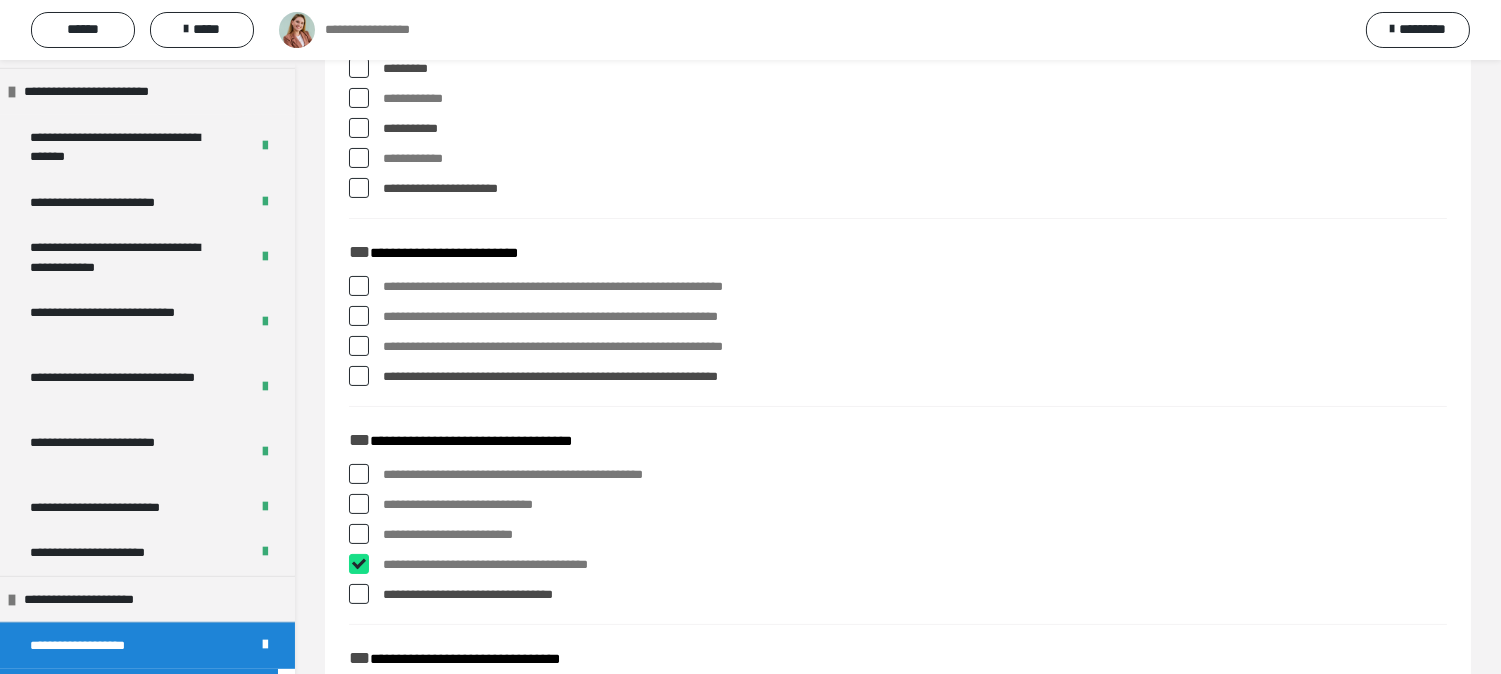 checkbox on "****" 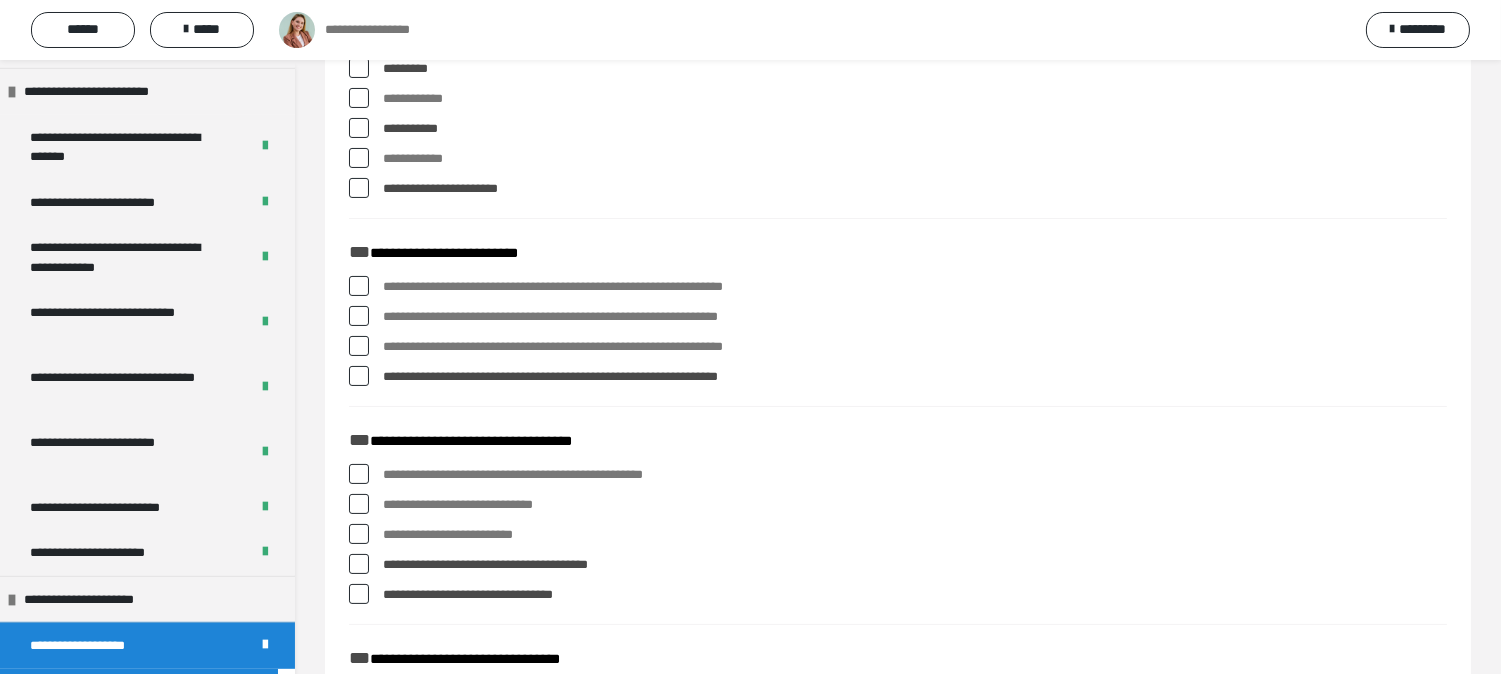 click at bounding box center (359, 504) 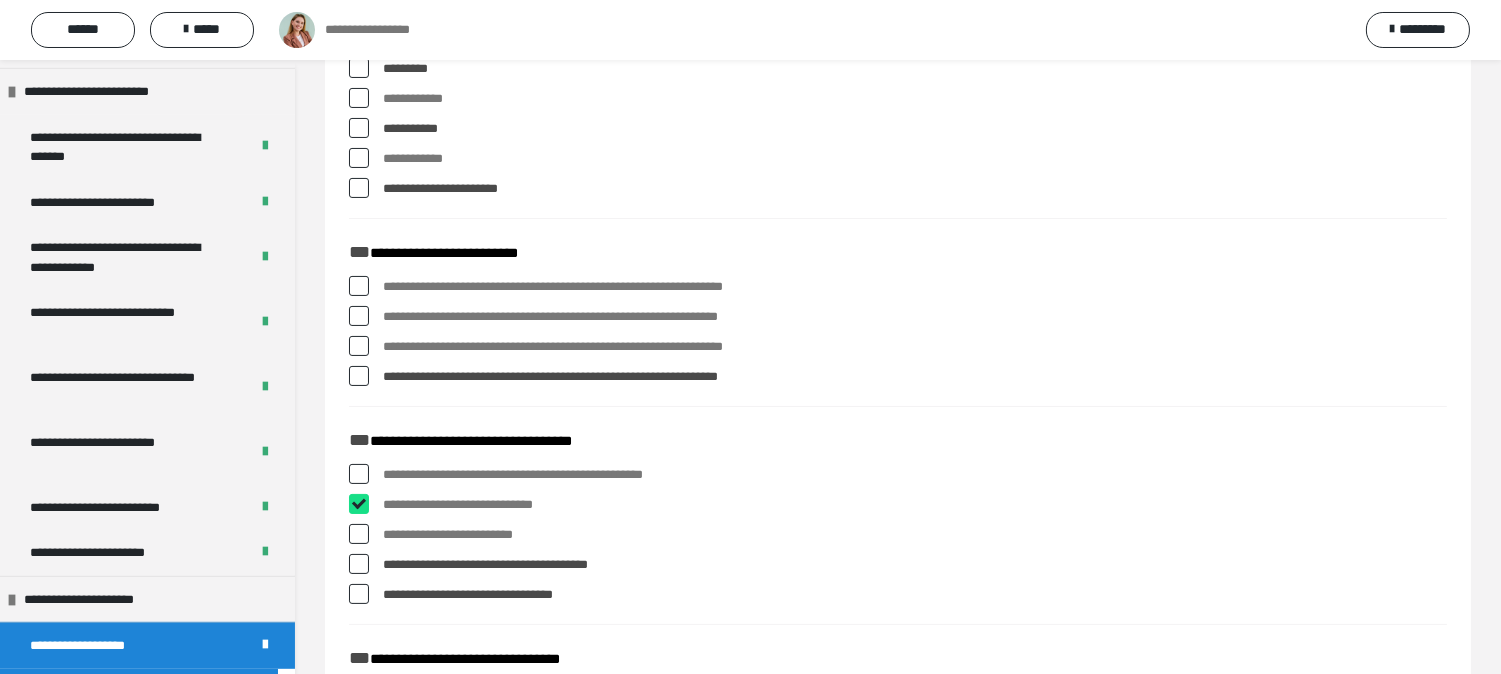 checkbox on "****" 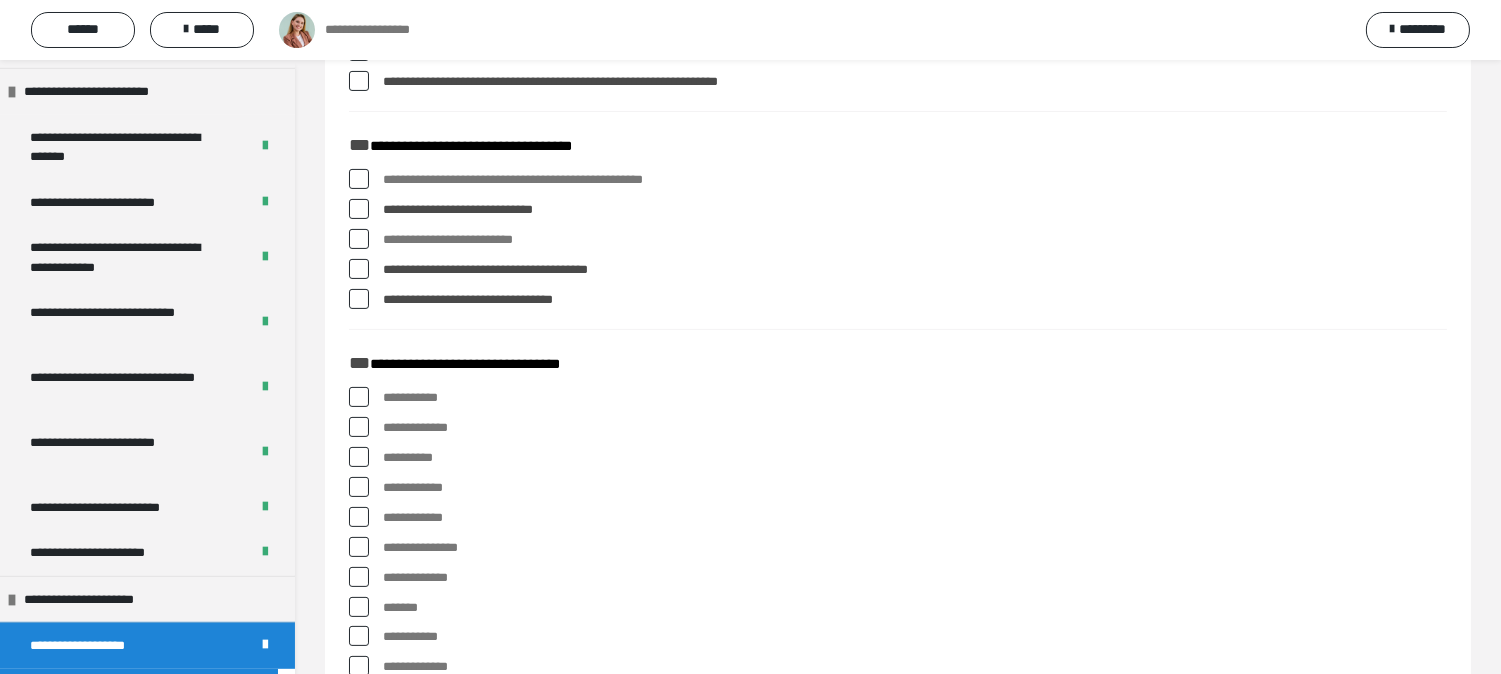 scroll, scrollTop: 1000, scrollLeft: 0, axis: vertical 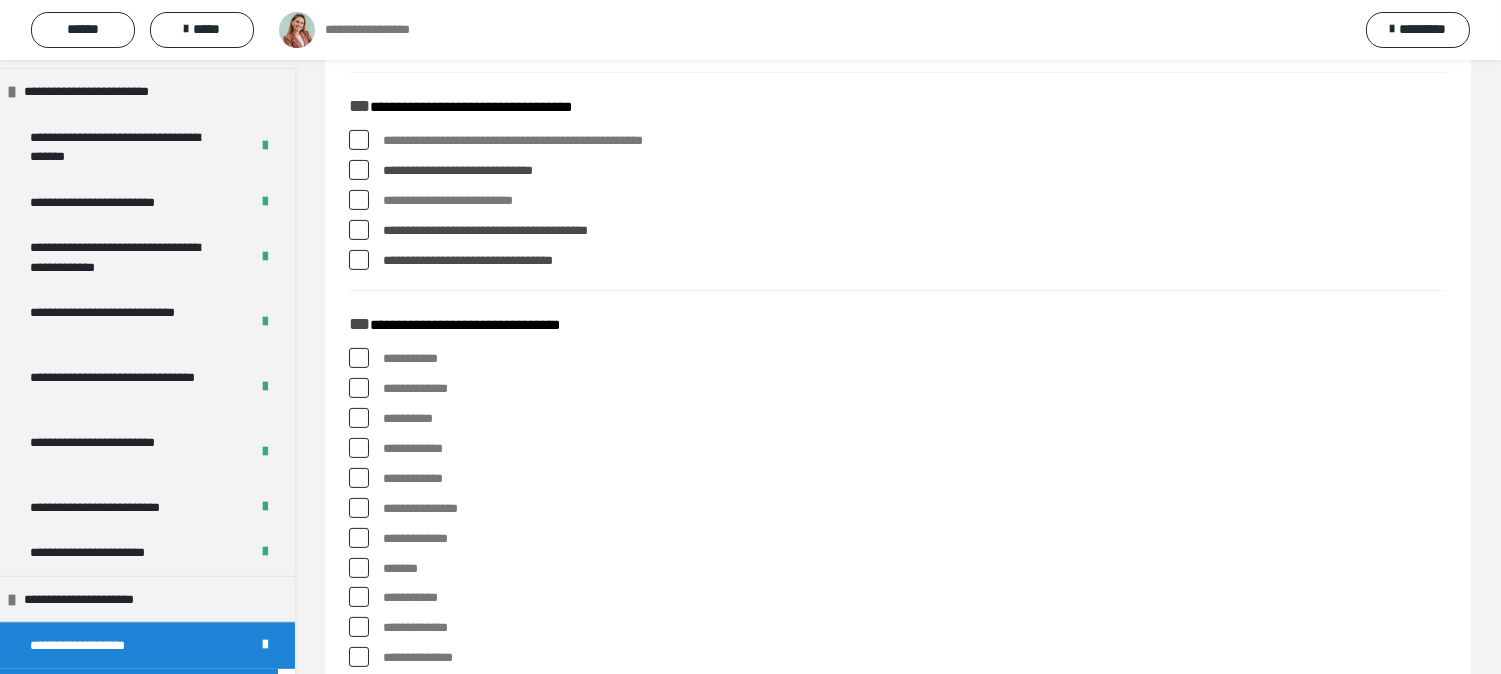 click at bounding box center [359, 418] 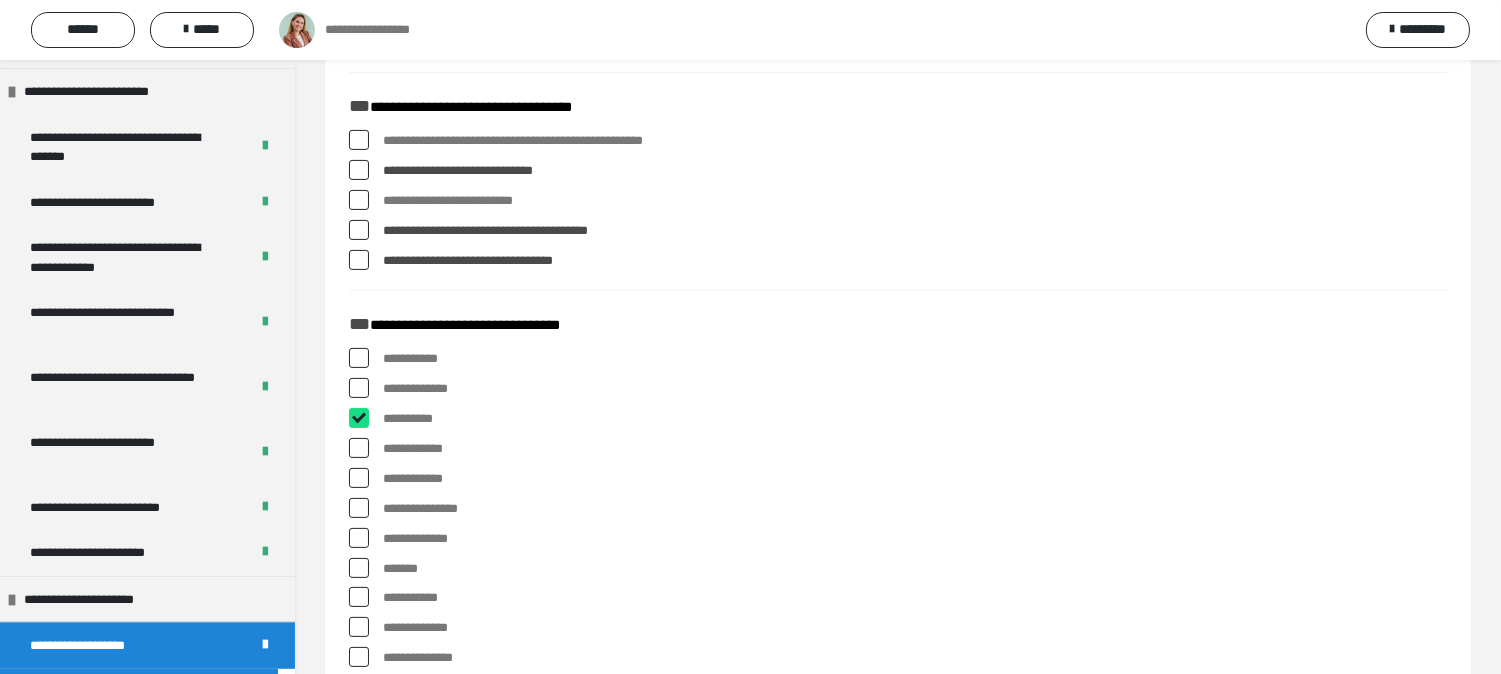 checkbox on "****" 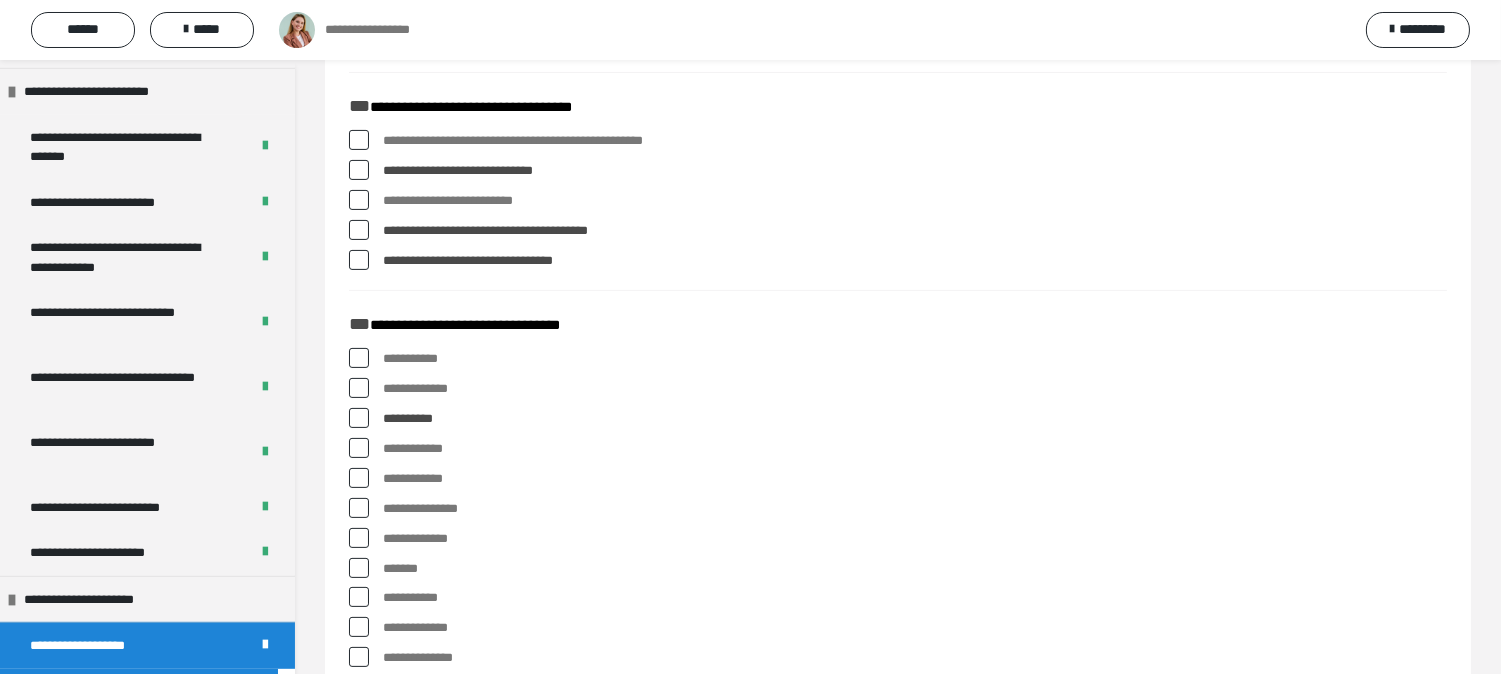click at bounding box center [359, 388] 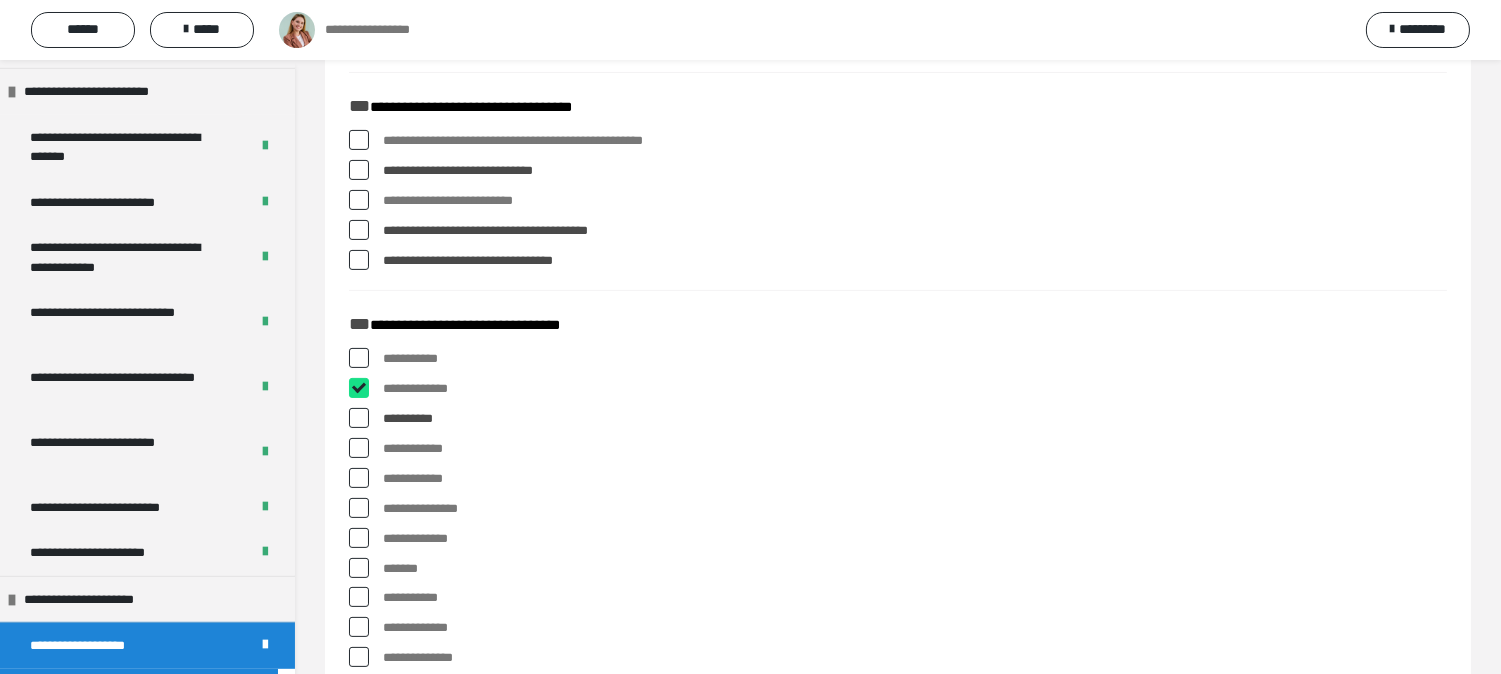 checkbox on "****" 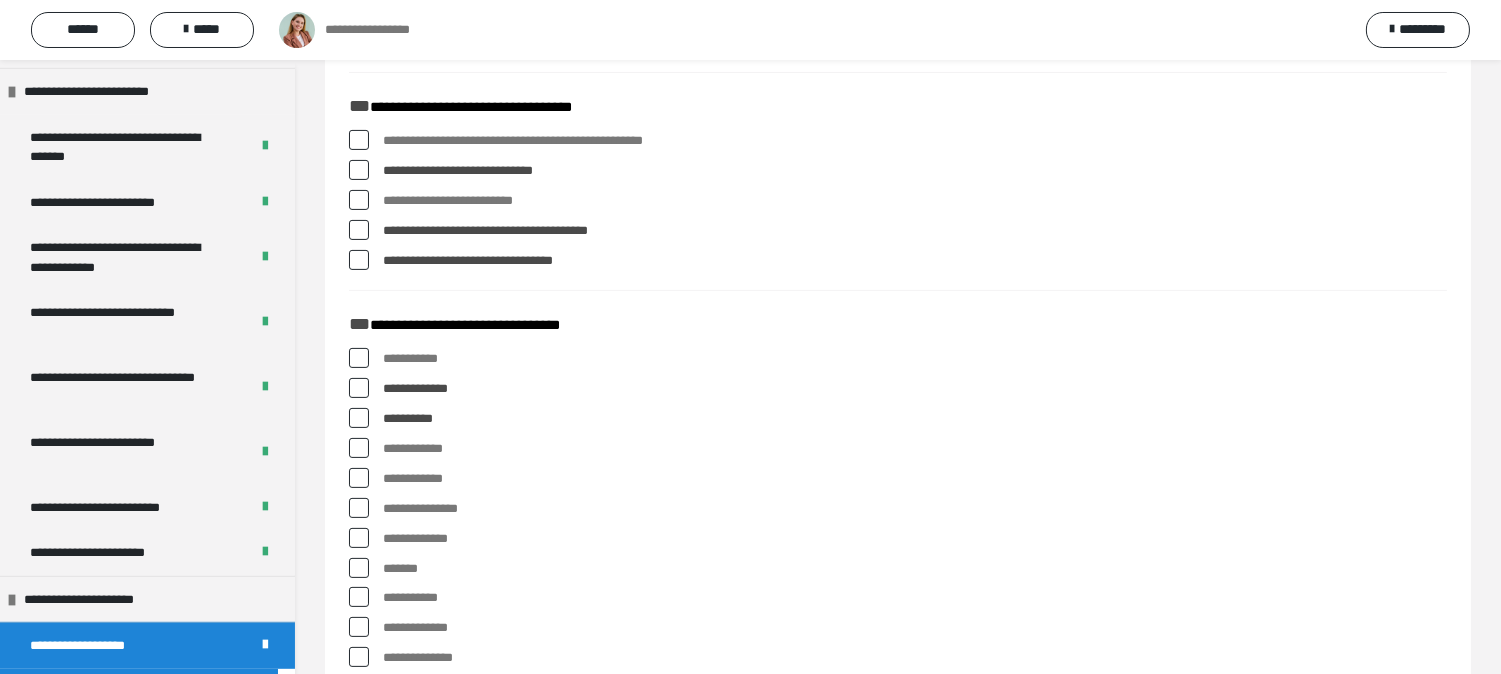 click at bounding box center [359, 508] 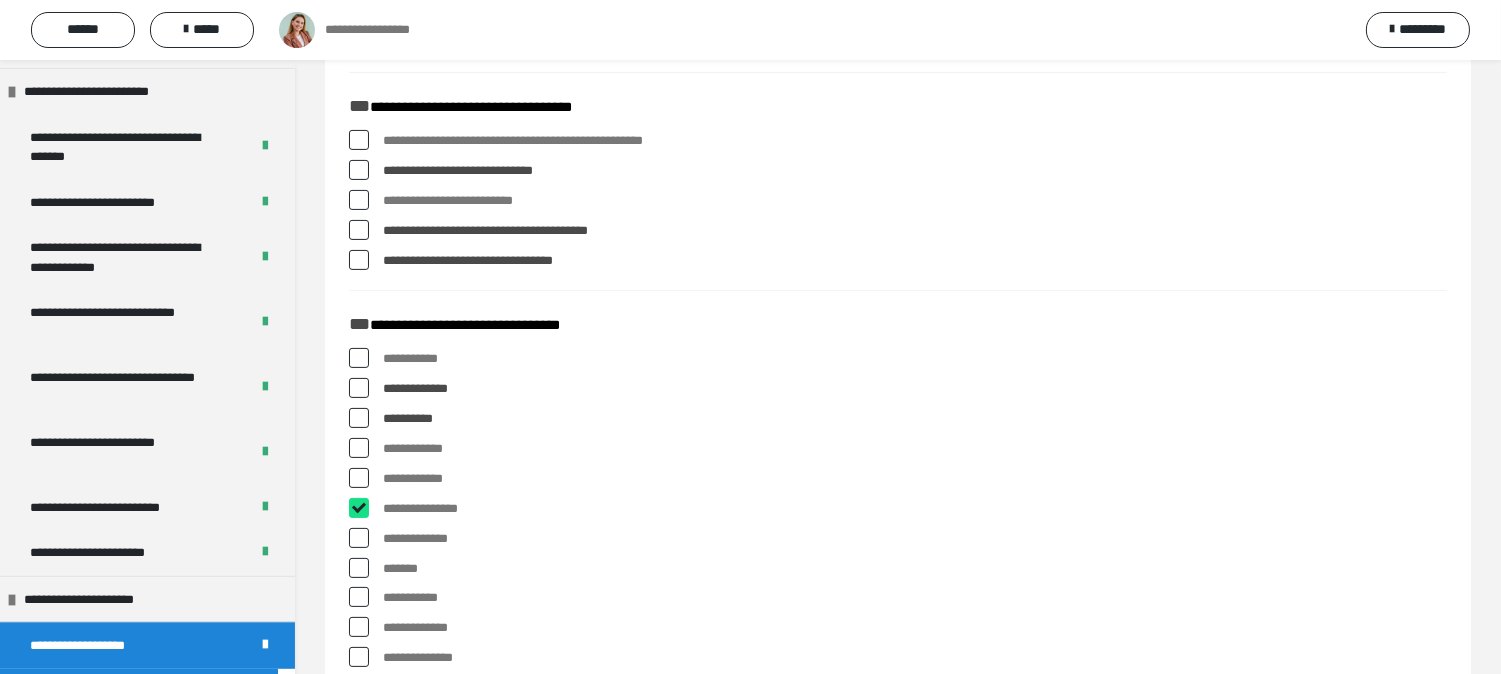 checkbox on "****" 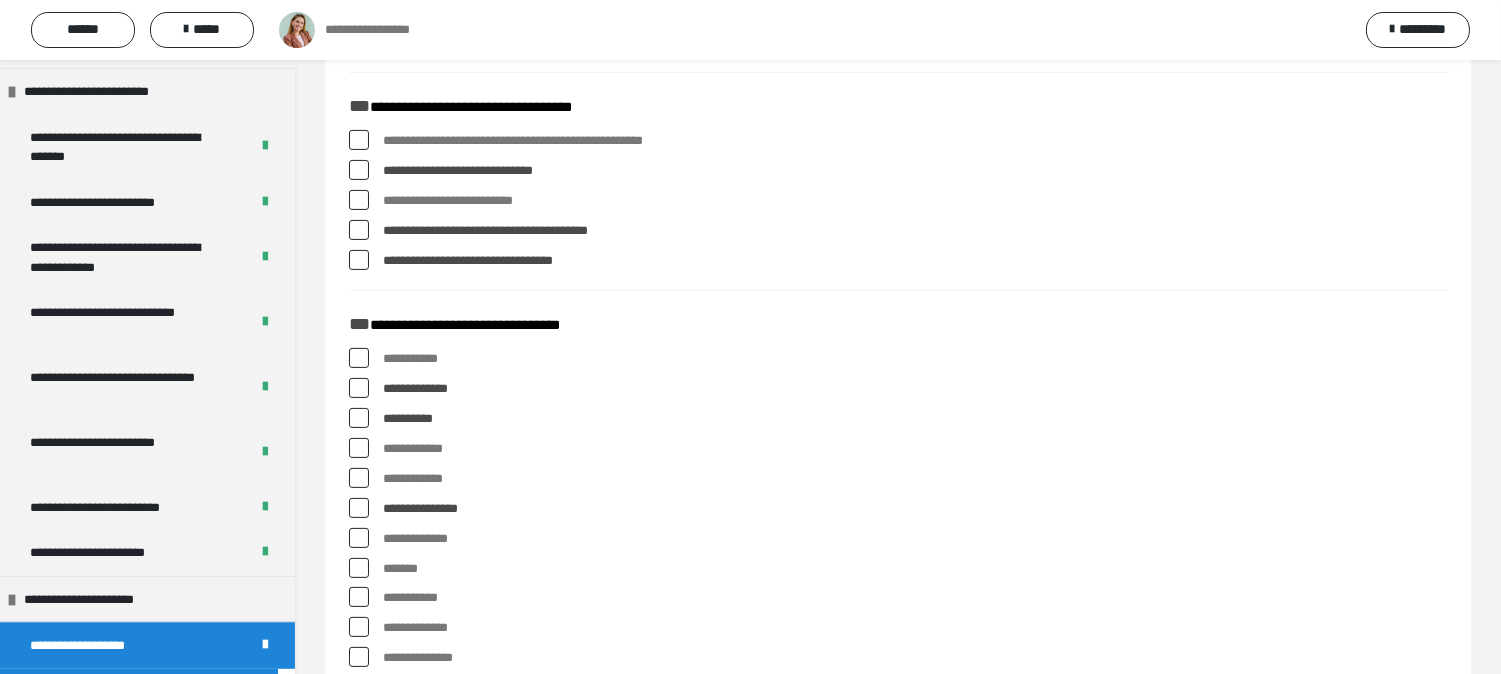 click at bounding box center (359, 627) 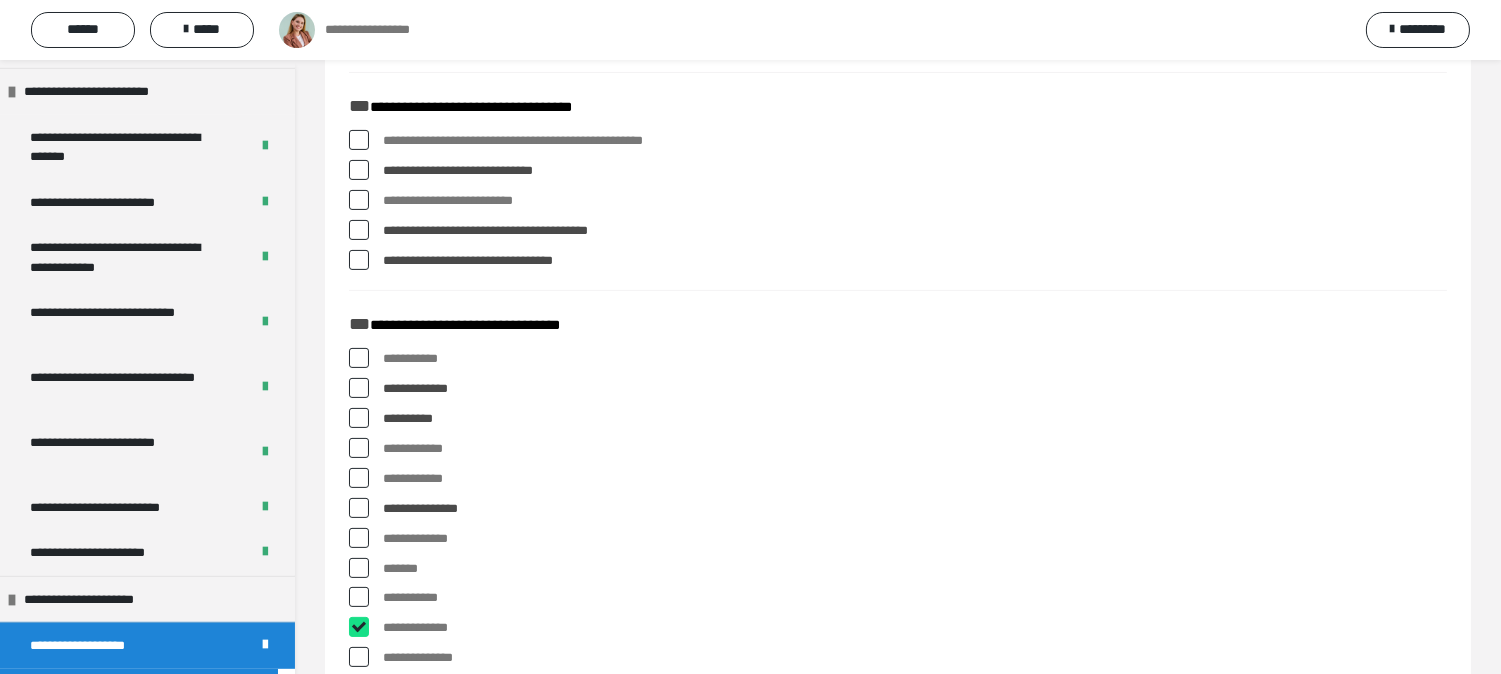 checkbox on "****" 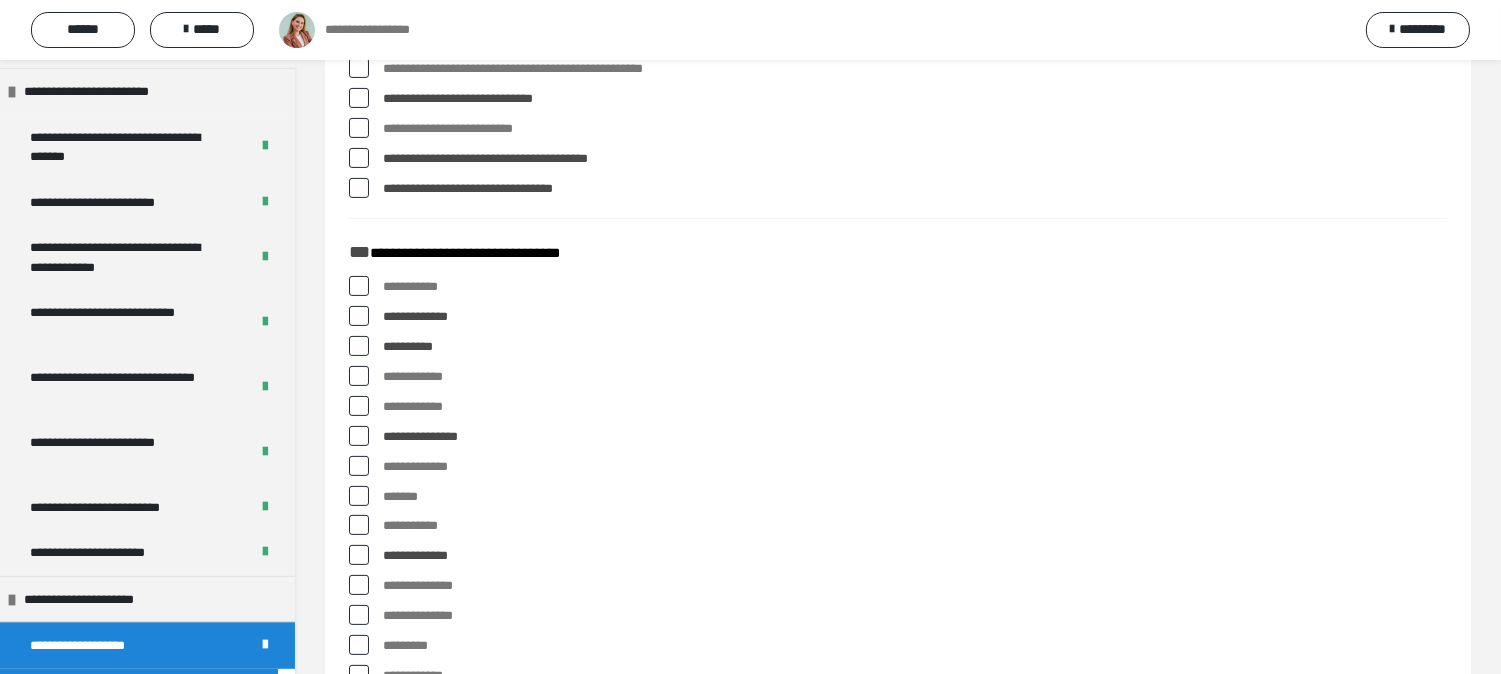 scroll, scrollTop: 1111, scrollLeft: 0, axis: vertical 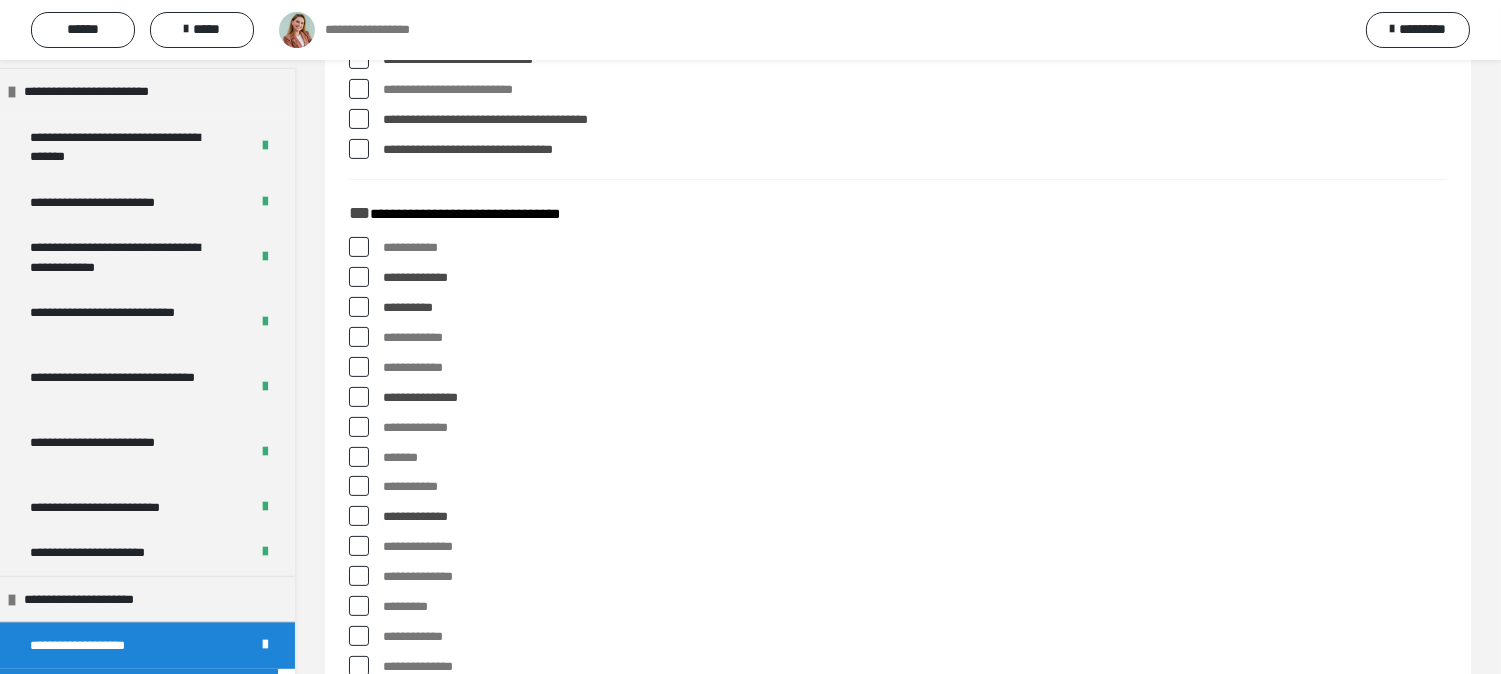 click at bounding box center (359, 576) 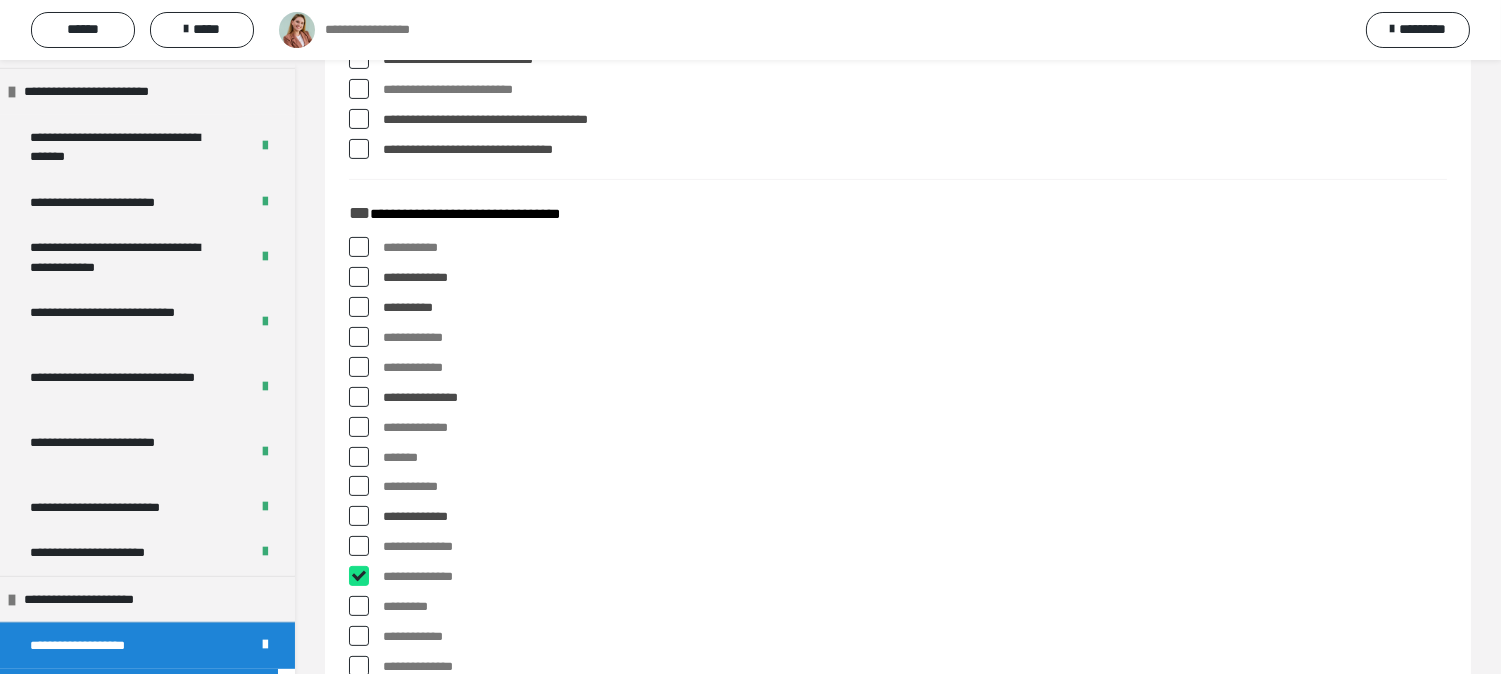checkbox on "****" 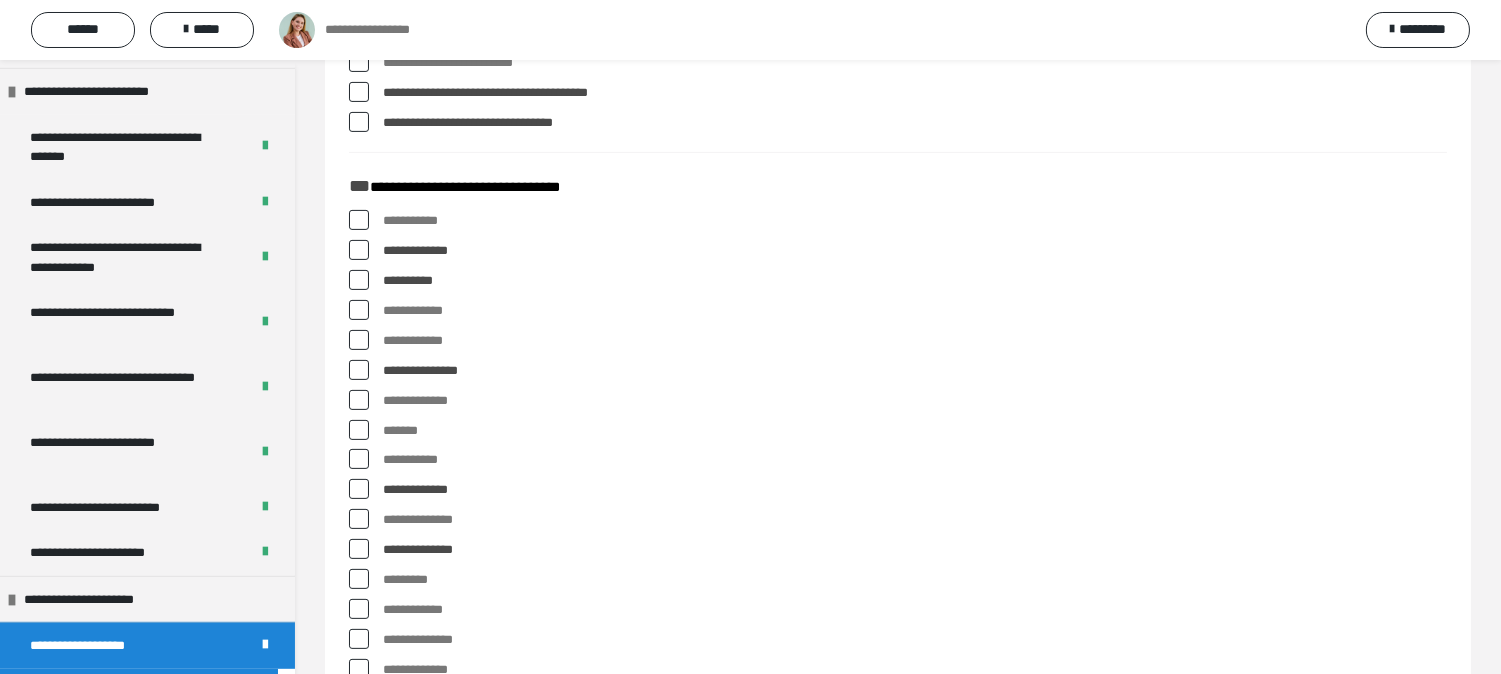 scroll, scrollTop: 1222, scrollLeft: 0, axis: vertical 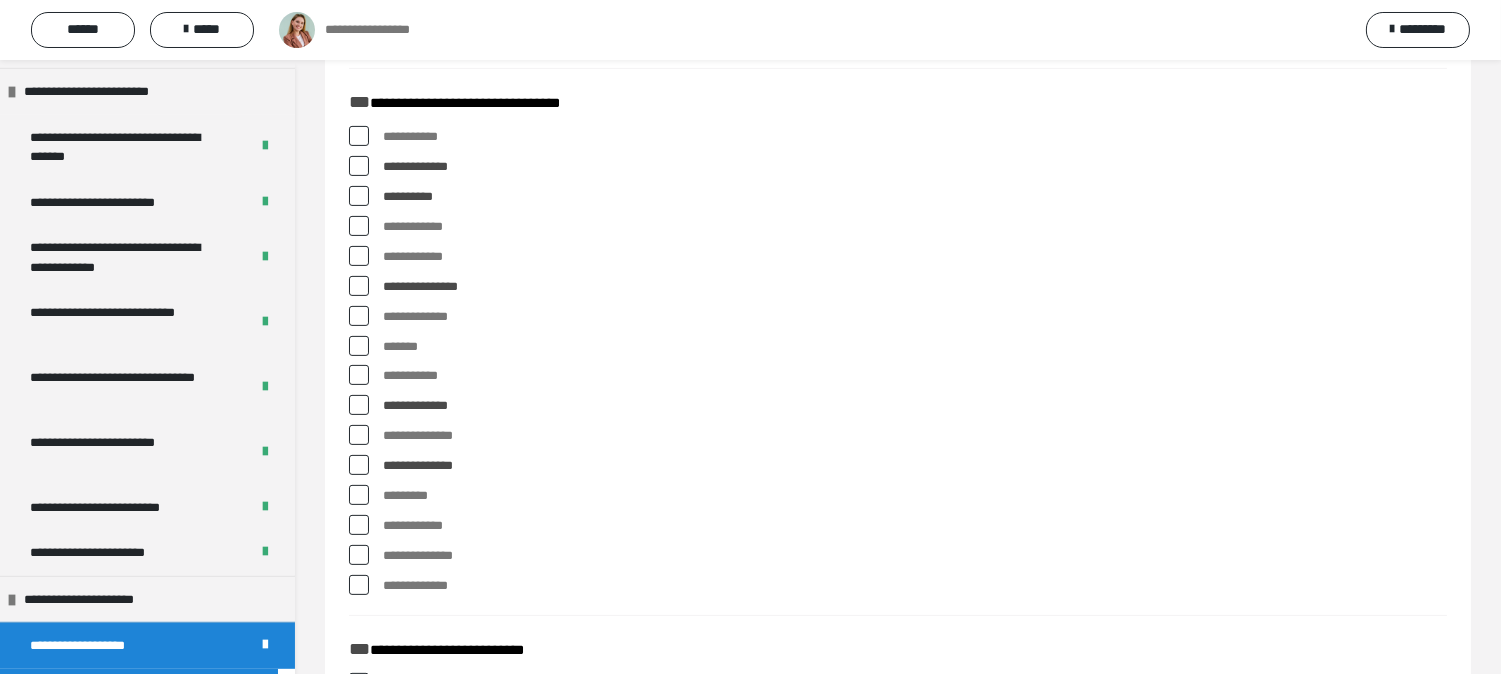 click at bounding box center [359, 555] 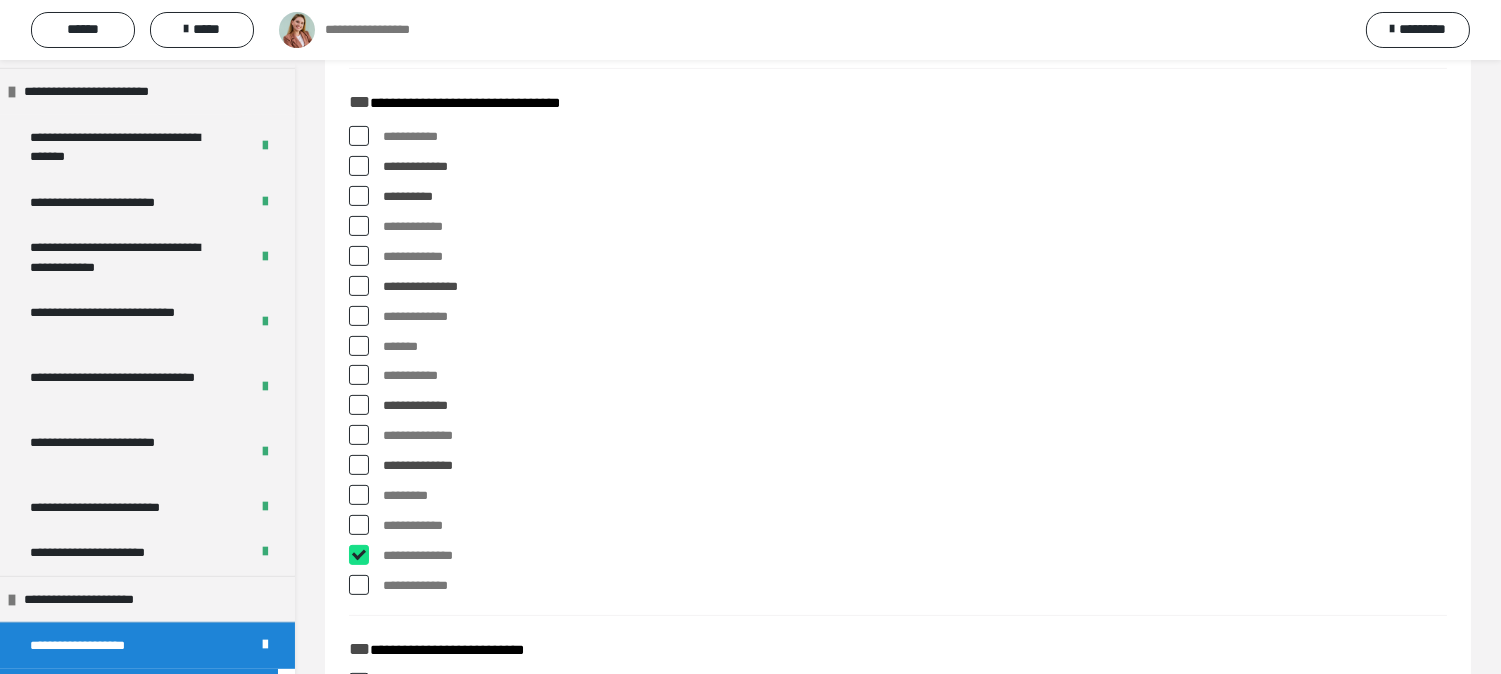 checkbox on "****" 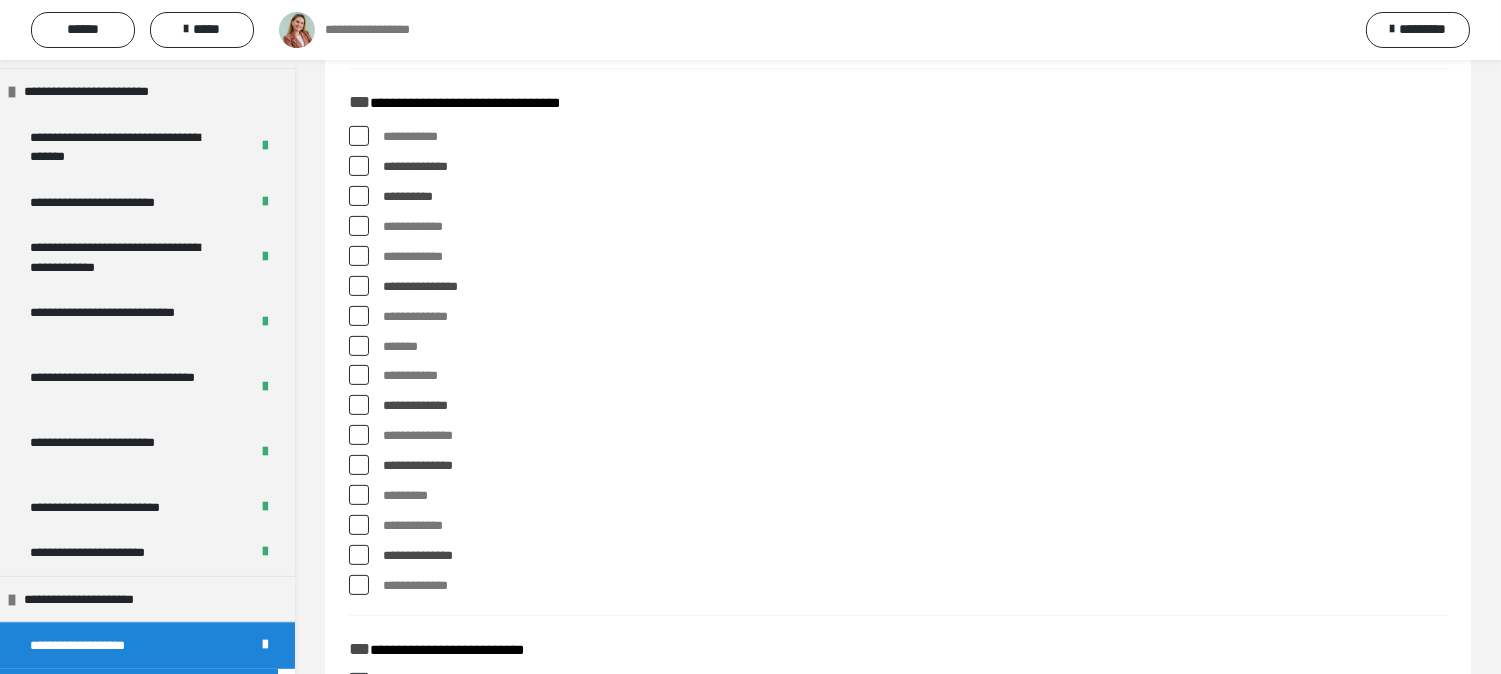 click at bounding box center [359, 585] 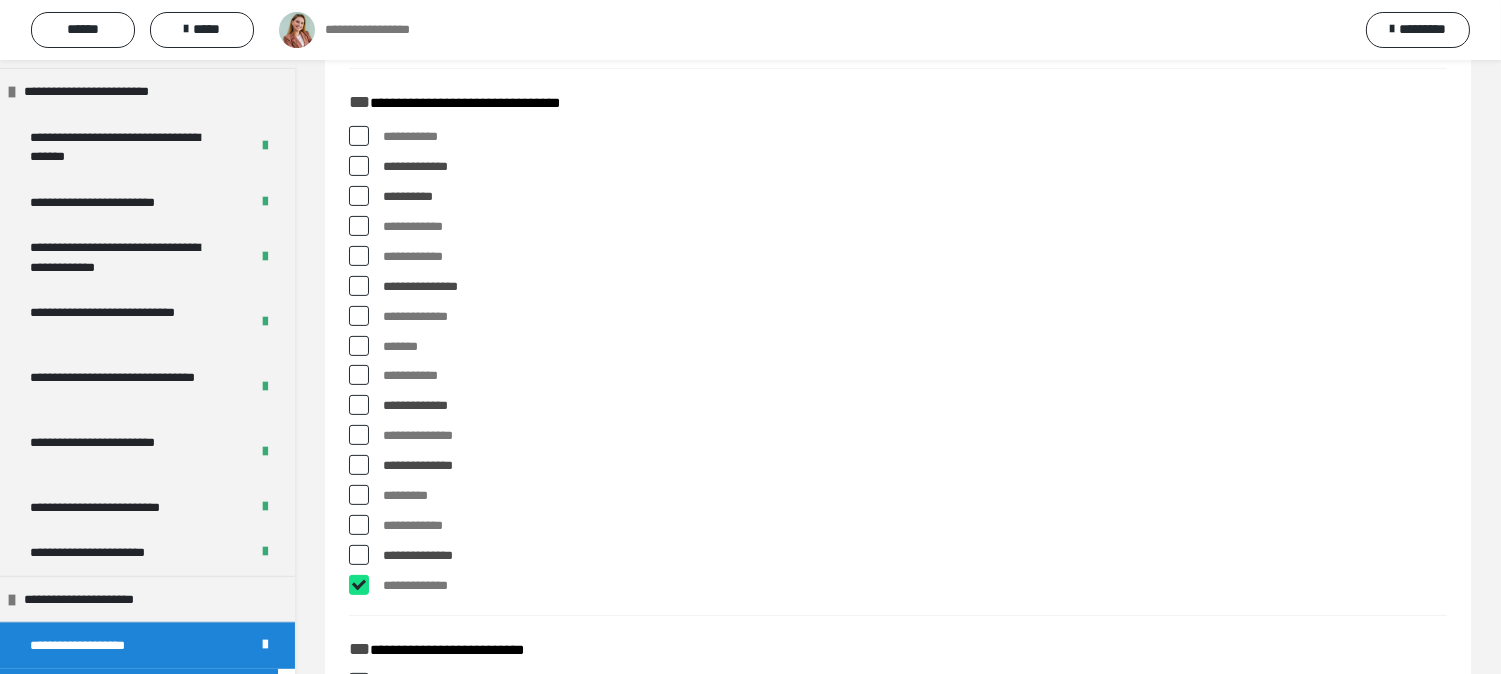 checkbox on "****" 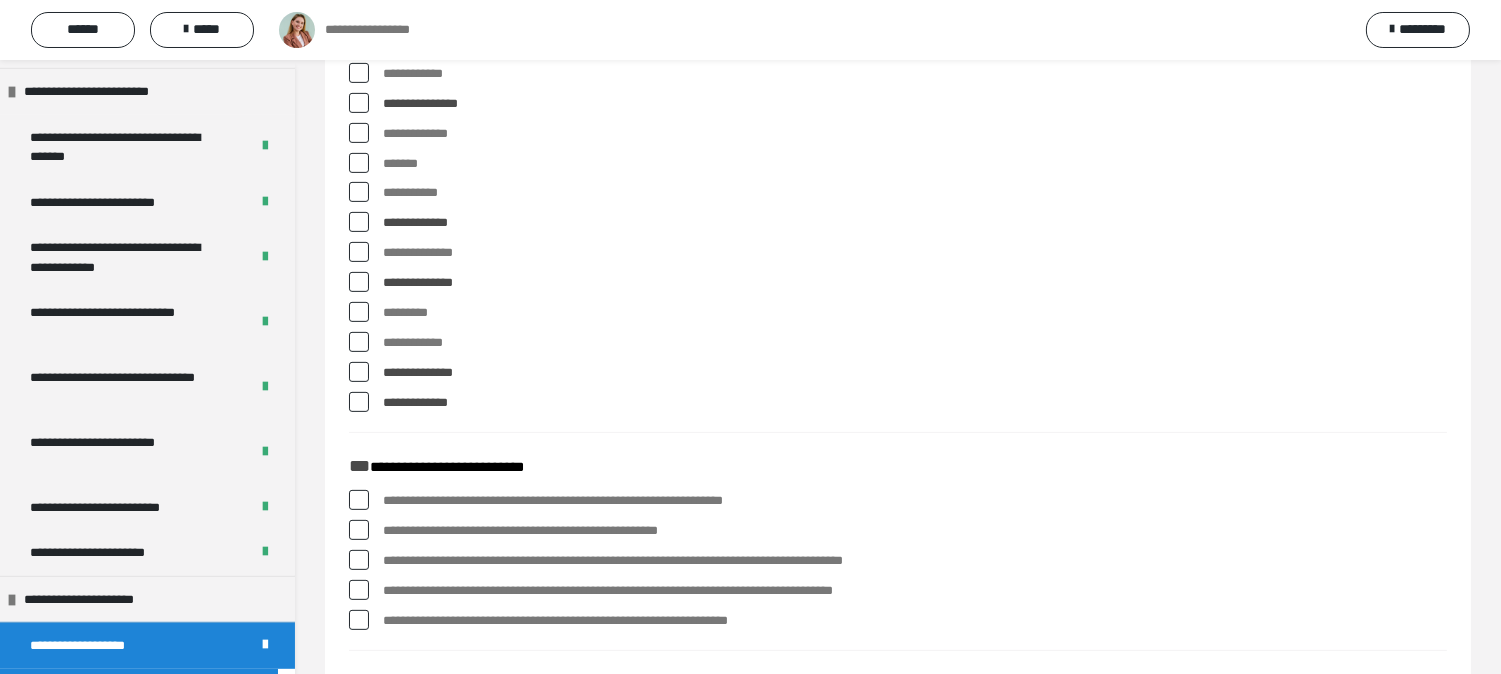 scroll, scrollTop: 1444, scrollLeft: 0, axis: vertical 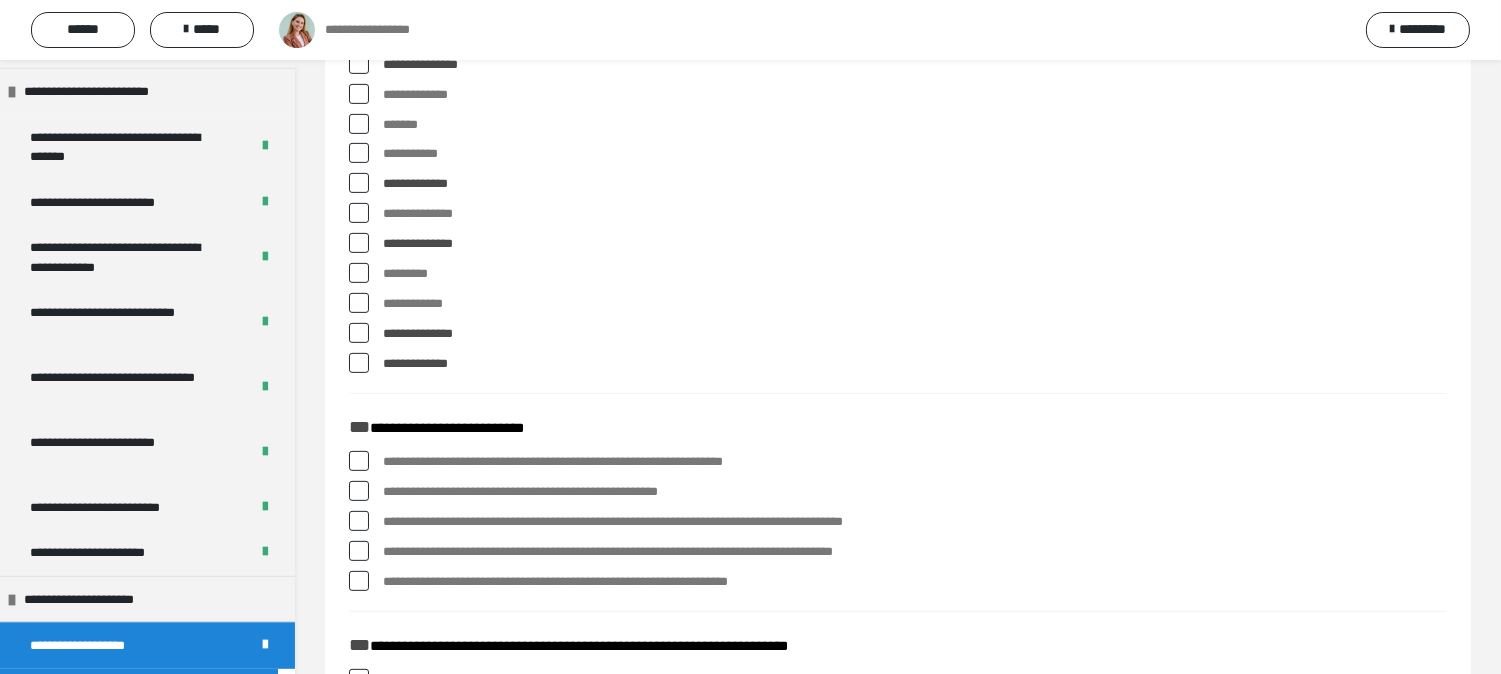 click at bounding box center (359, 521) 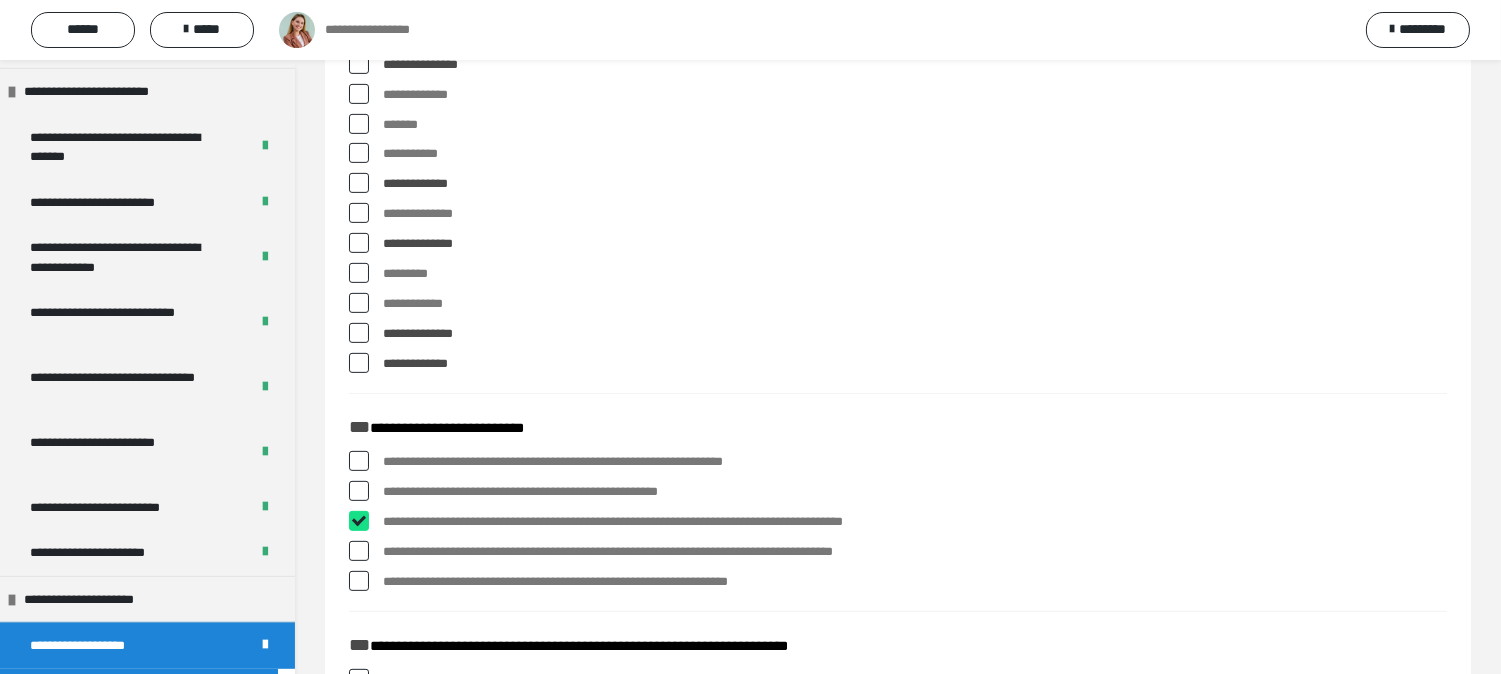 checkbox on "****" 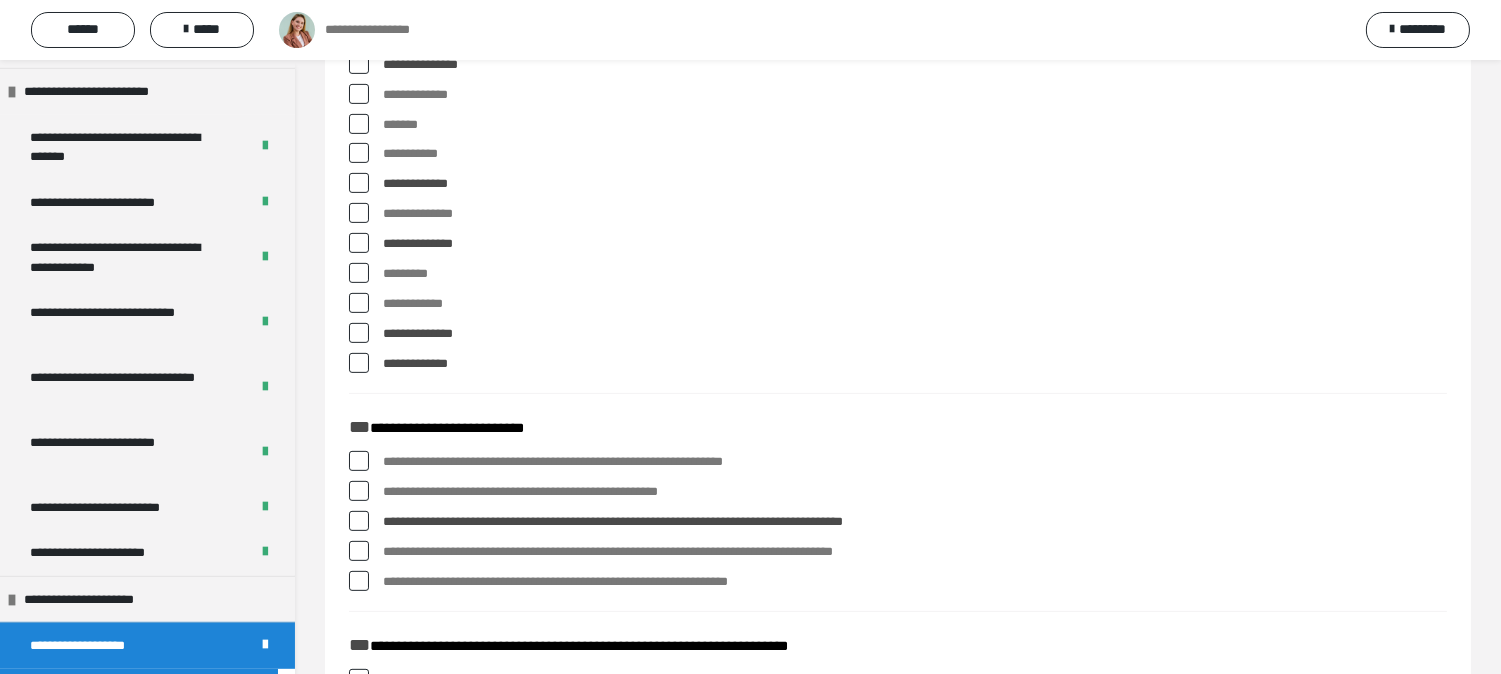 click at bounding box center [359, 551] 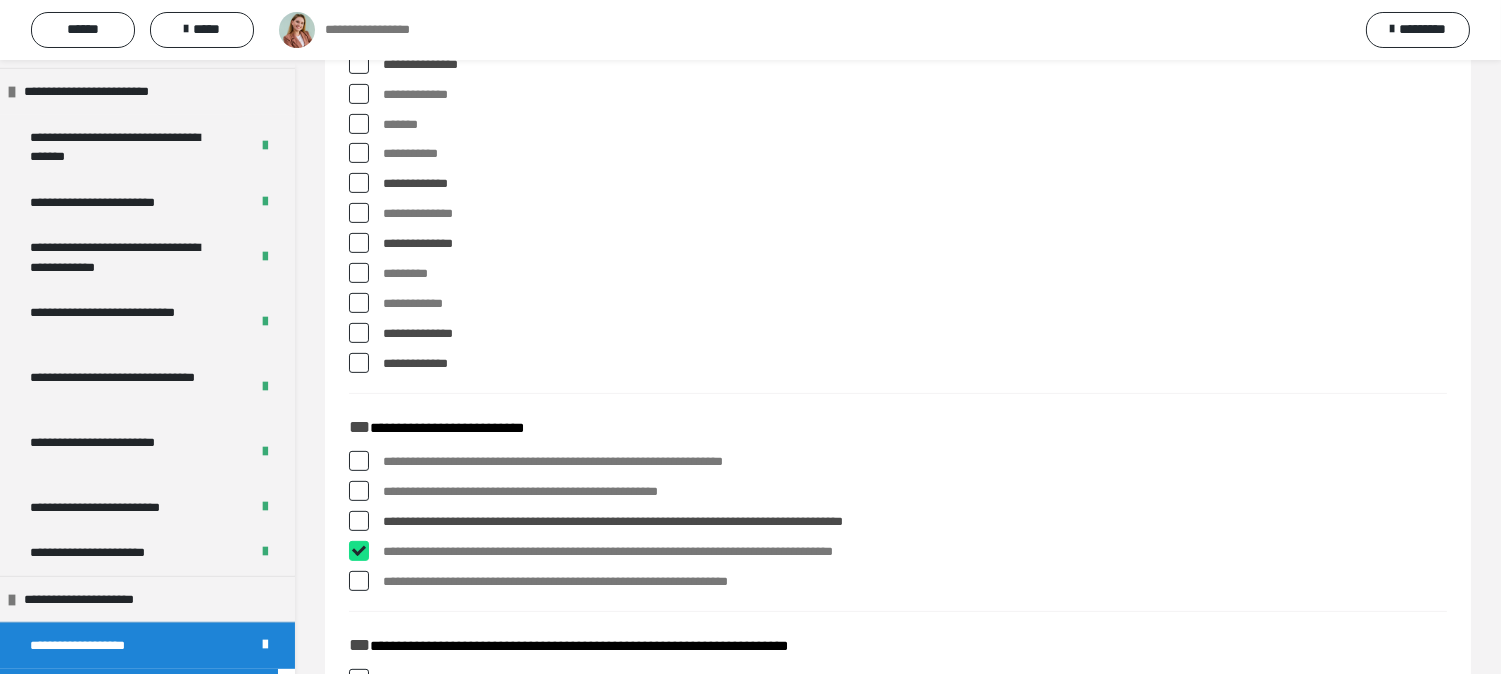 checkbox on "****" 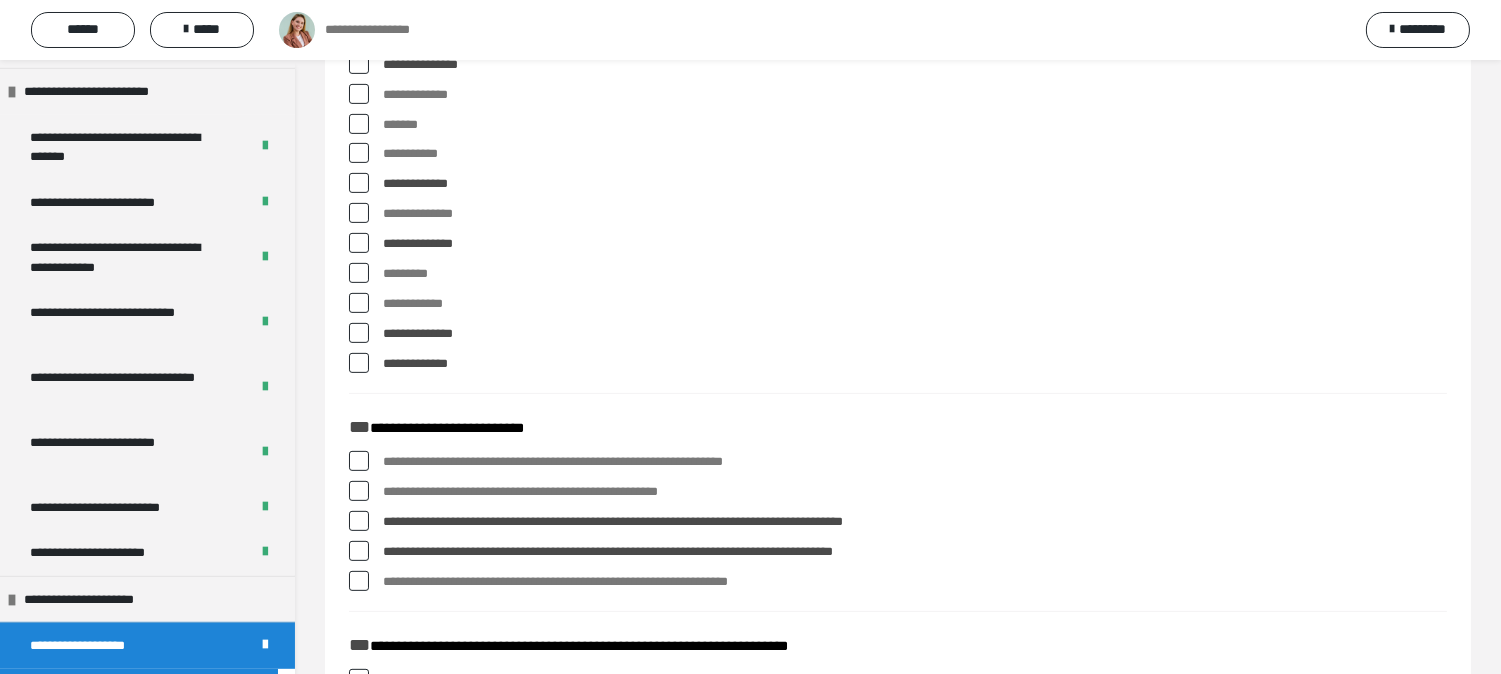click at bounding box center [359, 581] 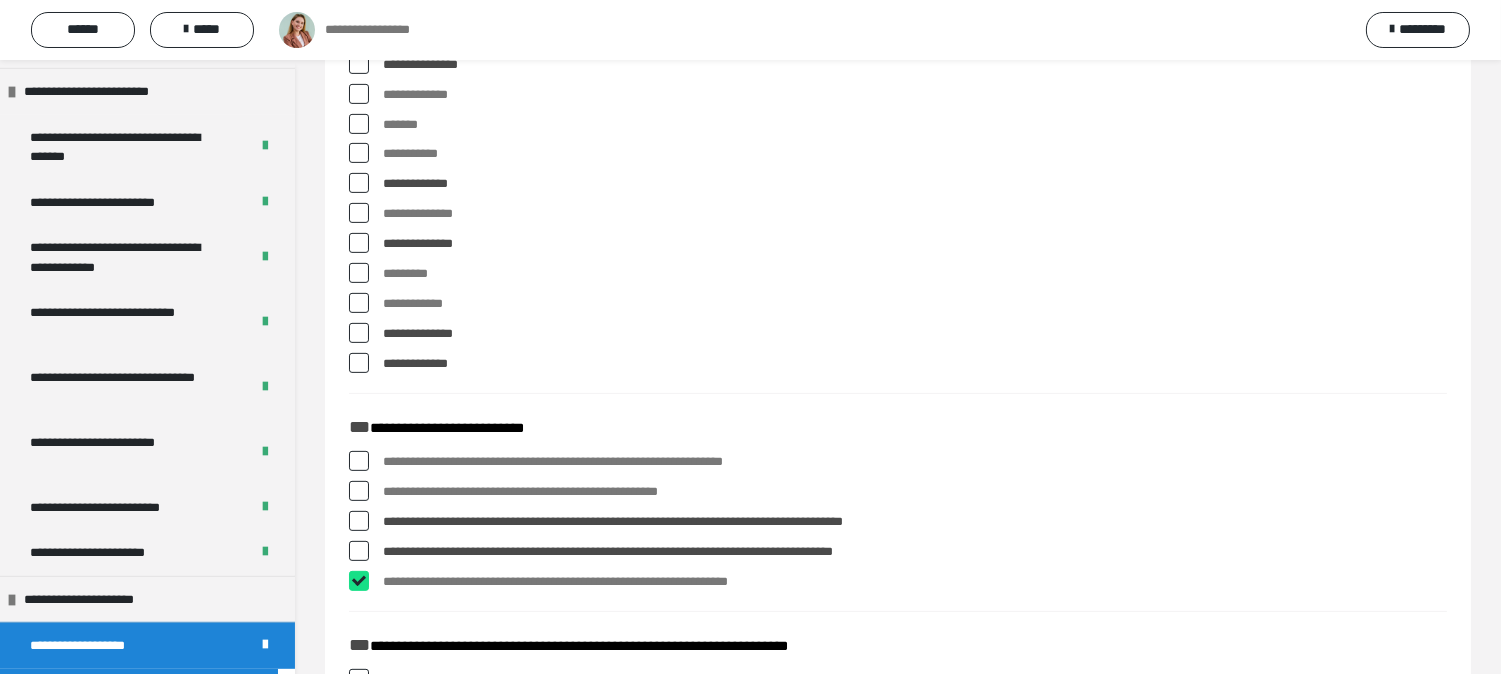 checkbox on "****" 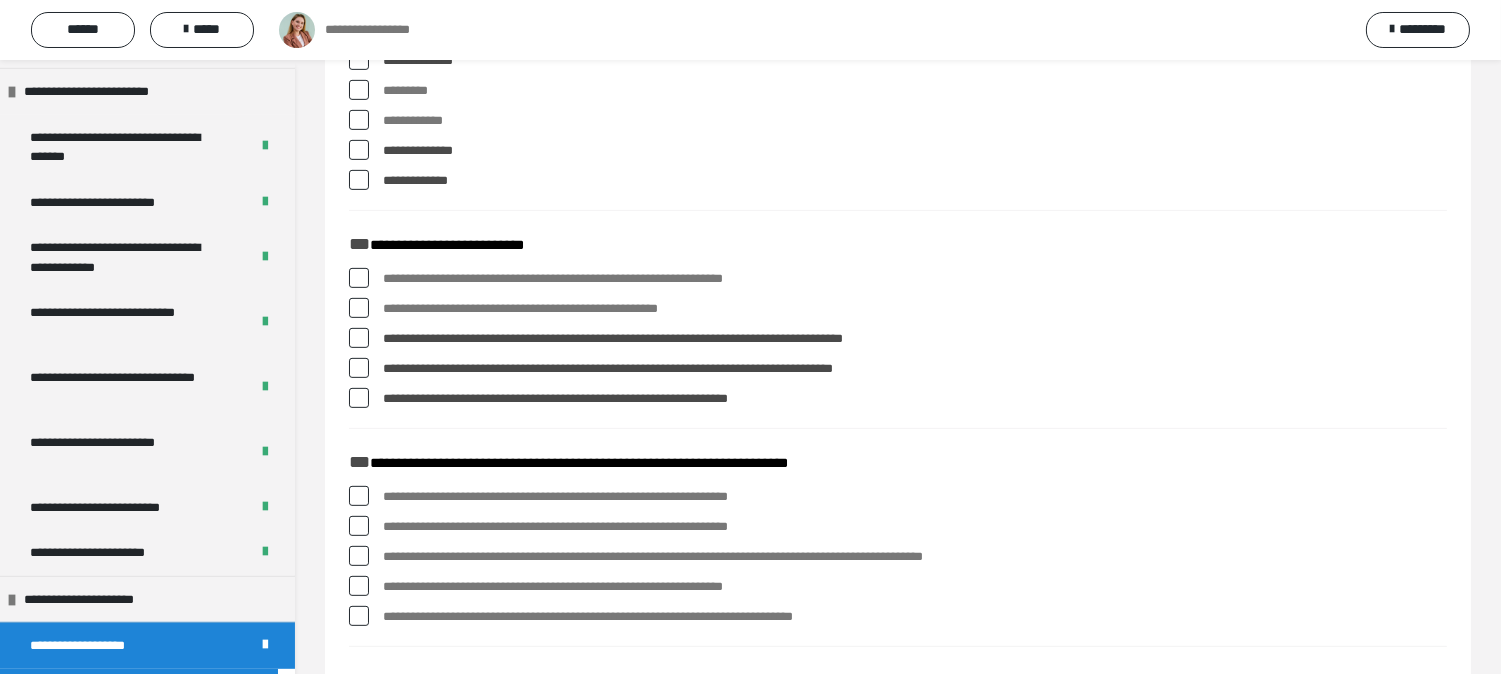 scroll, scrollTop: 1666, scrollLeft: 0, axis: vertical 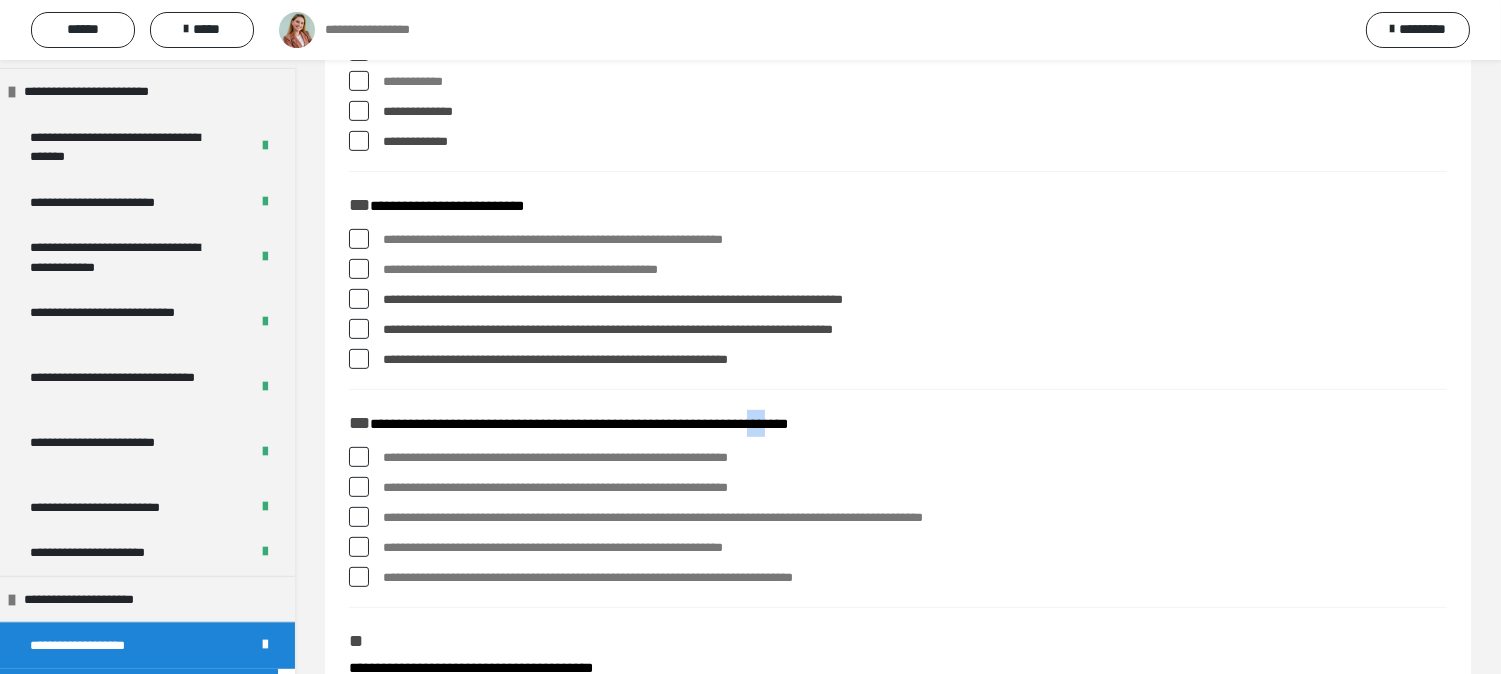 drag, startPoint x: 794, startPoint y: 420, endPoint x: 814, endPoint y: 427, distance: 21.189621 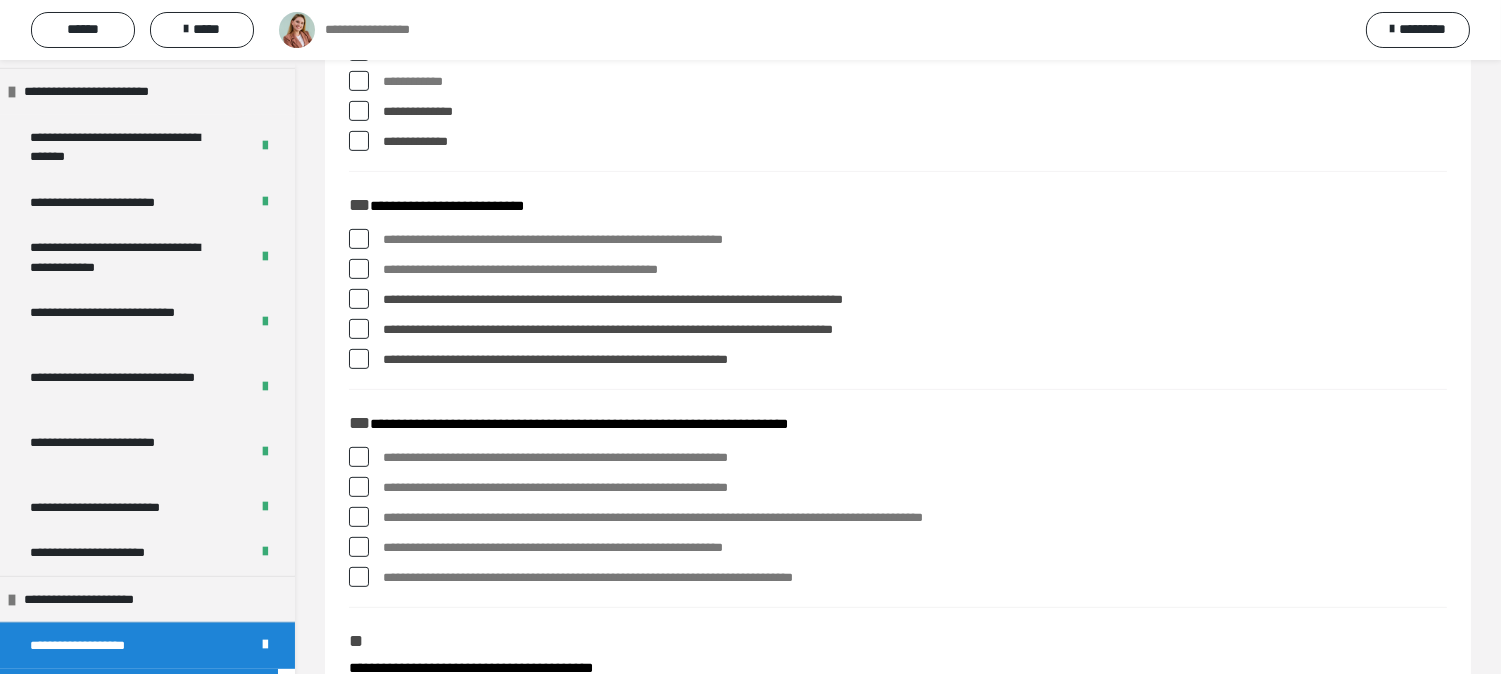 click on "**********" at bounding box center [898, 1463] 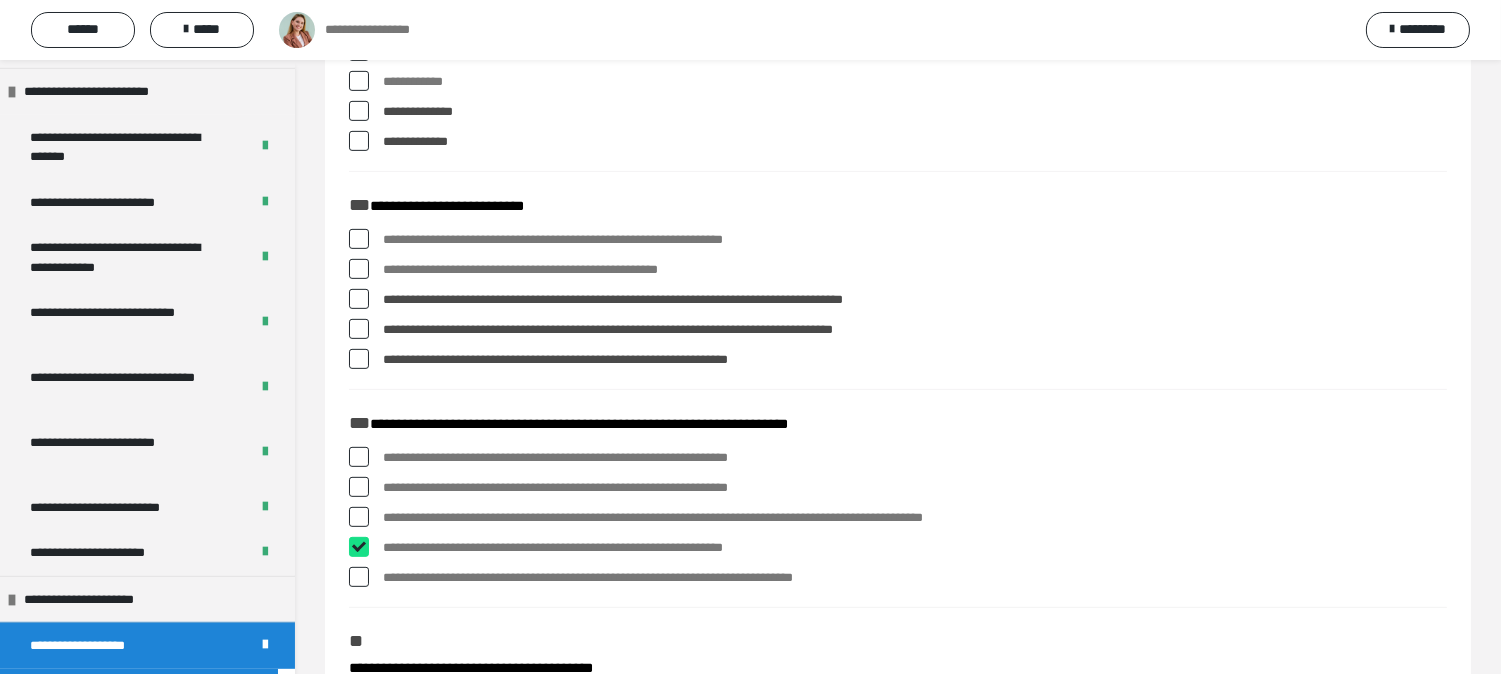 checkbox on "****" 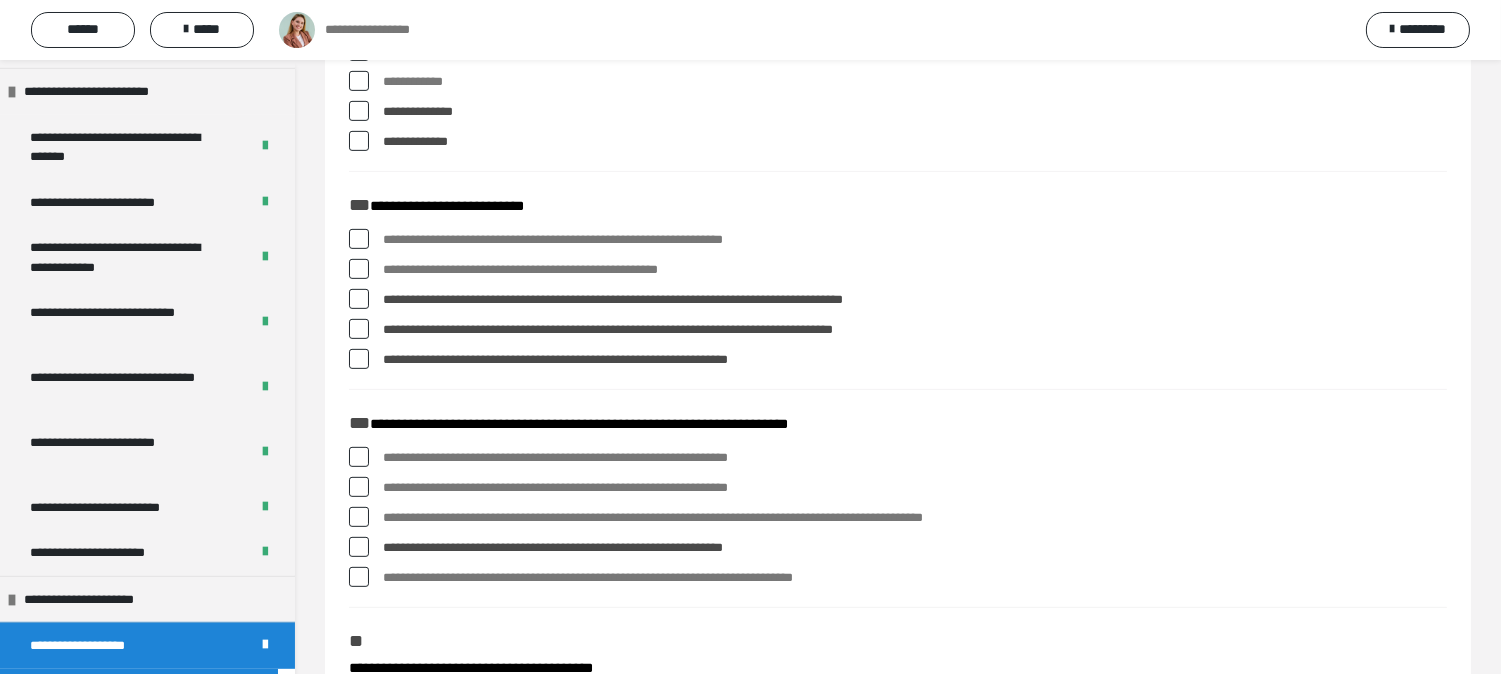 click at bounding box center [359, 457] 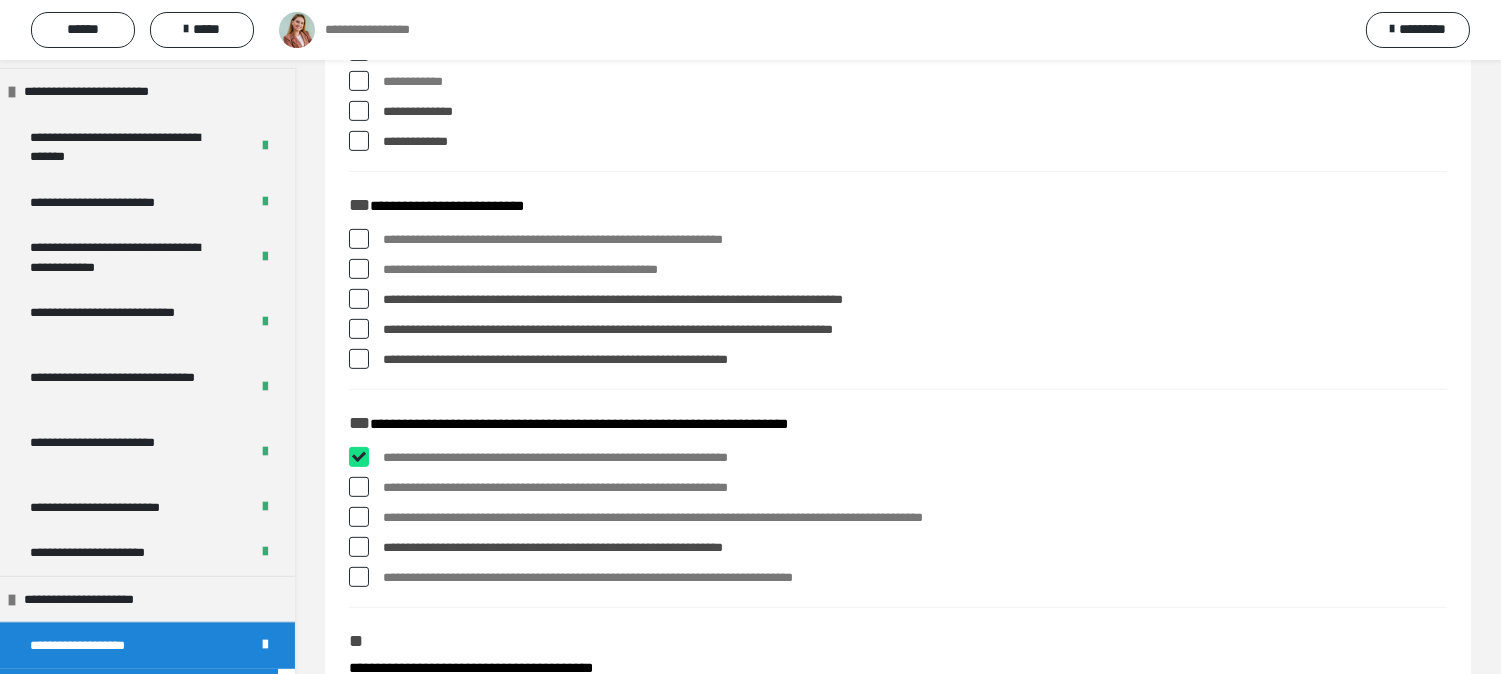 checkbox on "****" 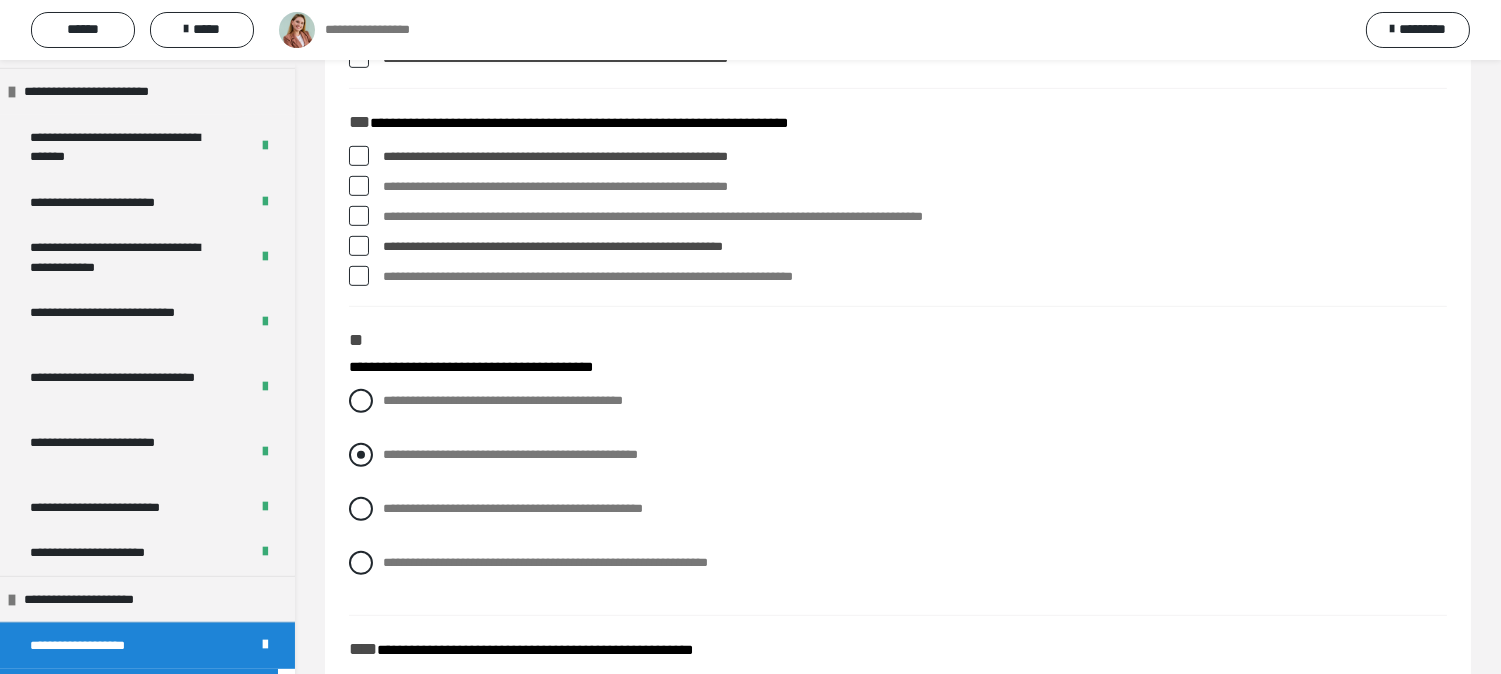 scroll, scrollTop: 2000, scrollLeft: 0, axis: vertical 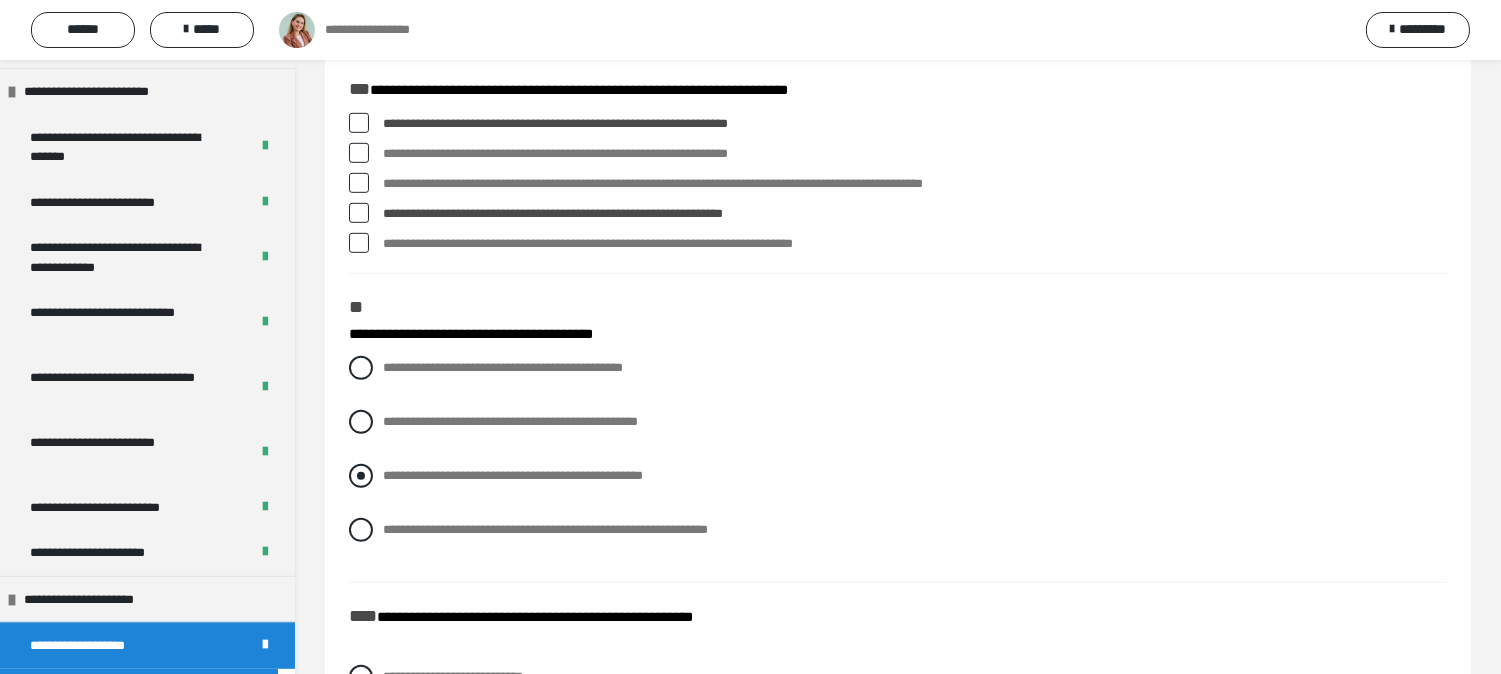click at bounding box center (361, 476) 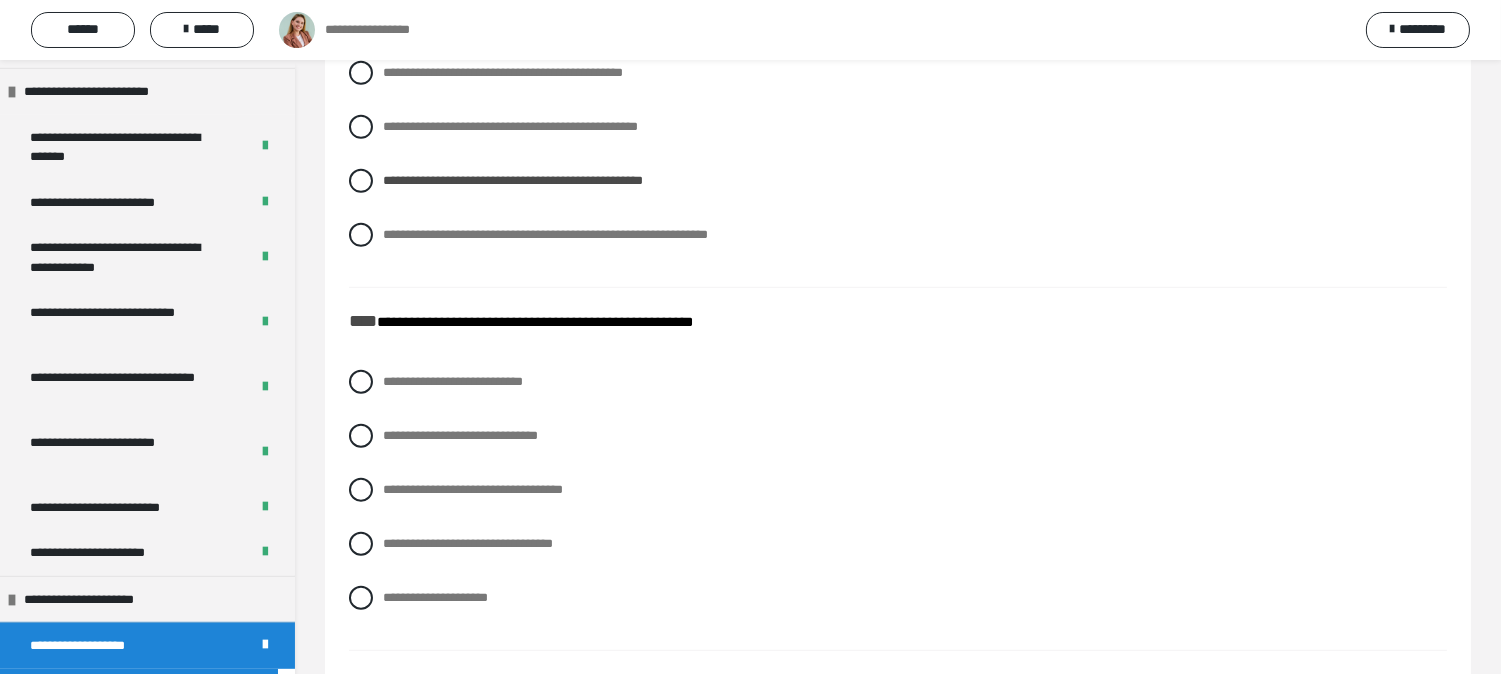 scroll, scrollTop: 2333, scrollLeft: 0, axis: vertical 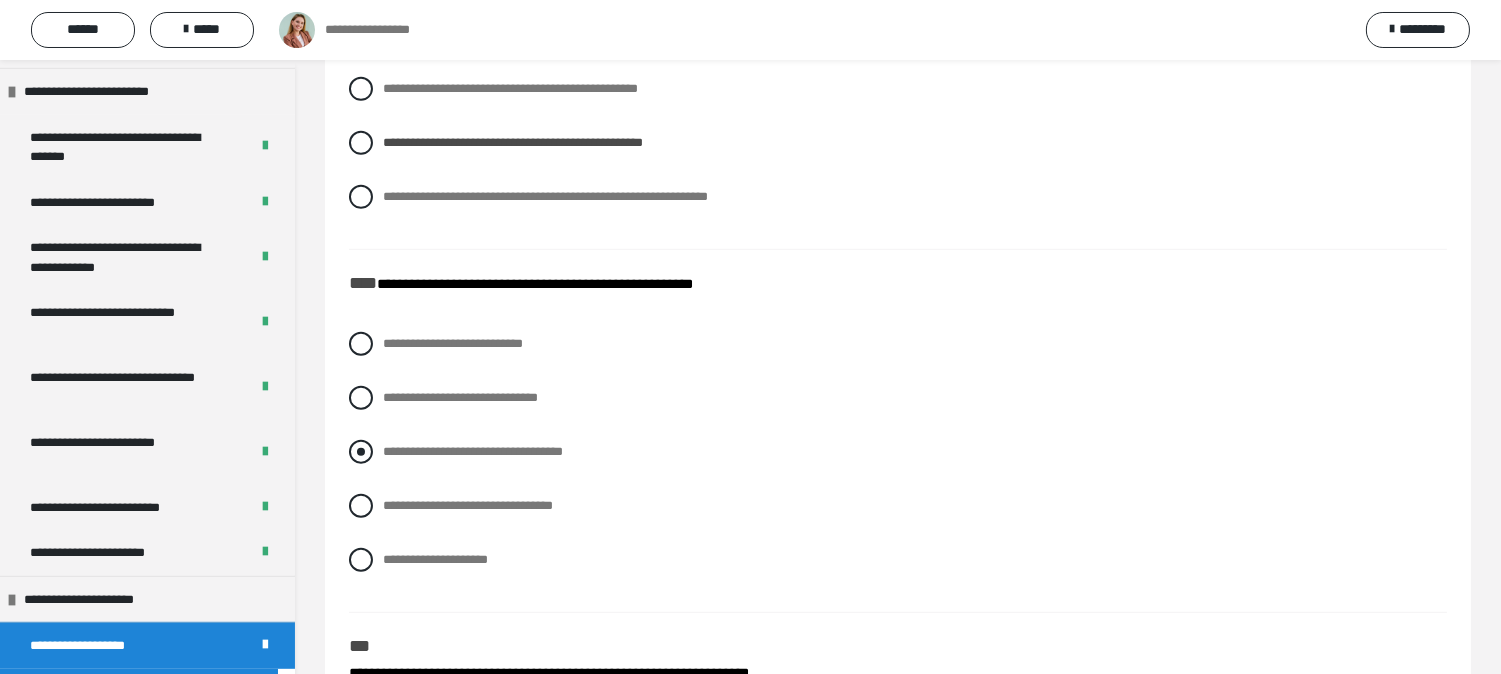 click on "**********" at bounding box center [898, 452] 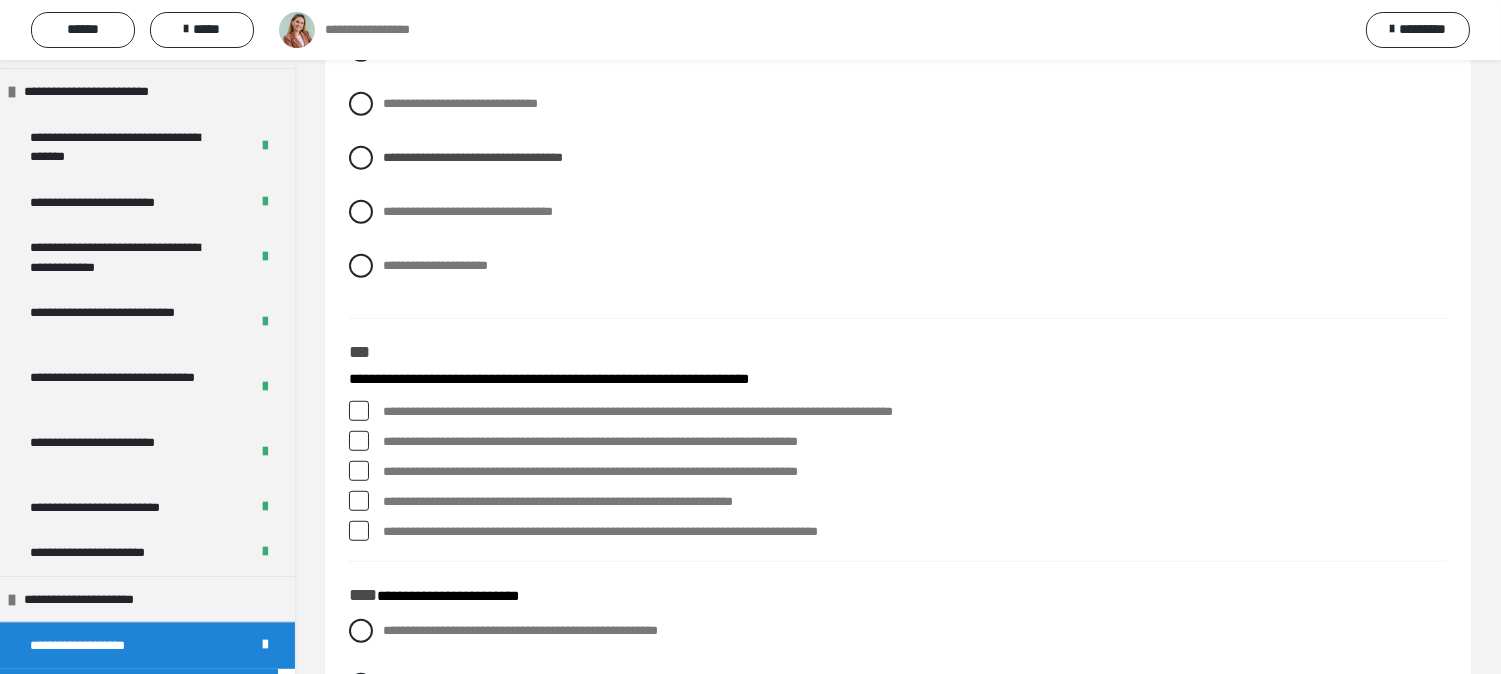 scroll, scrollTop: 2666, scrollLeft: 0, axis: vertical 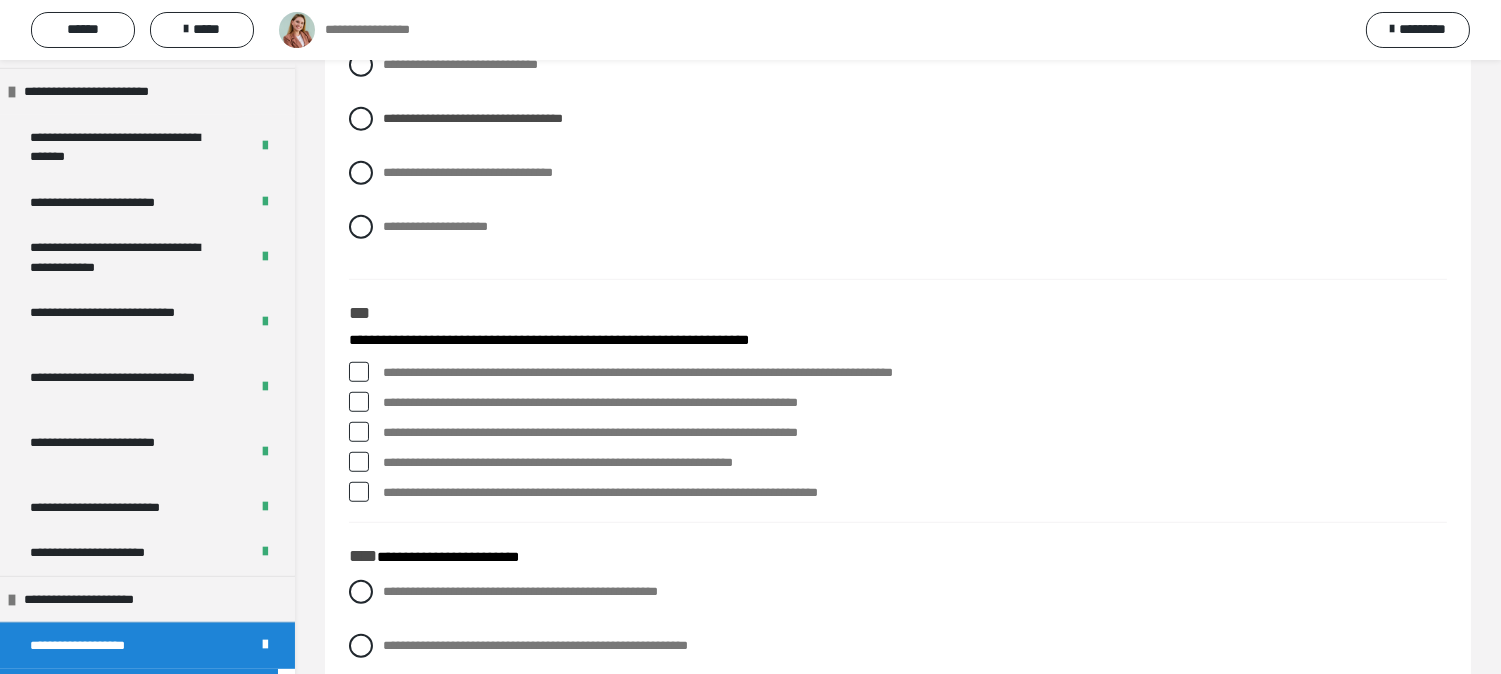 click at bounding box center [359, 462] 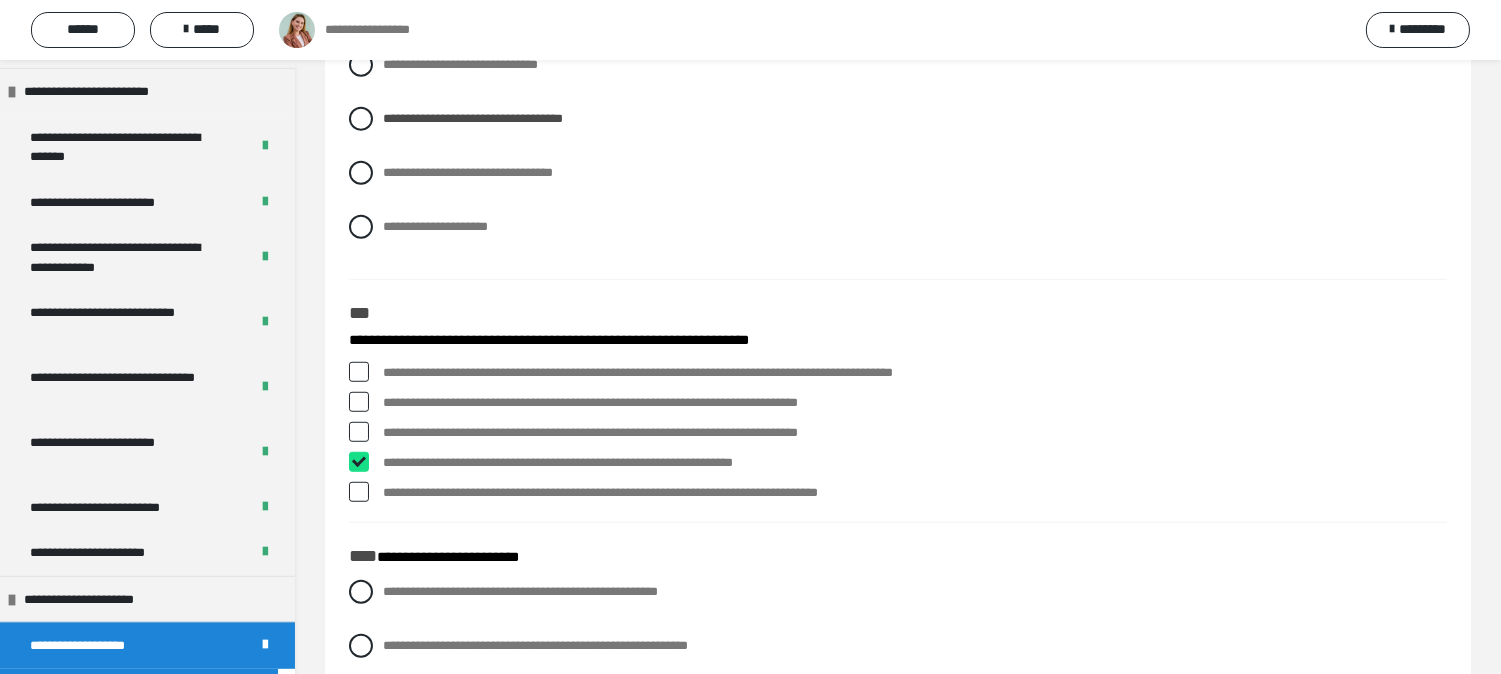 checkbox on "****" 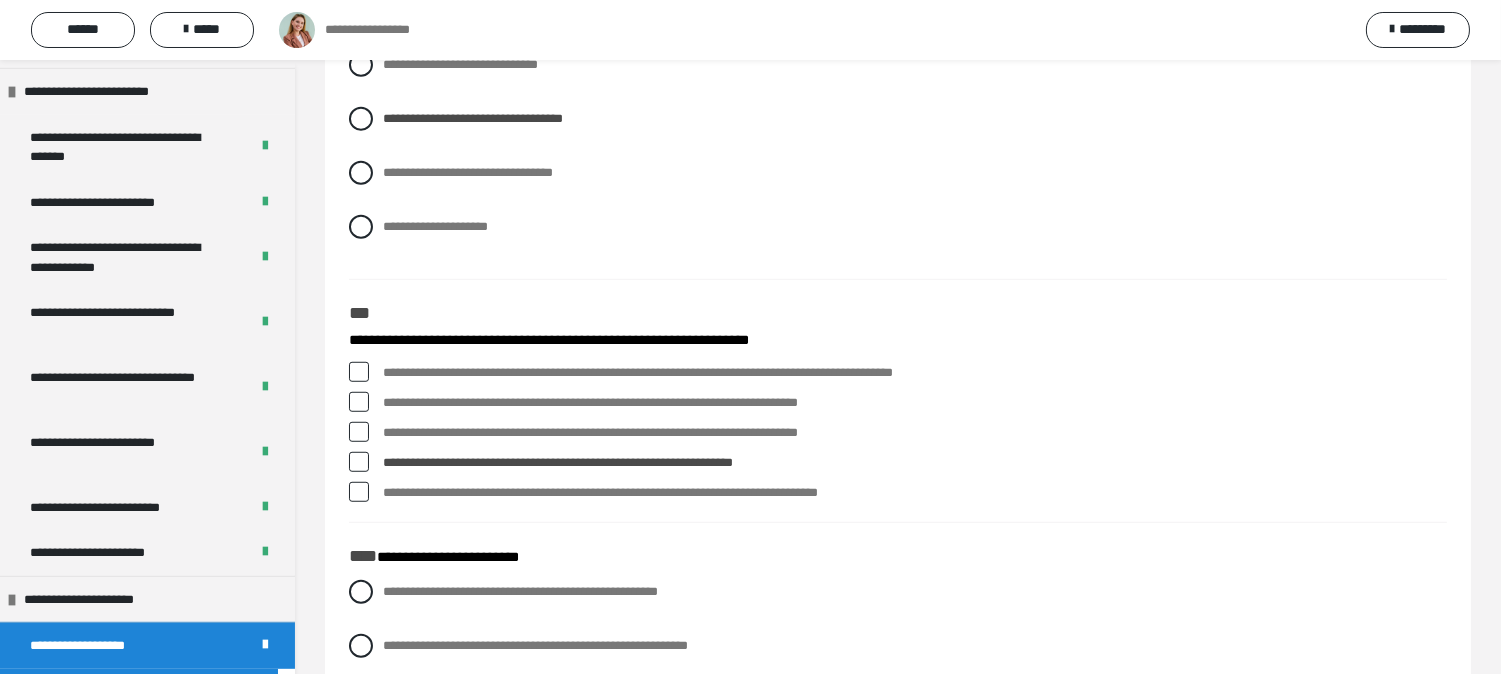 click at bounding box center [359, 402] 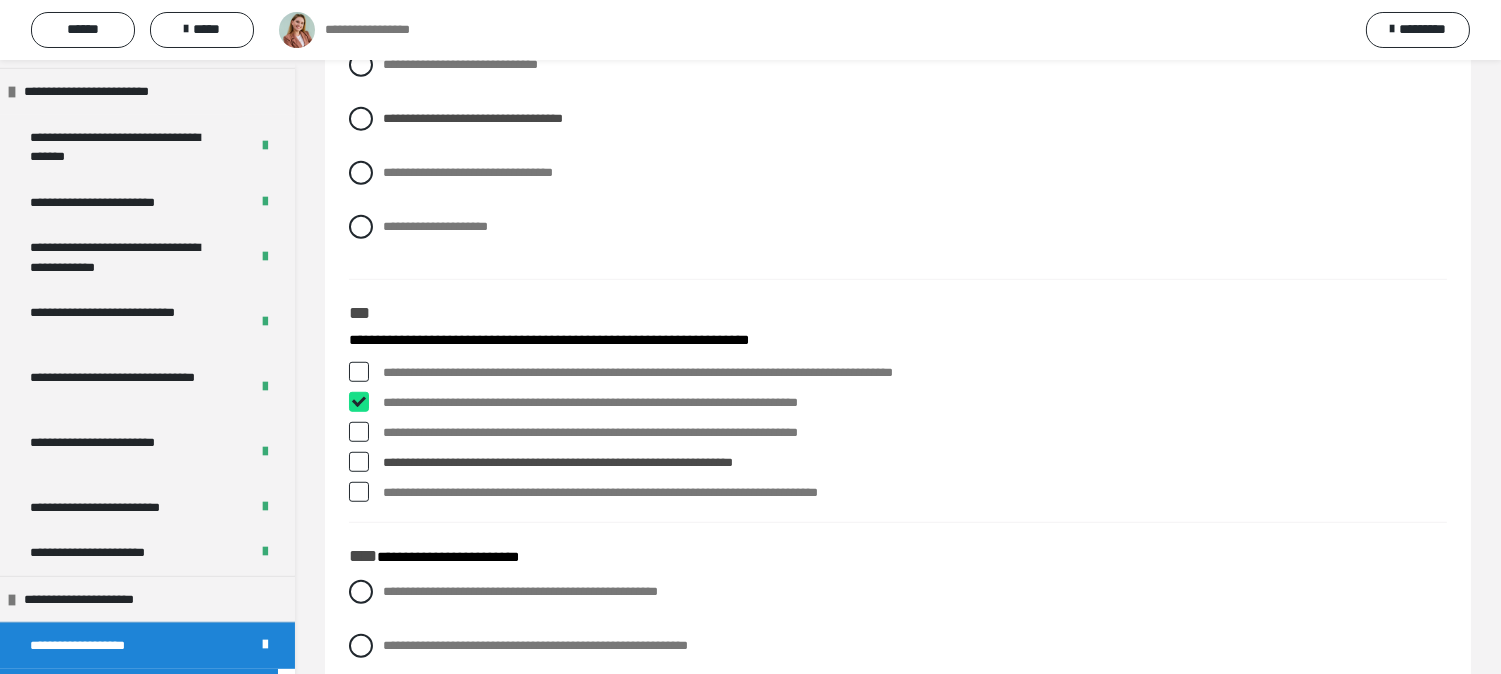 checkbox on "****" 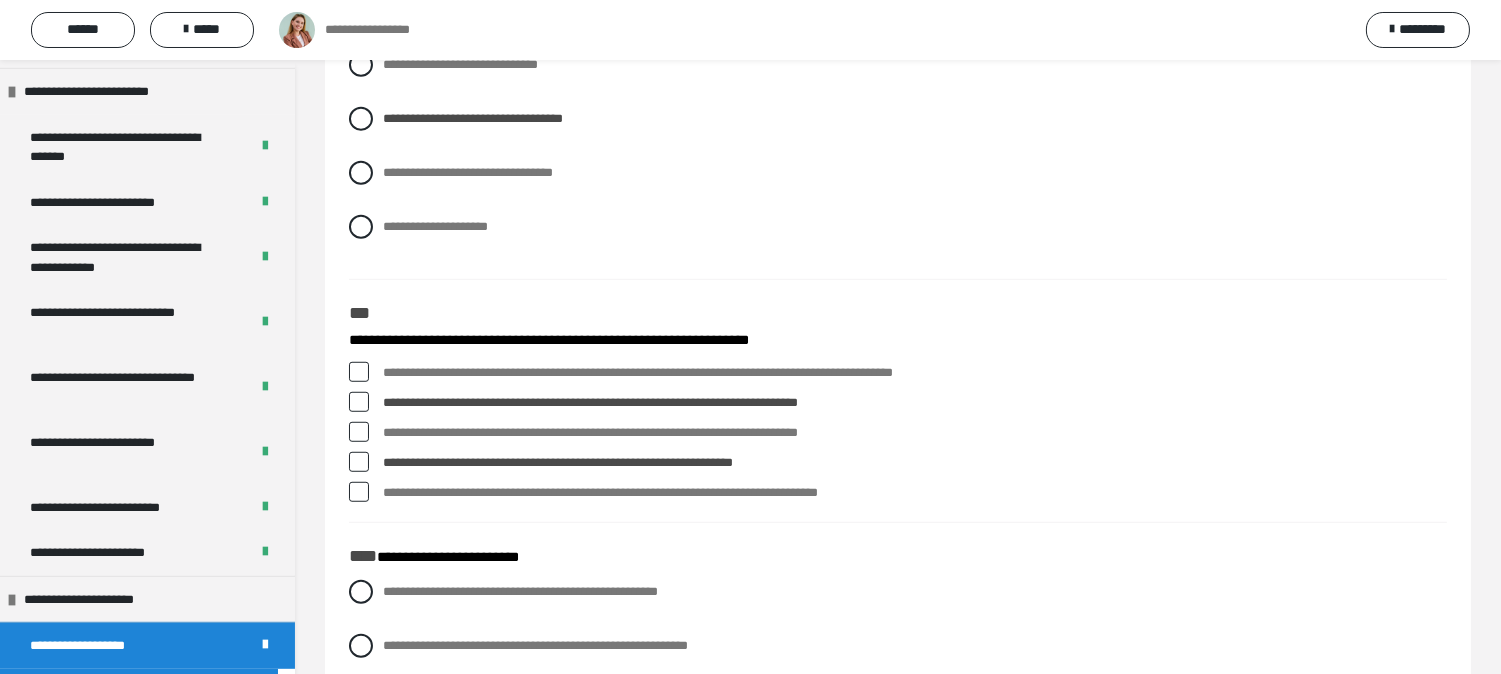 click at bounding box center (359, 372) 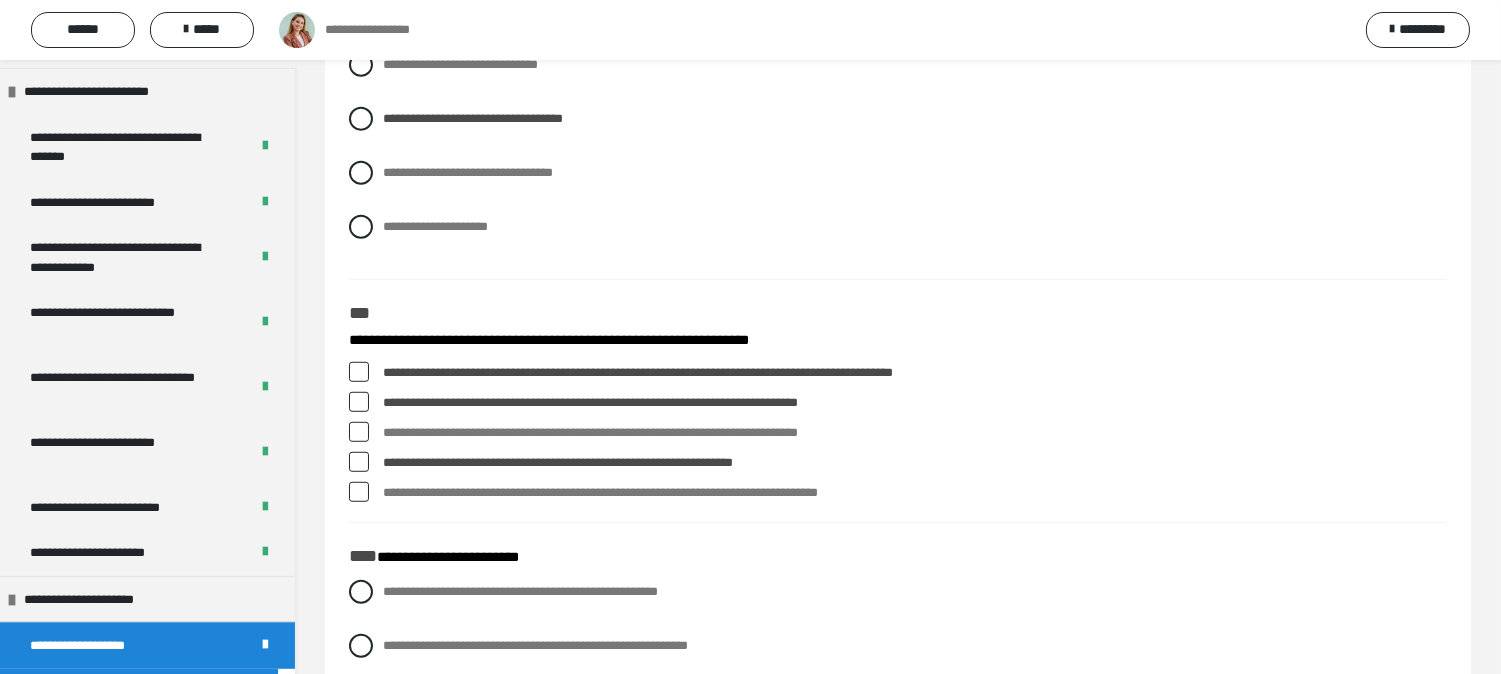 click at bounding box center [359, 372] 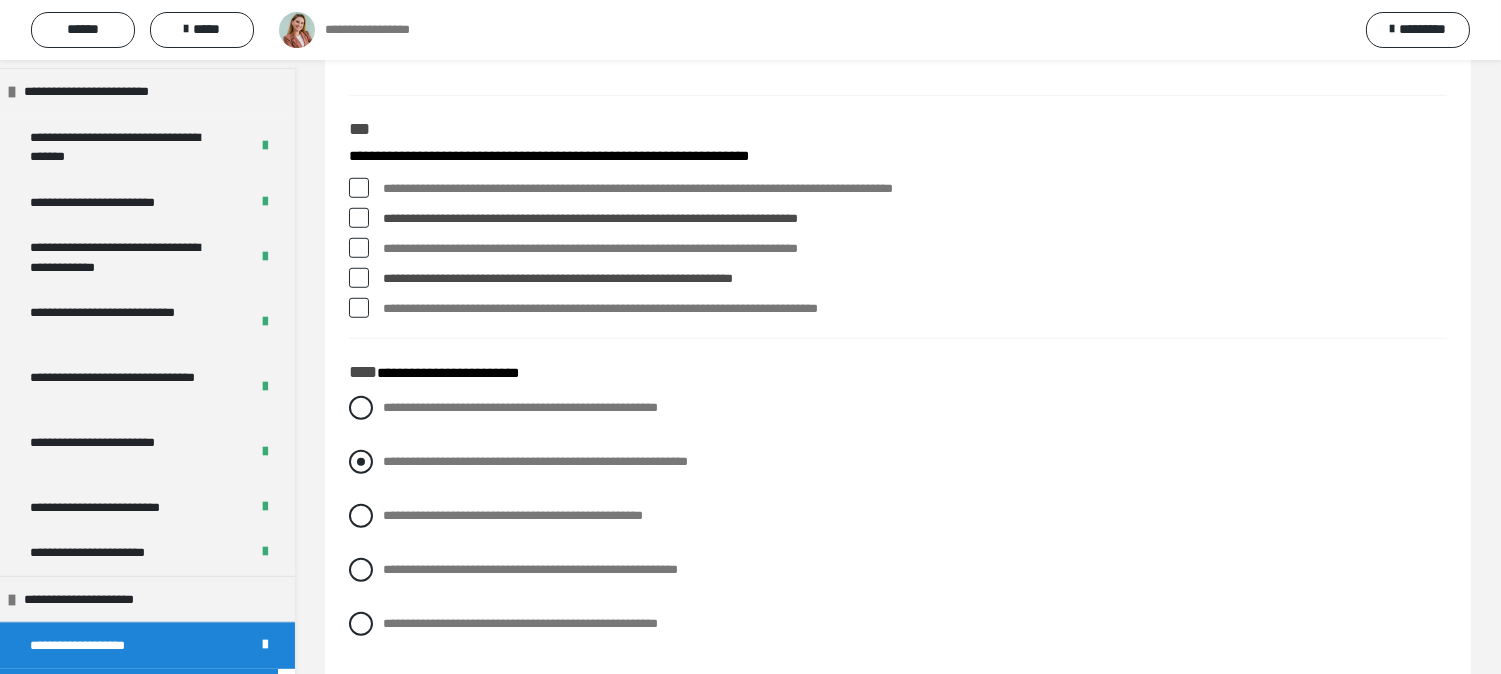 scroll, scrollTop: 2888, scrollLeft: 0, axis: vertical 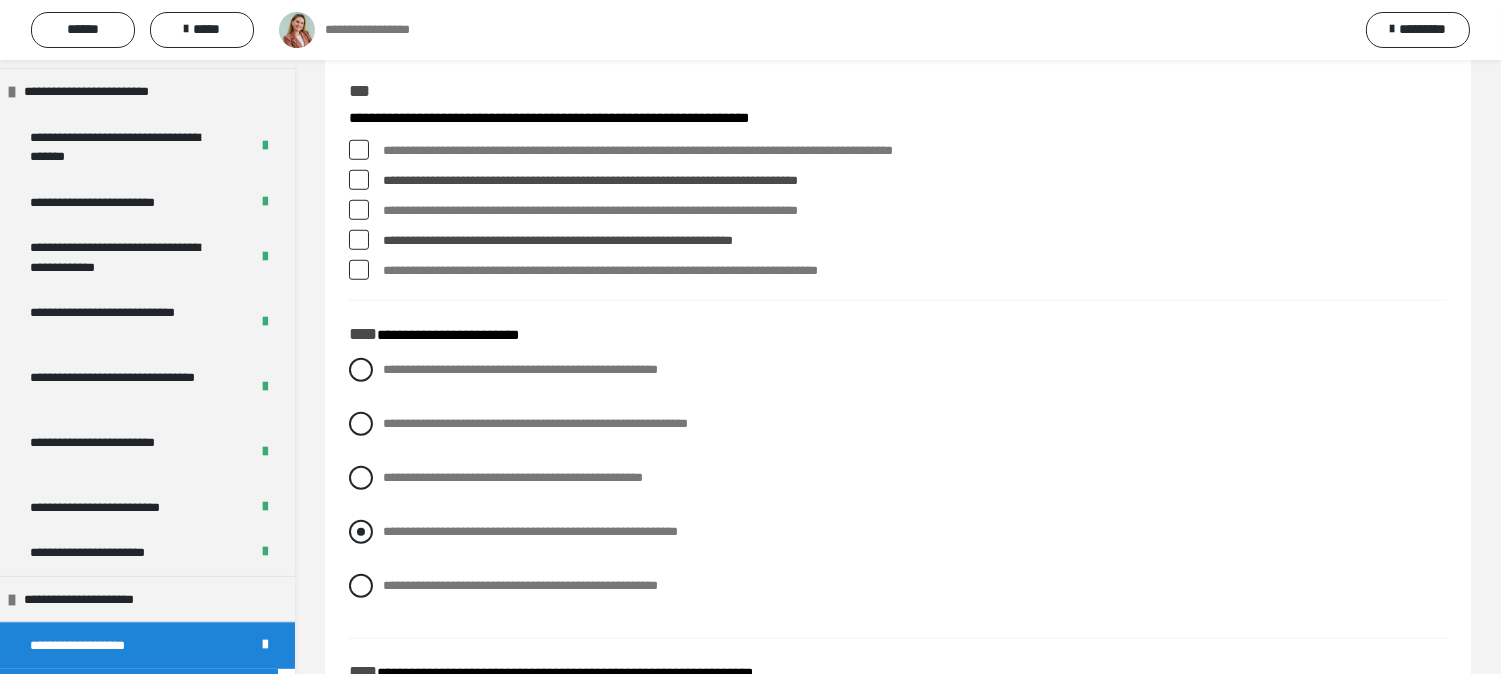 click at bounding box center (361, 532) 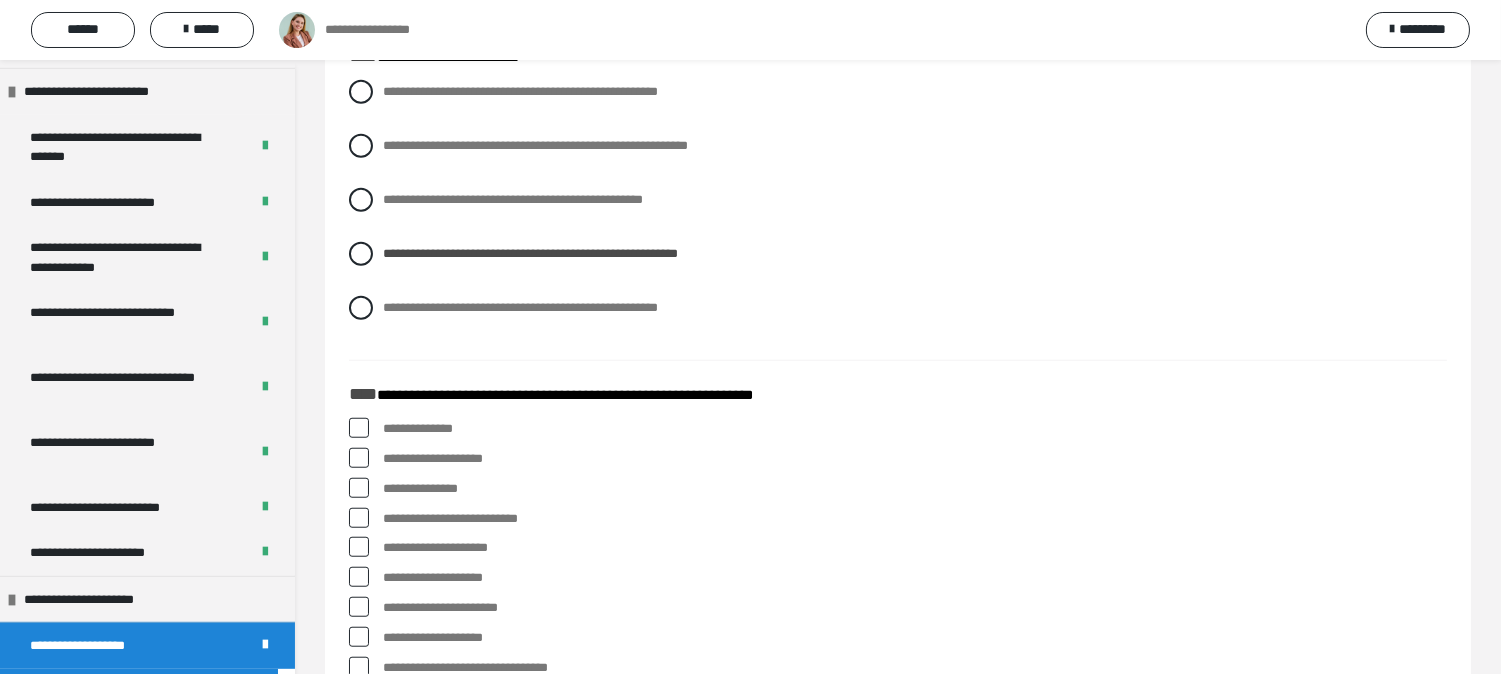scroll, scrollTop: 3222, scrollLeft: 0, axis: vertical 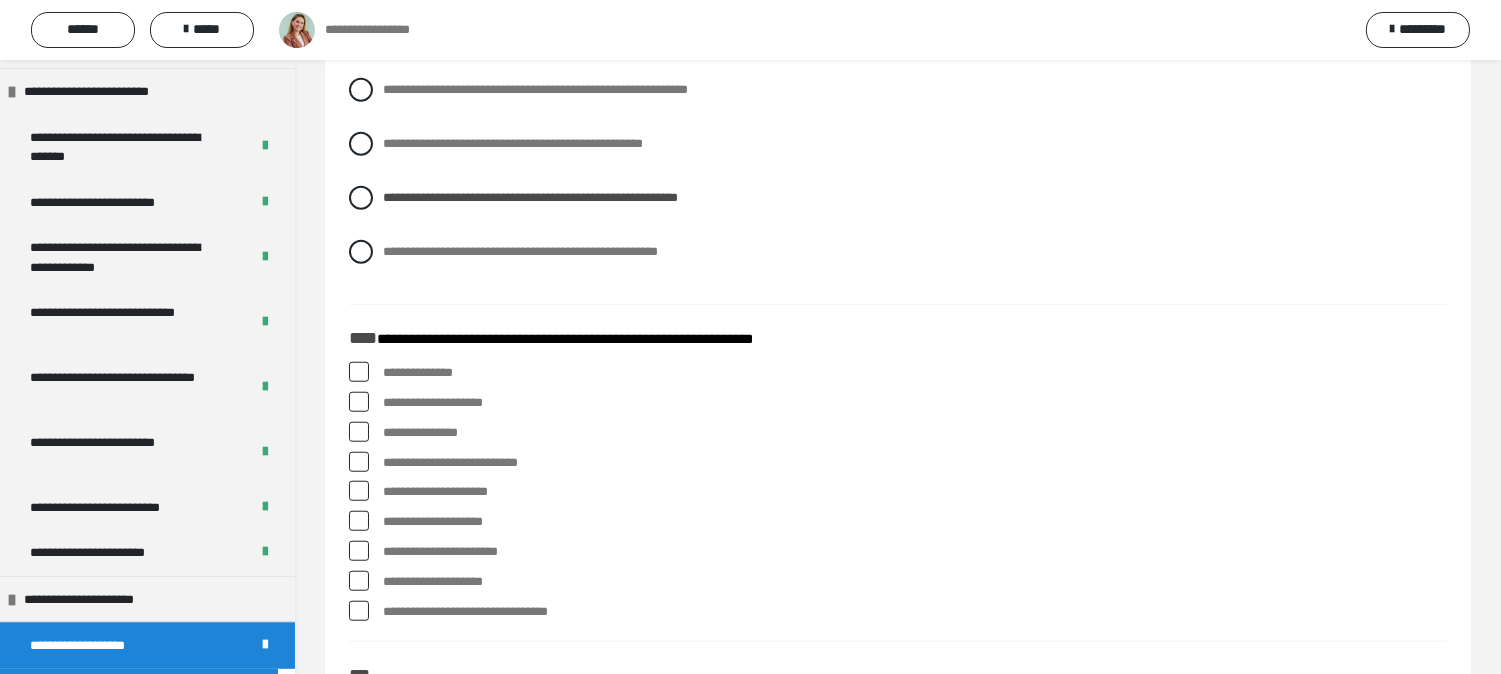 click at bounding box center [359, 372] 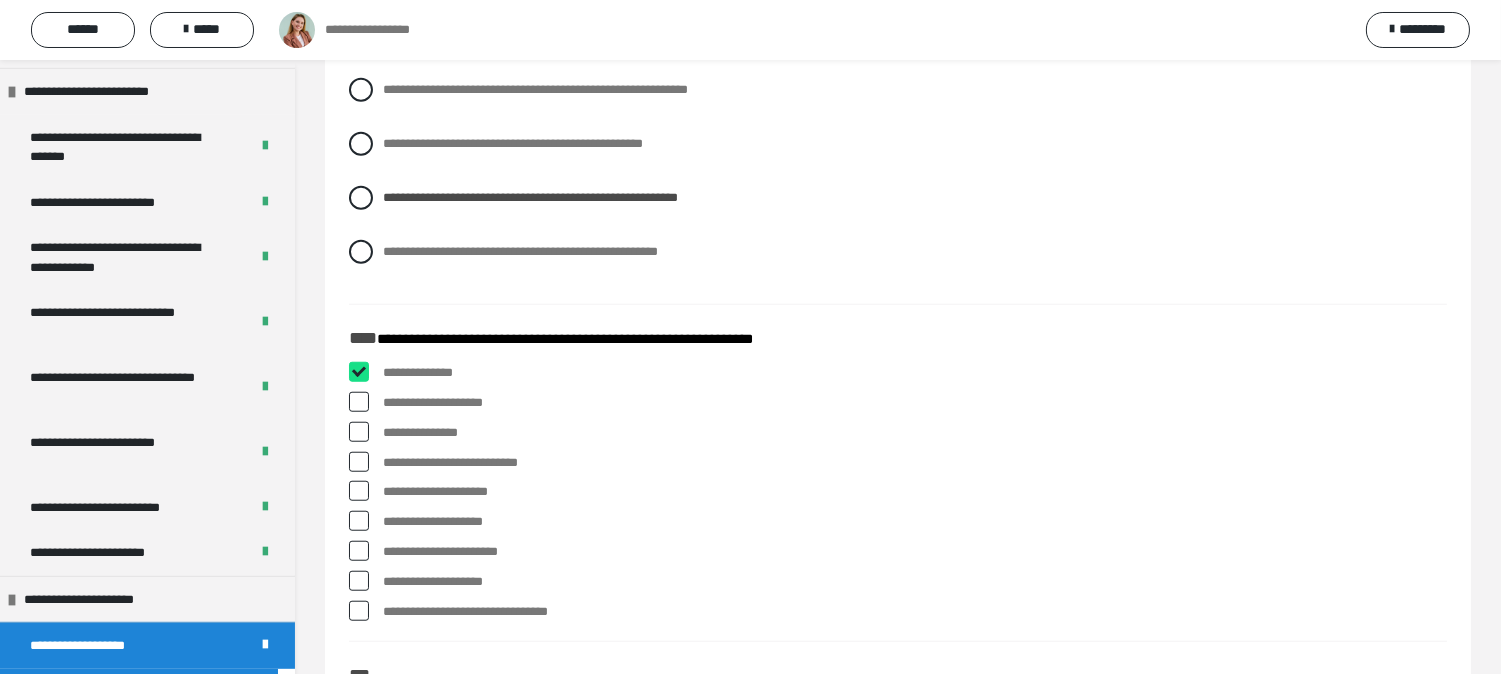 checkbox on "****" 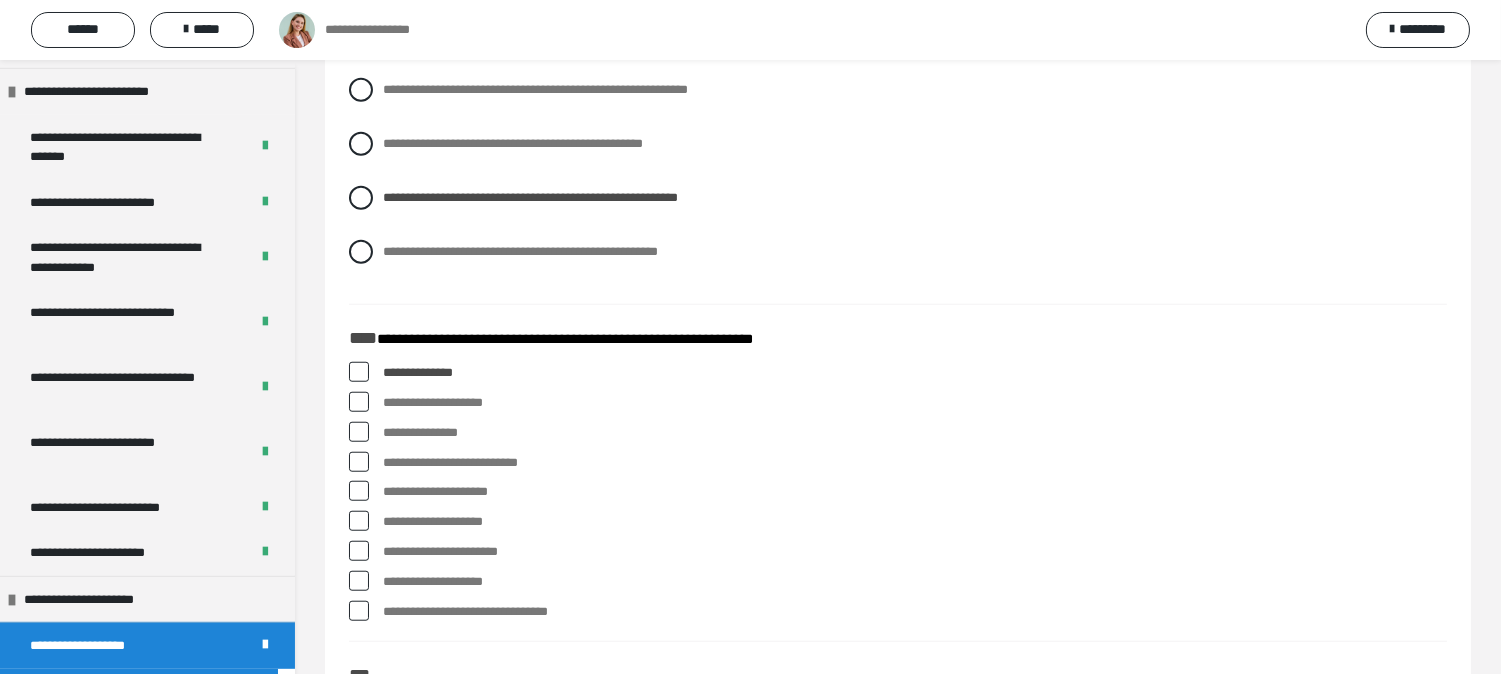 click at bounding box center [359, 462] 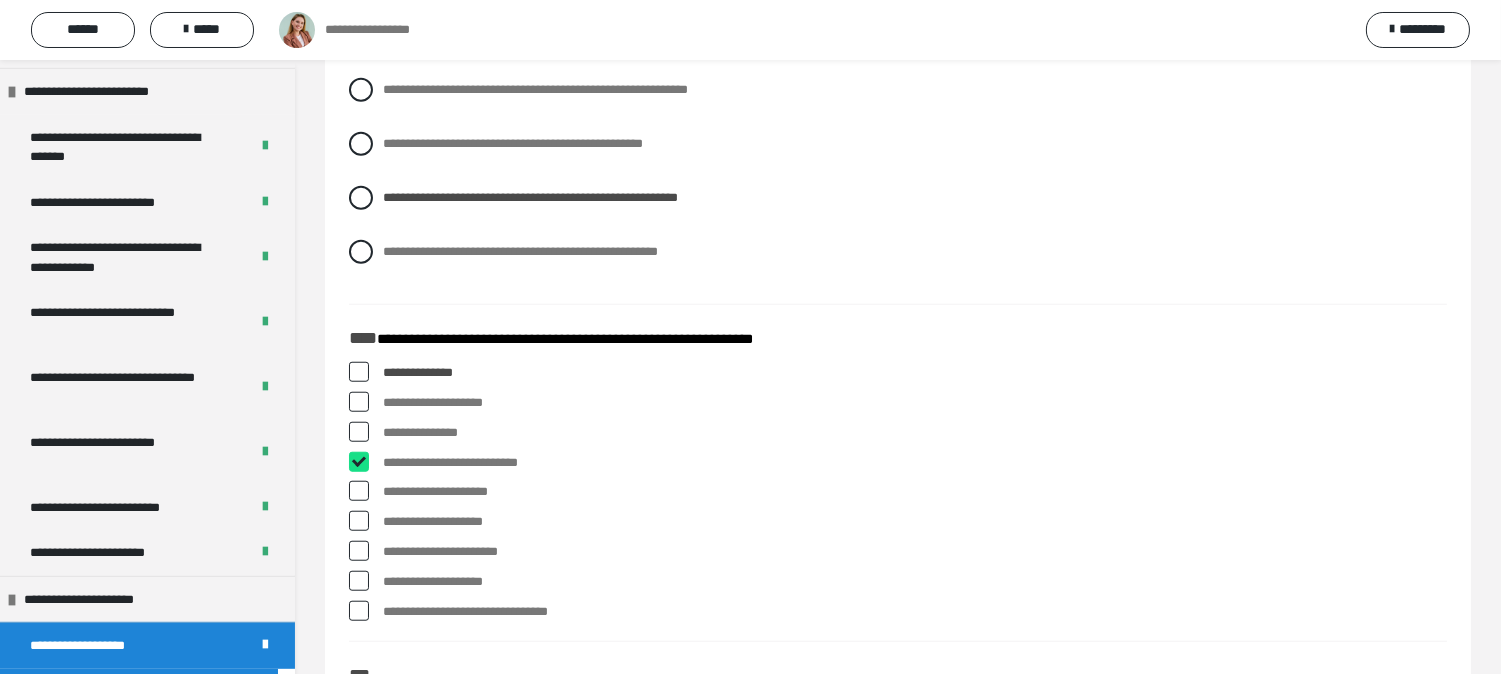 checkbox on "****" 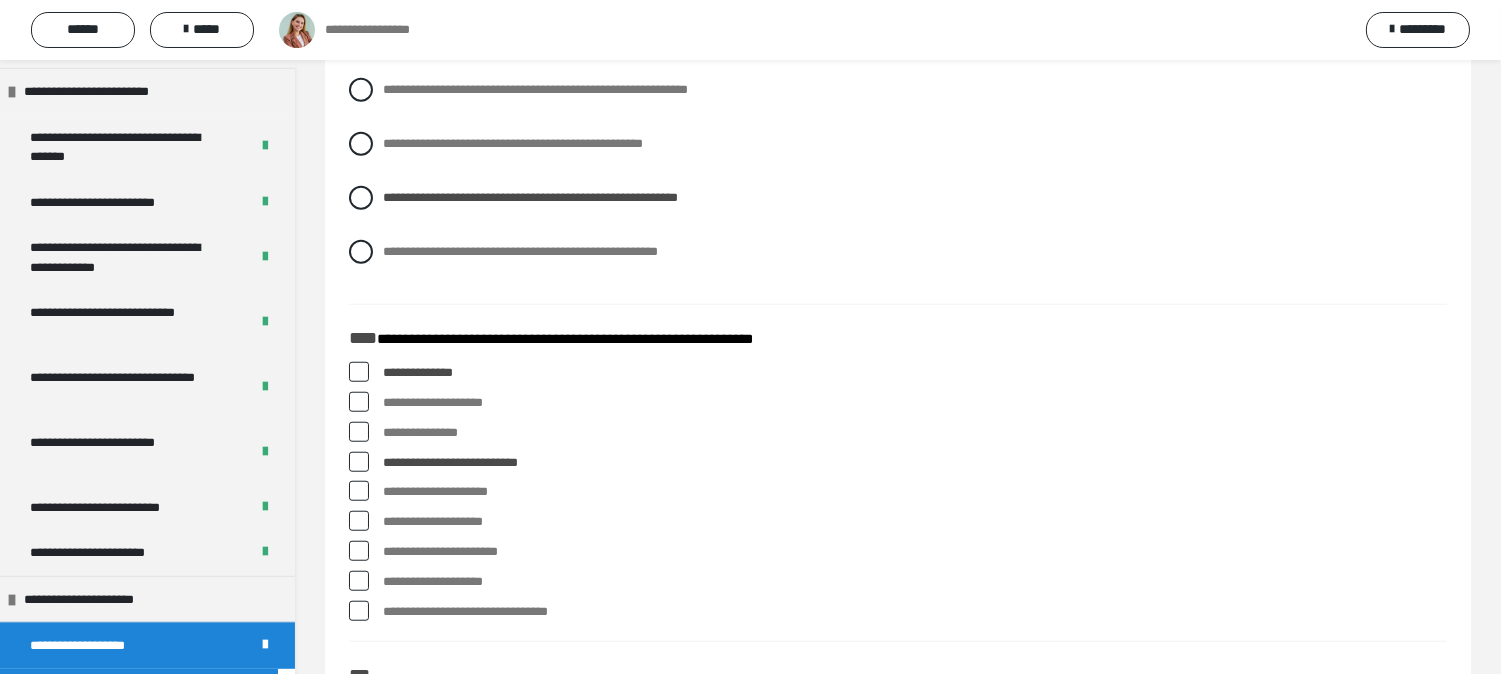 click at bounding box center (359, 491) 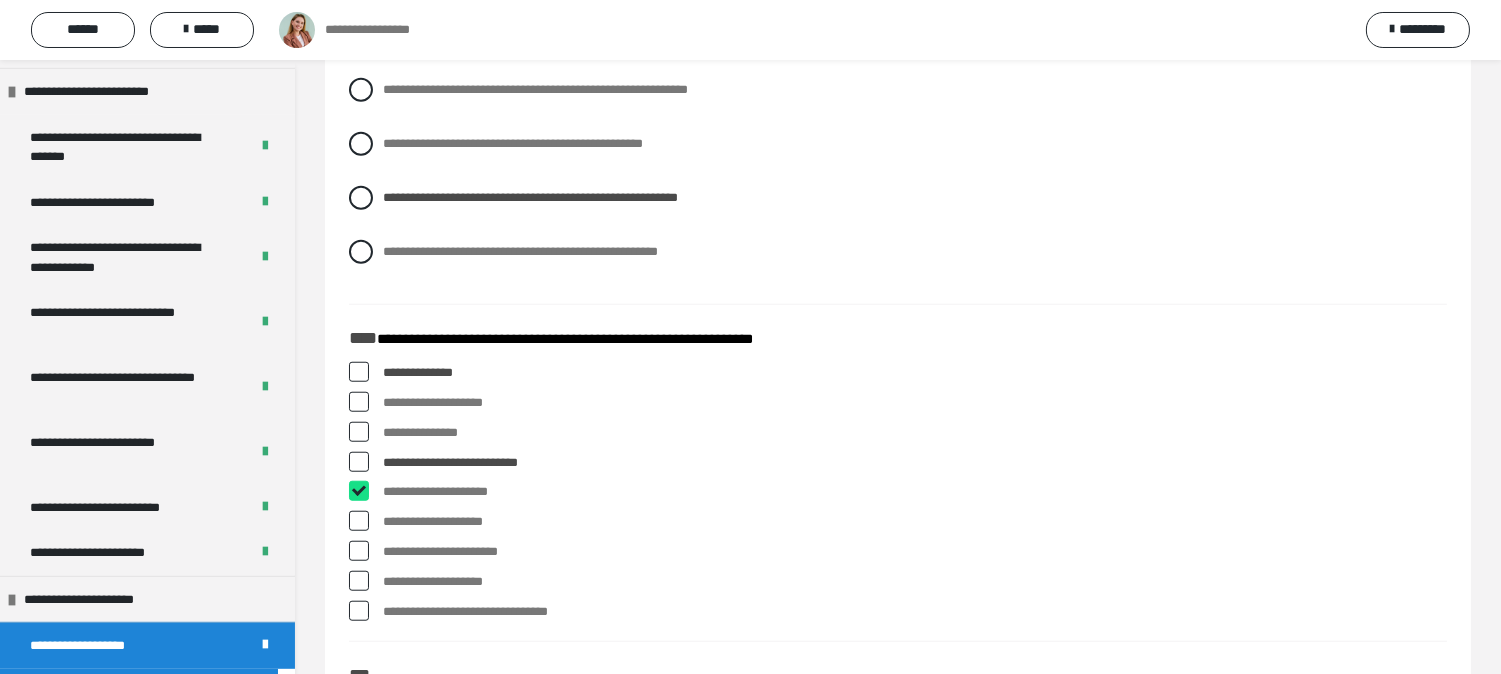 checkbox on "****" 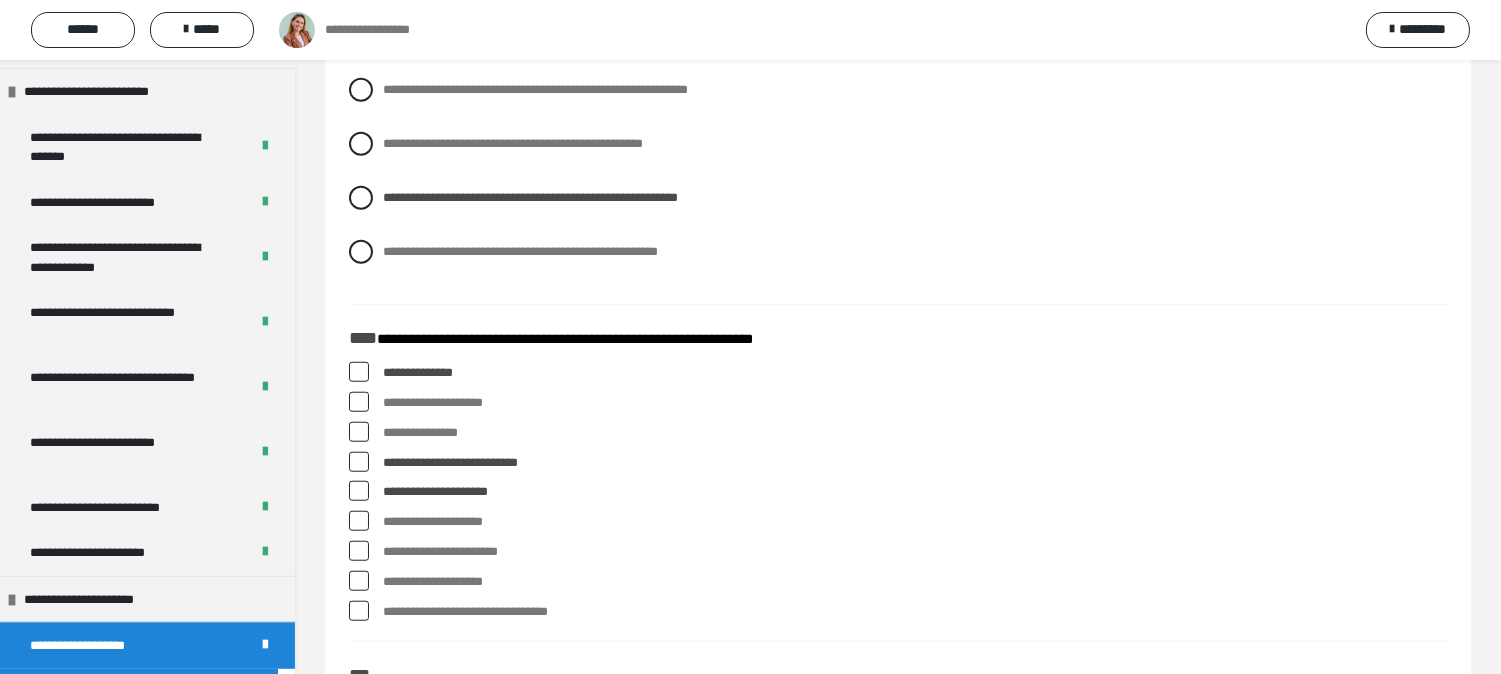 click at bounding box center [359, 521] 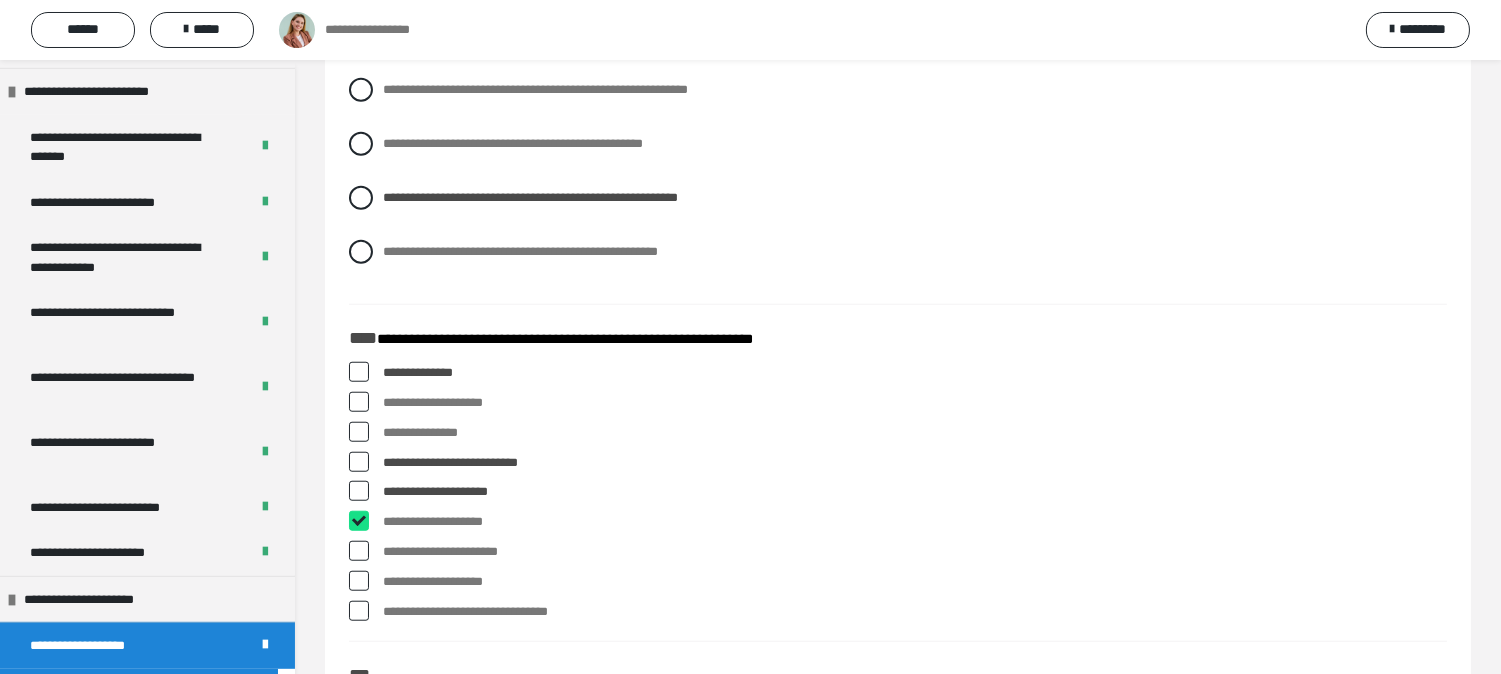 checkbox on "****" 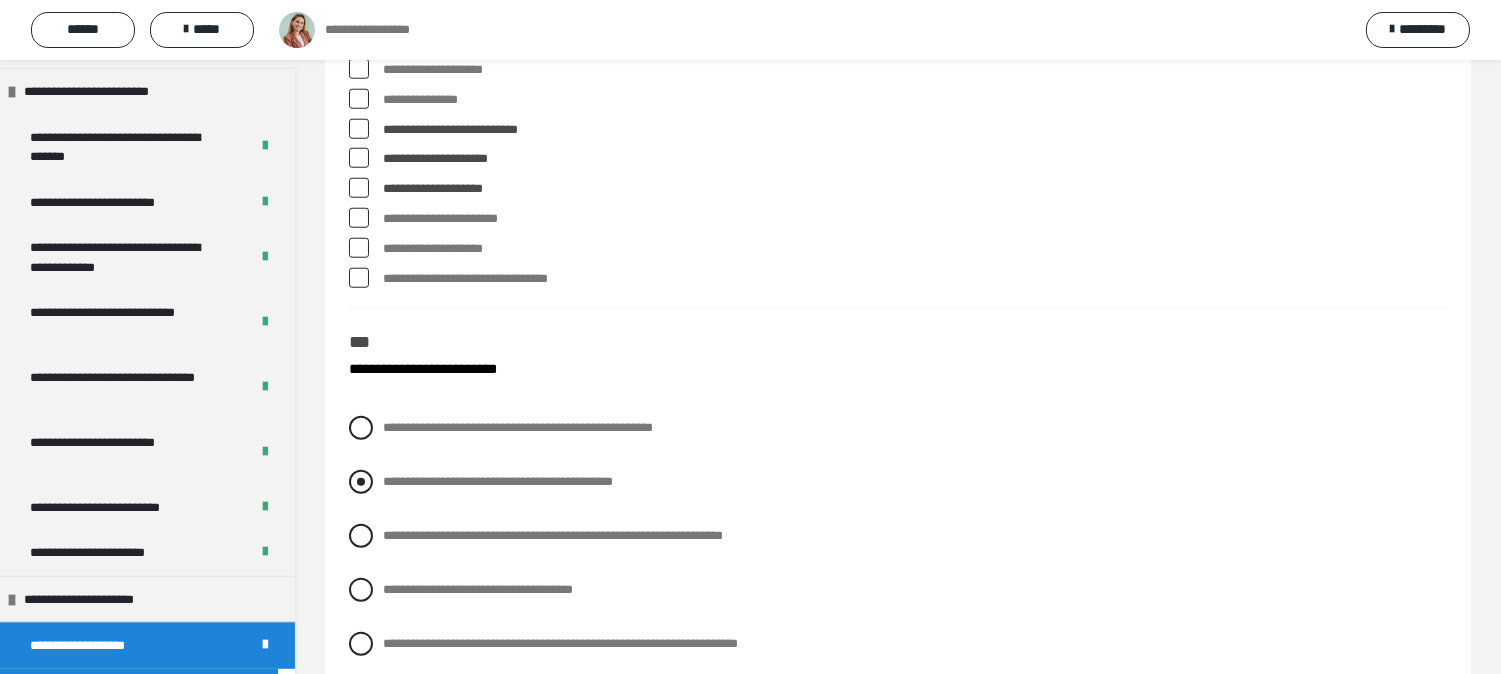 scroll, scrollTop: 3666, scrollLeft: 0, axis: vertical 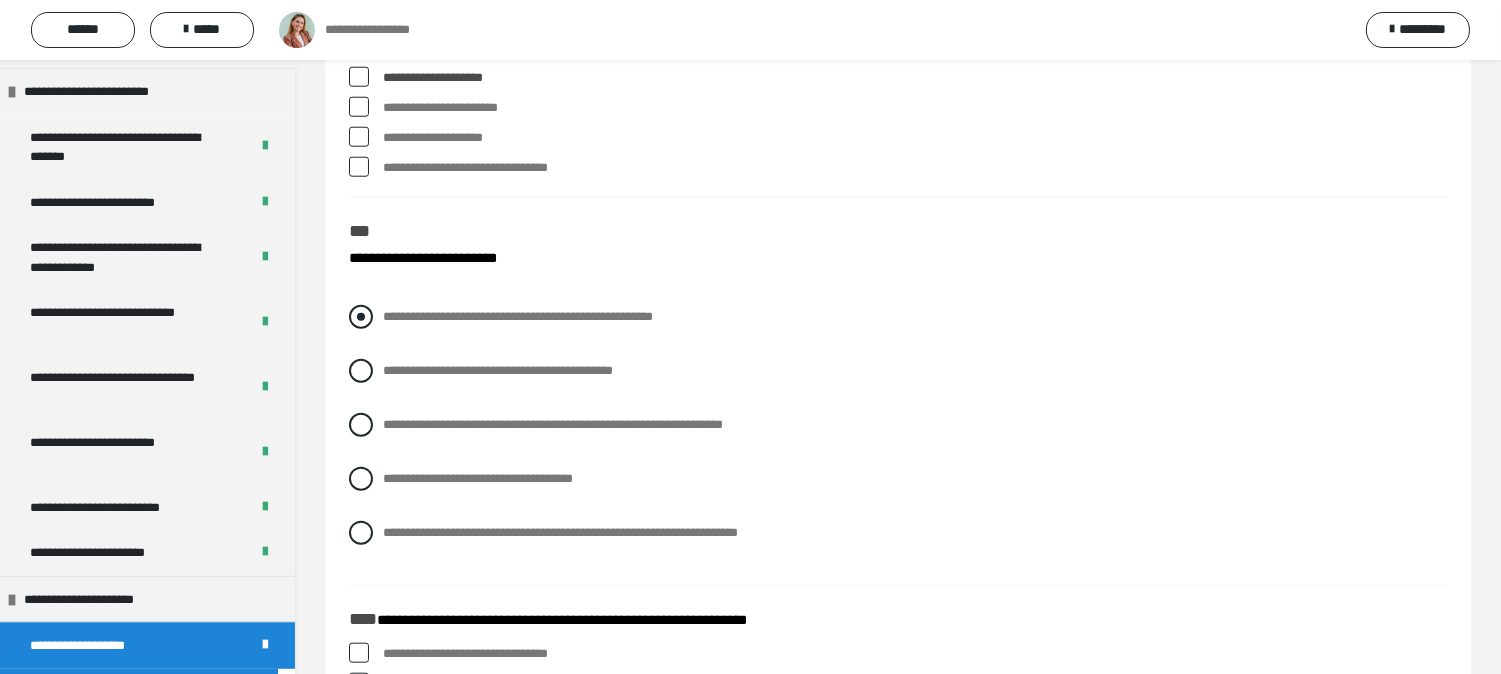 click on "**********" at bounding box center (518, 316) 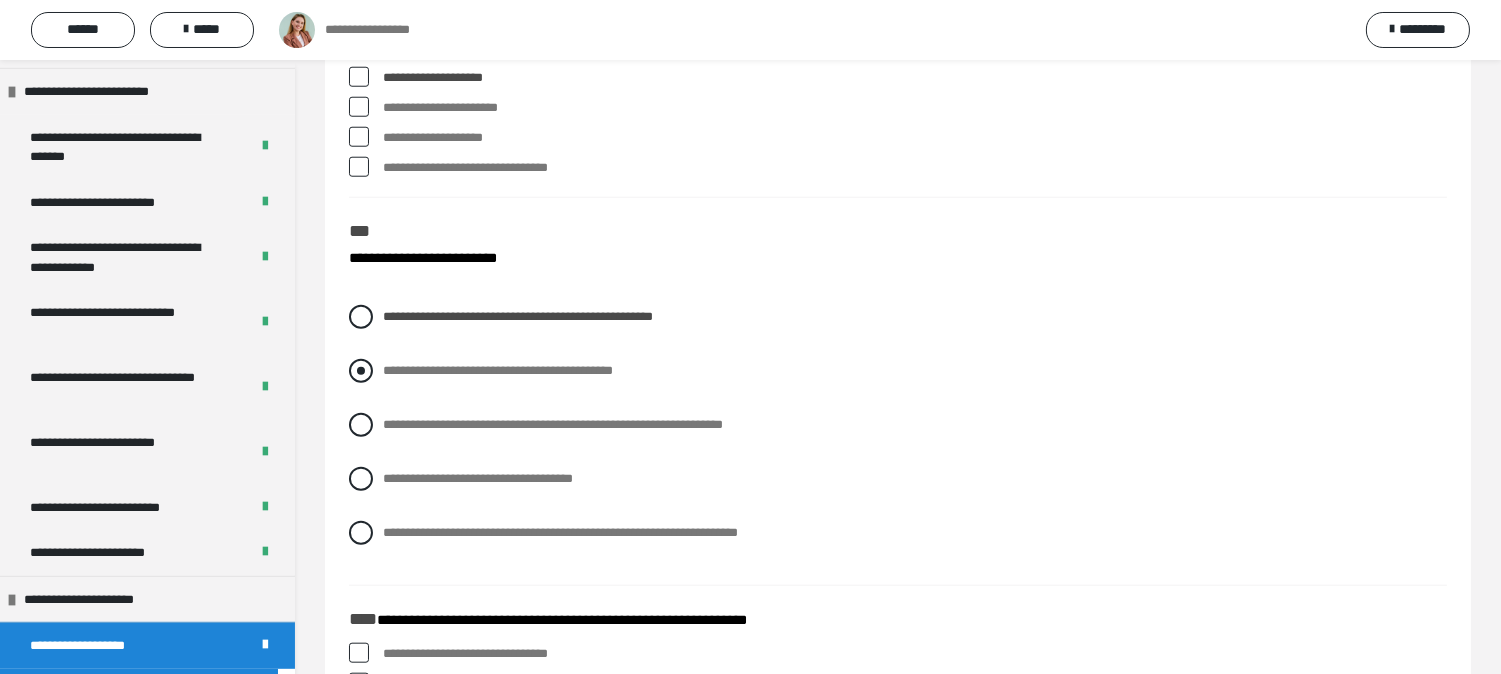 click on "**********" at bounding box center [498, 370] 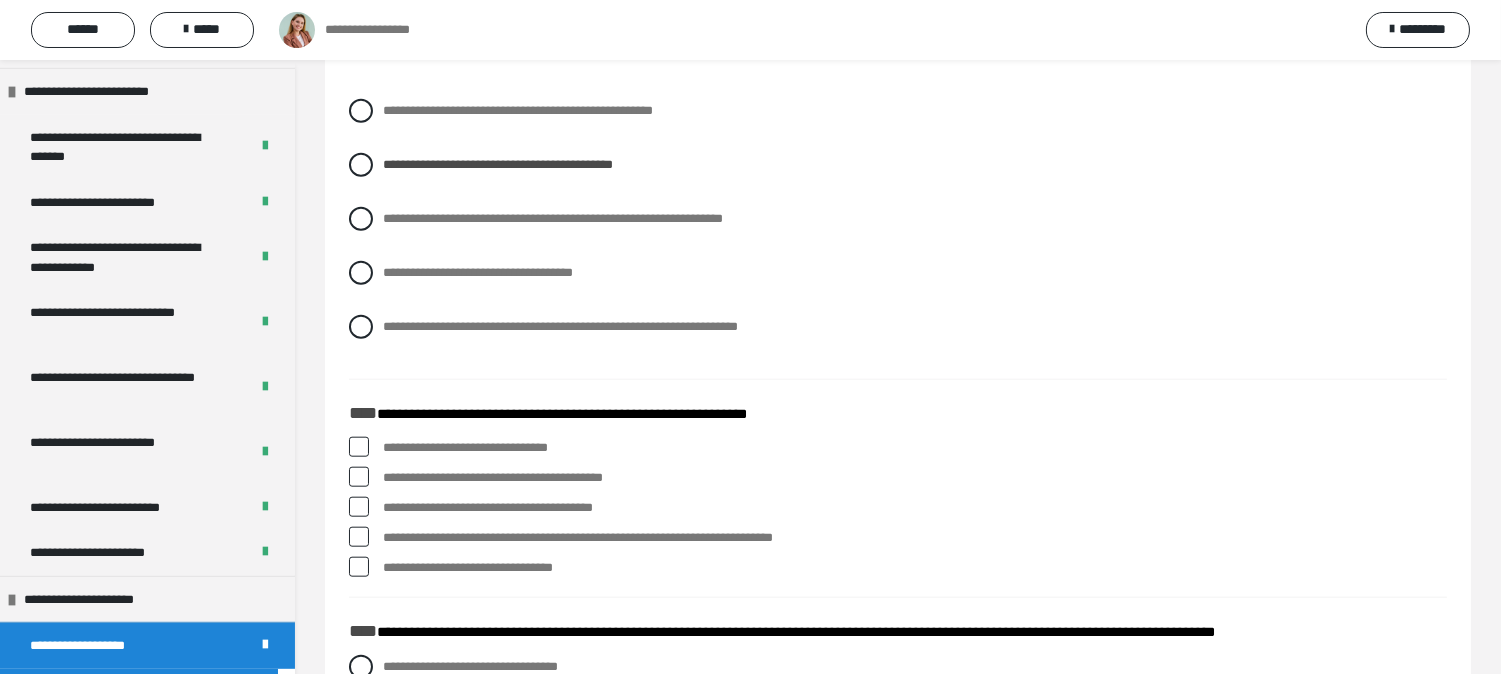 scroll, scrollTop: 4000, scrollLeft: 0, axis: vertical 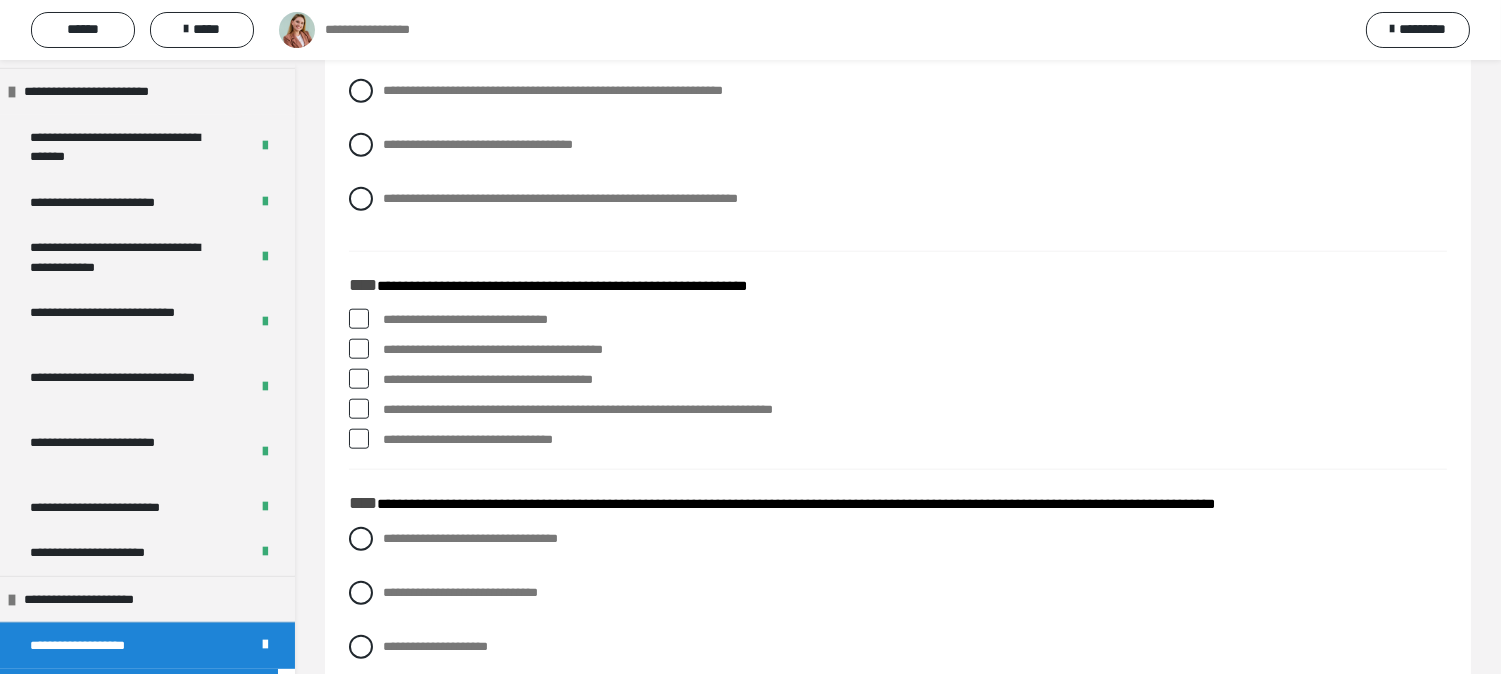 click on "**********" at bounding box center (898, 440) 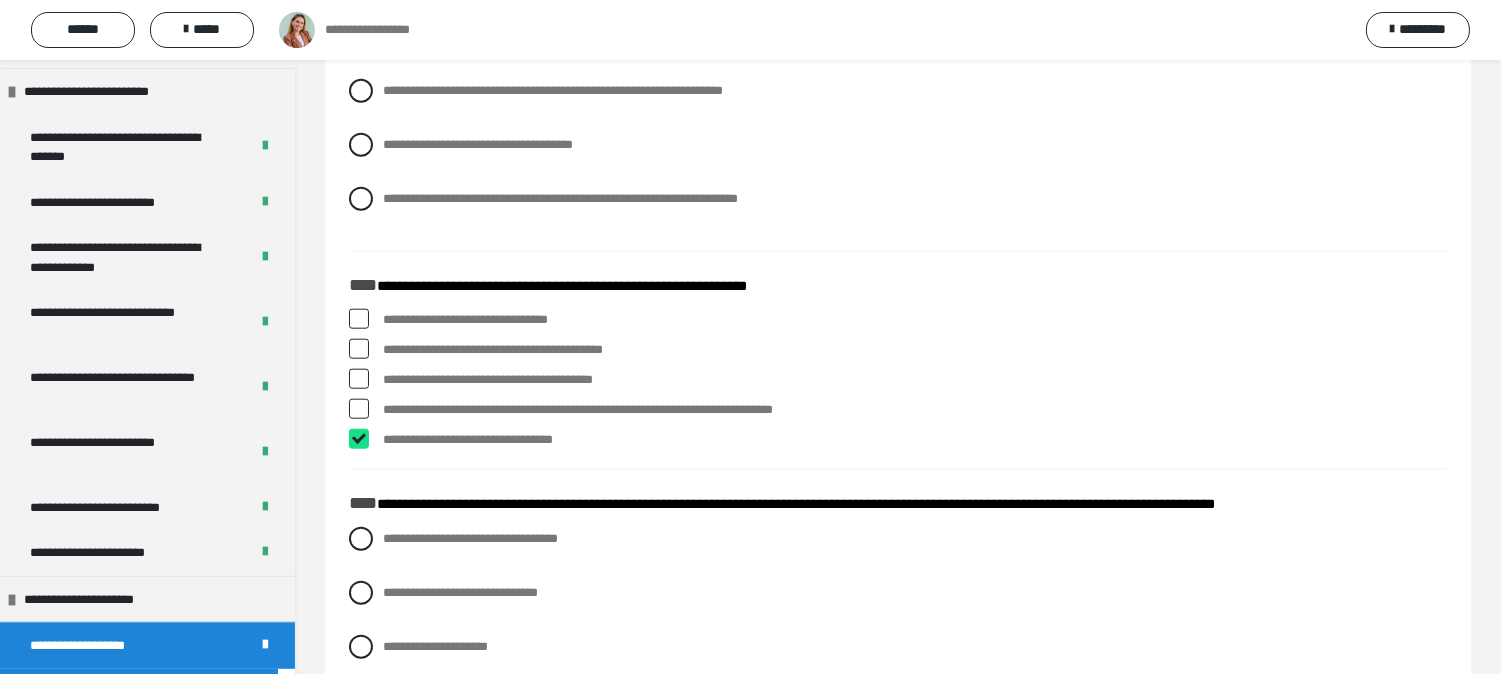 checkbox on "****" 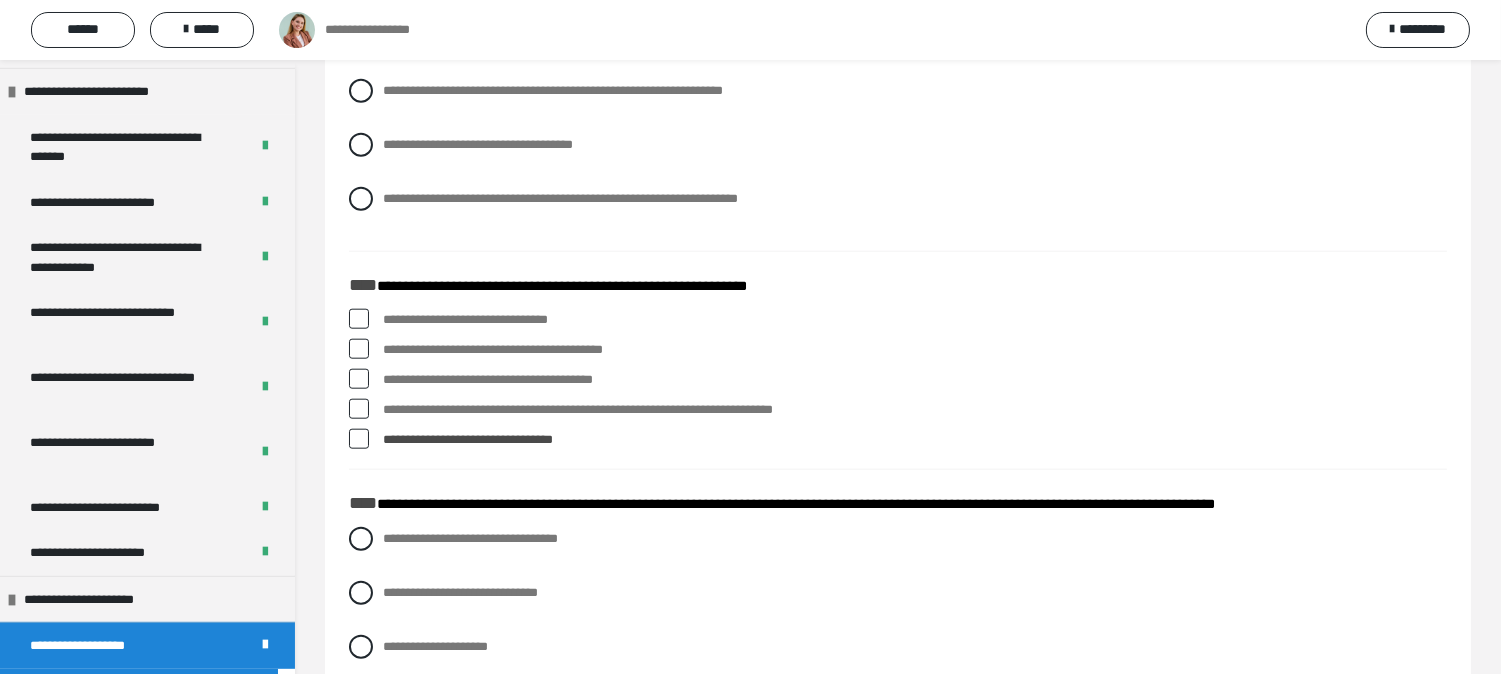 click at bounding box center [359, 319] 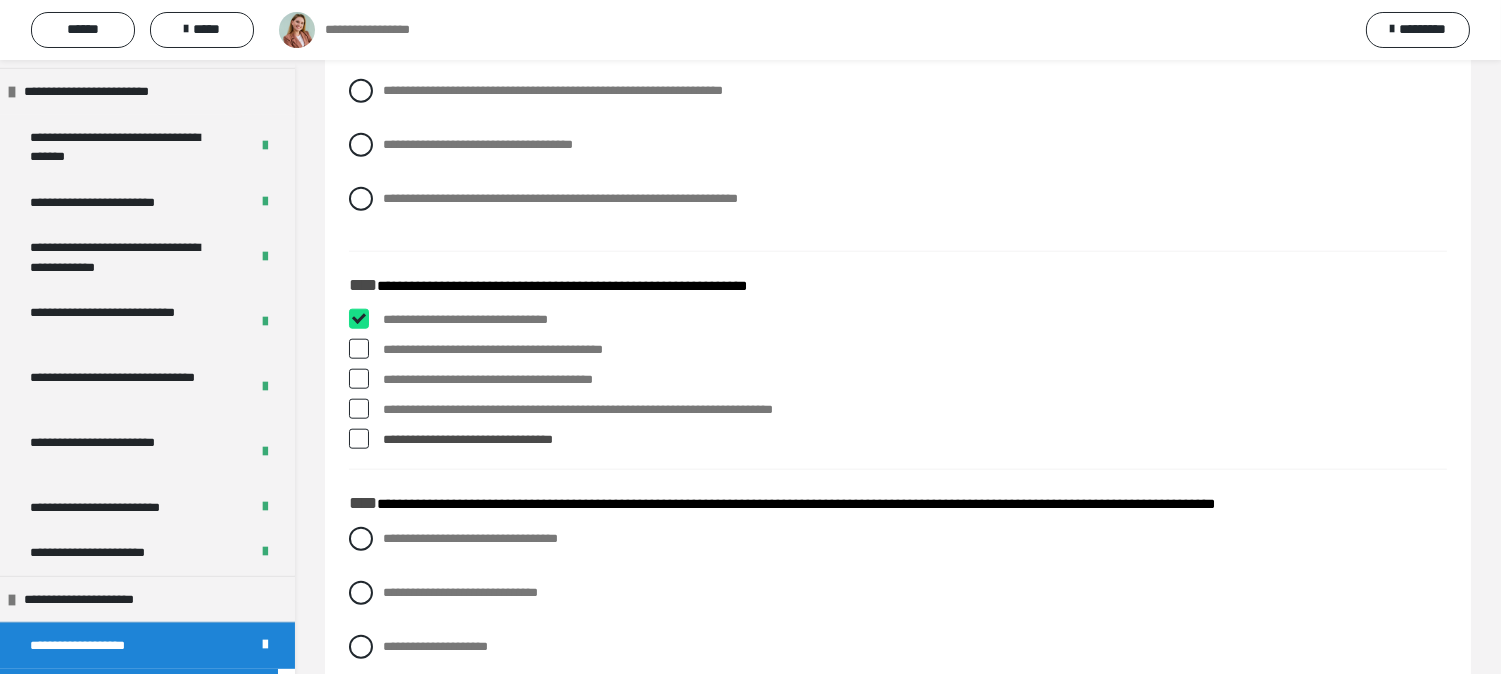 checkbox on "****" 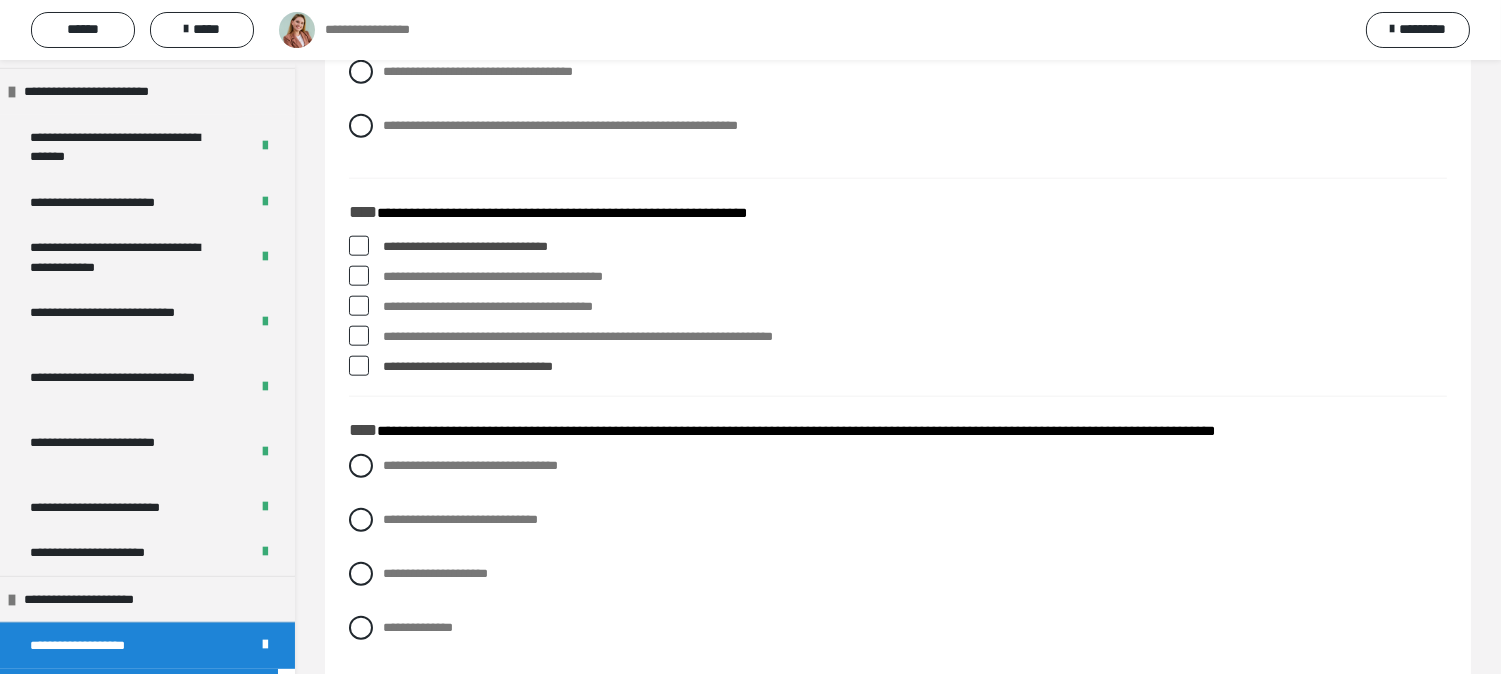 scroll, scrollTop: 4111, scrollLeft: 0, axis: vertical 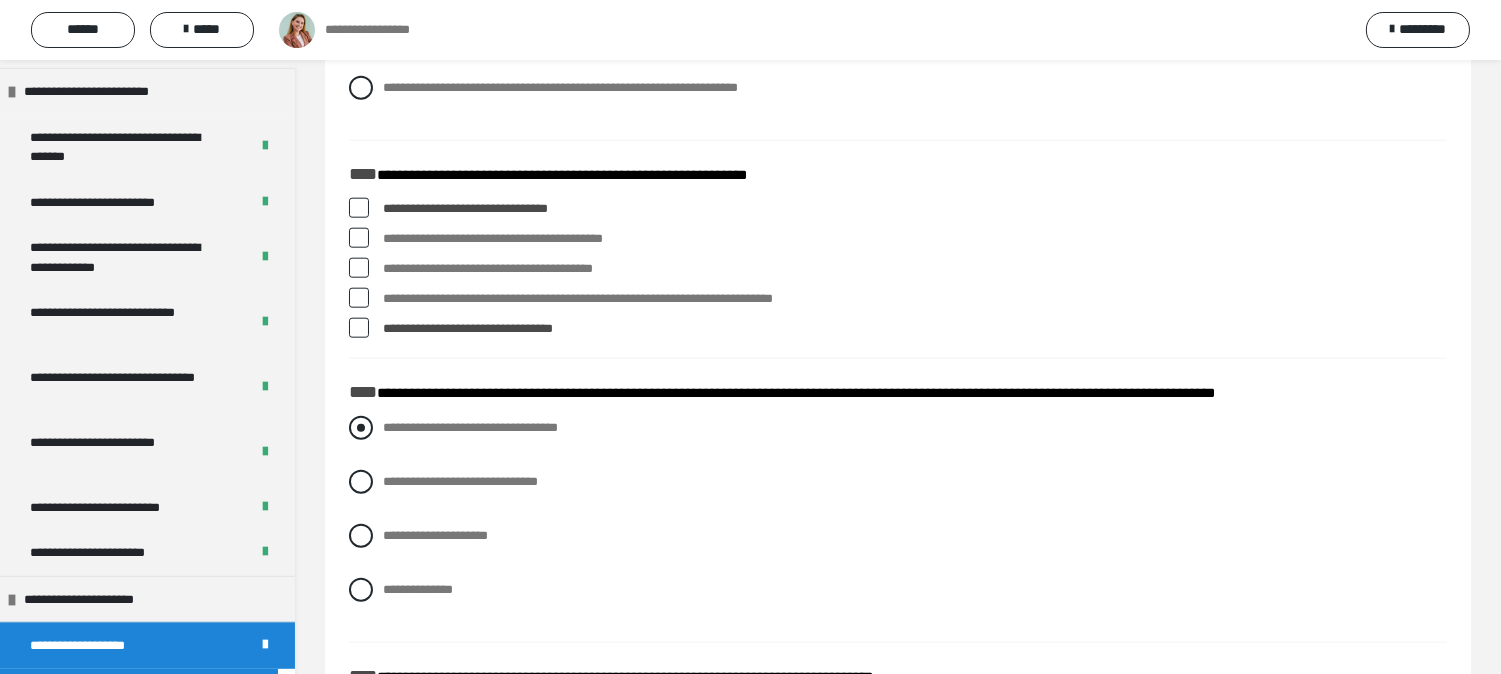 click on "**********" at bounding box center (470, 427) 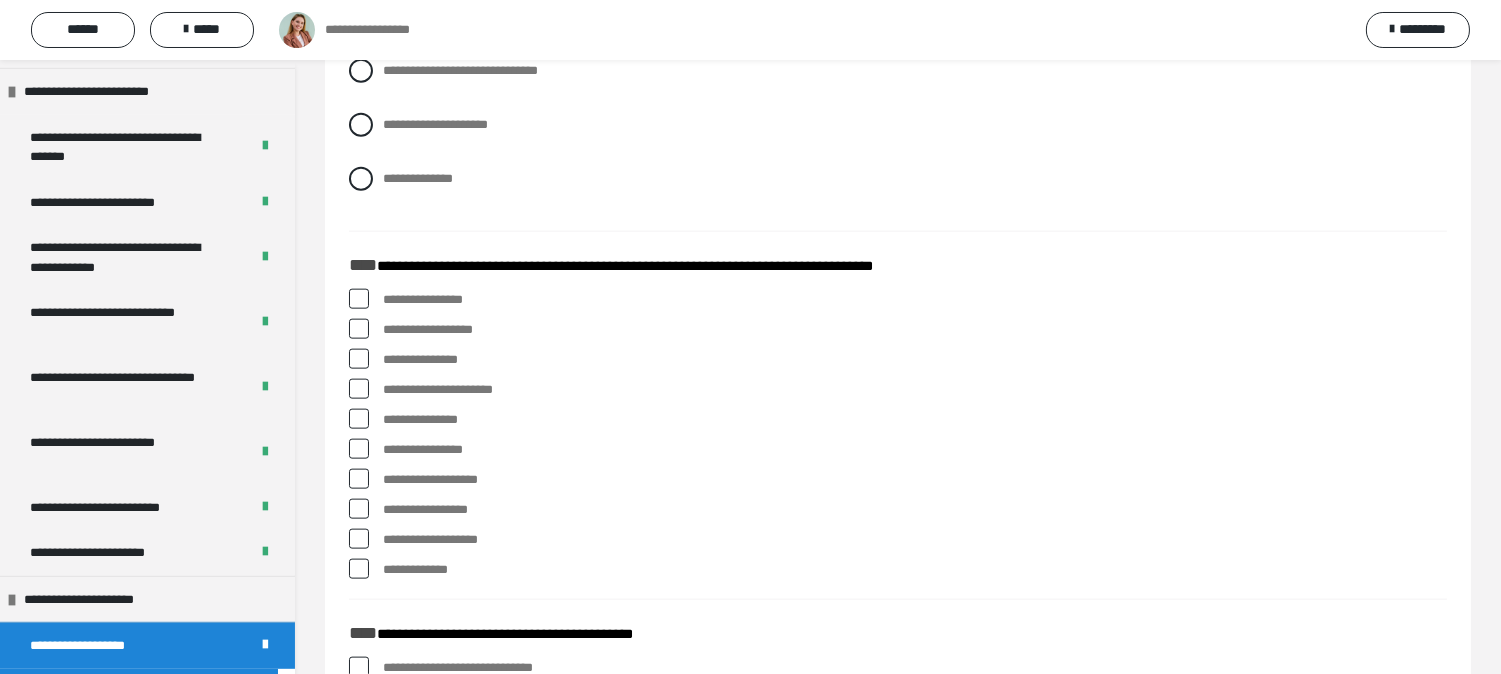 scroll, scrollTop: 4555, scrollLeft: 0, axis: vertical 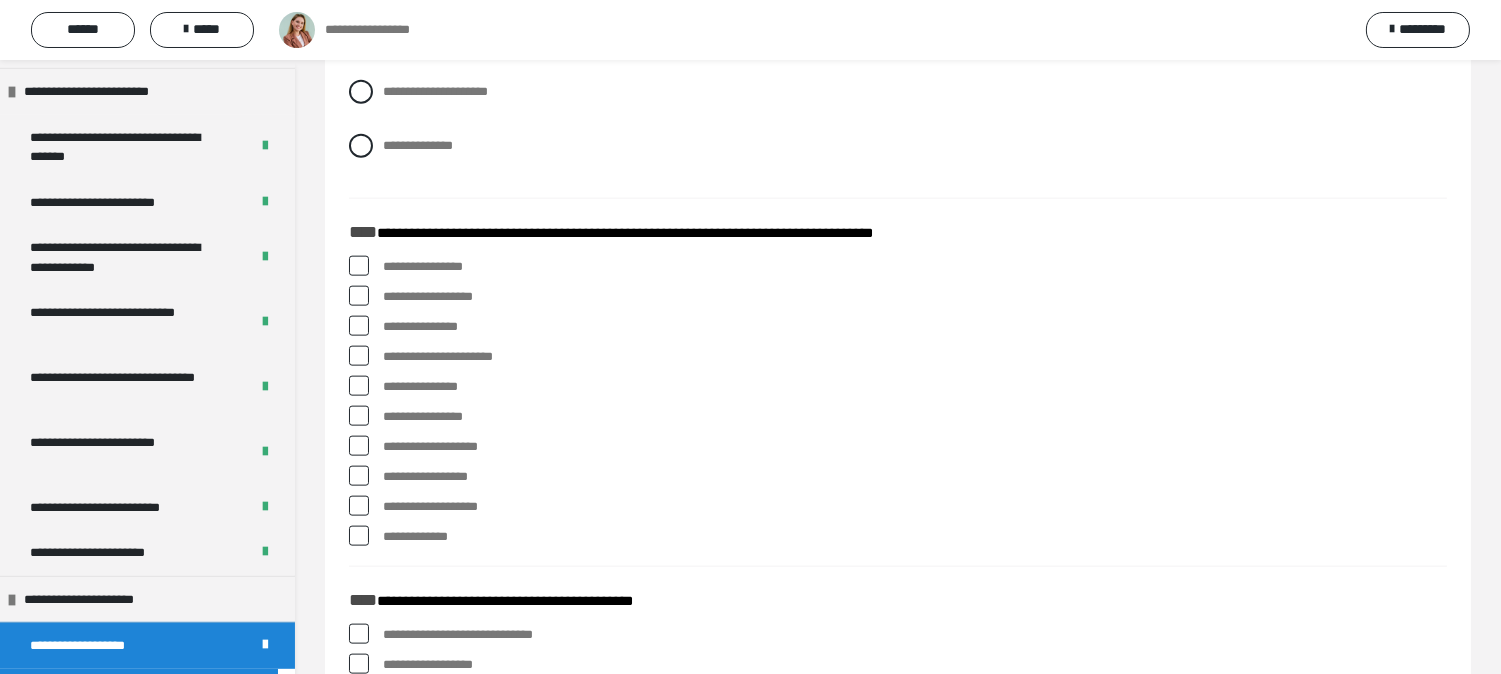 click at bounding box center [359, 296] 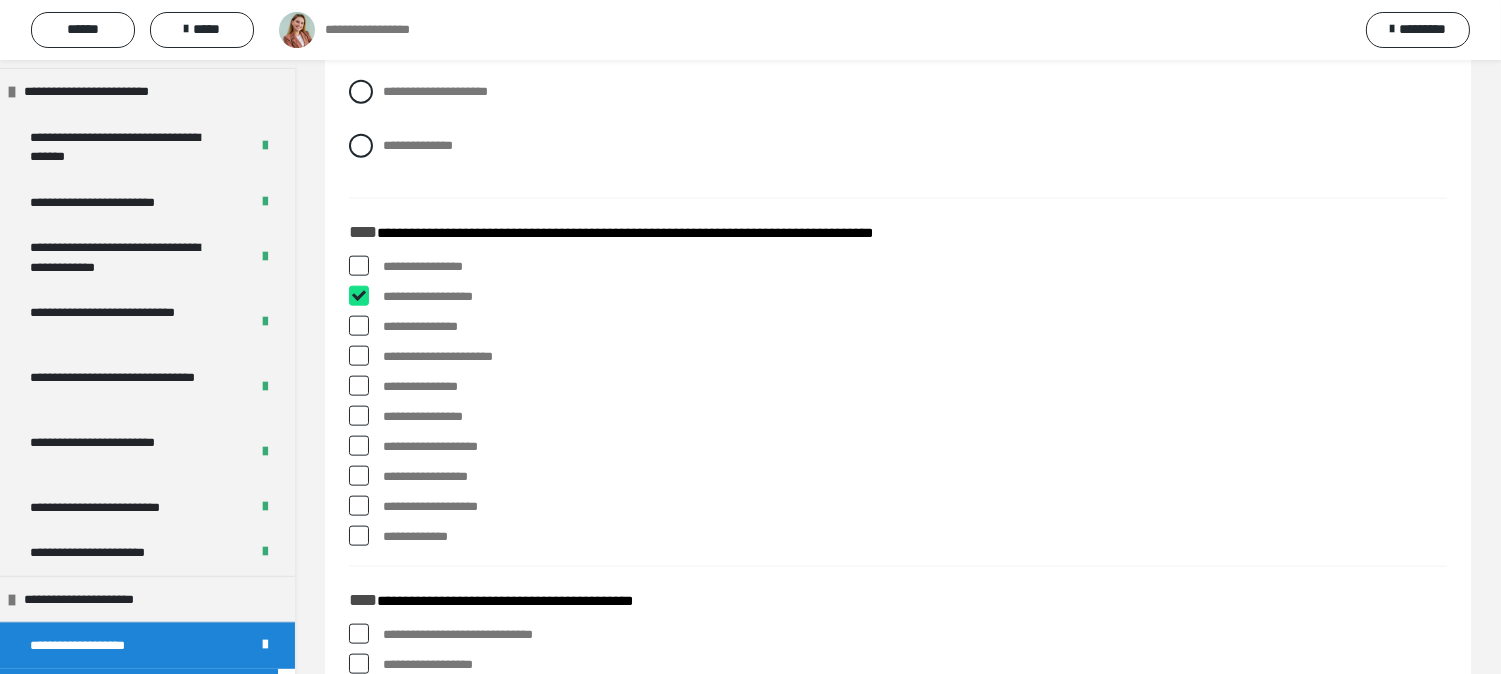 checkbox on "****" 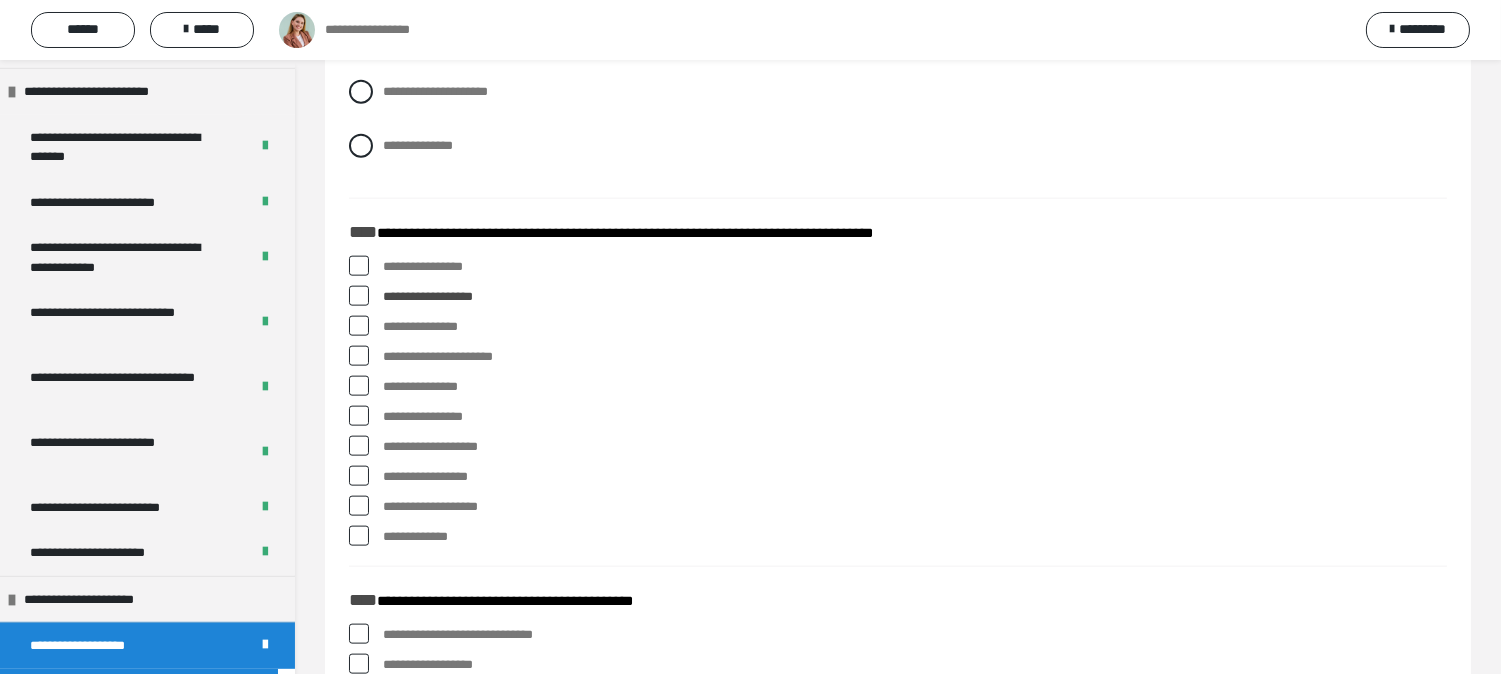 click on "**********" at bounding box center [898, -1477] 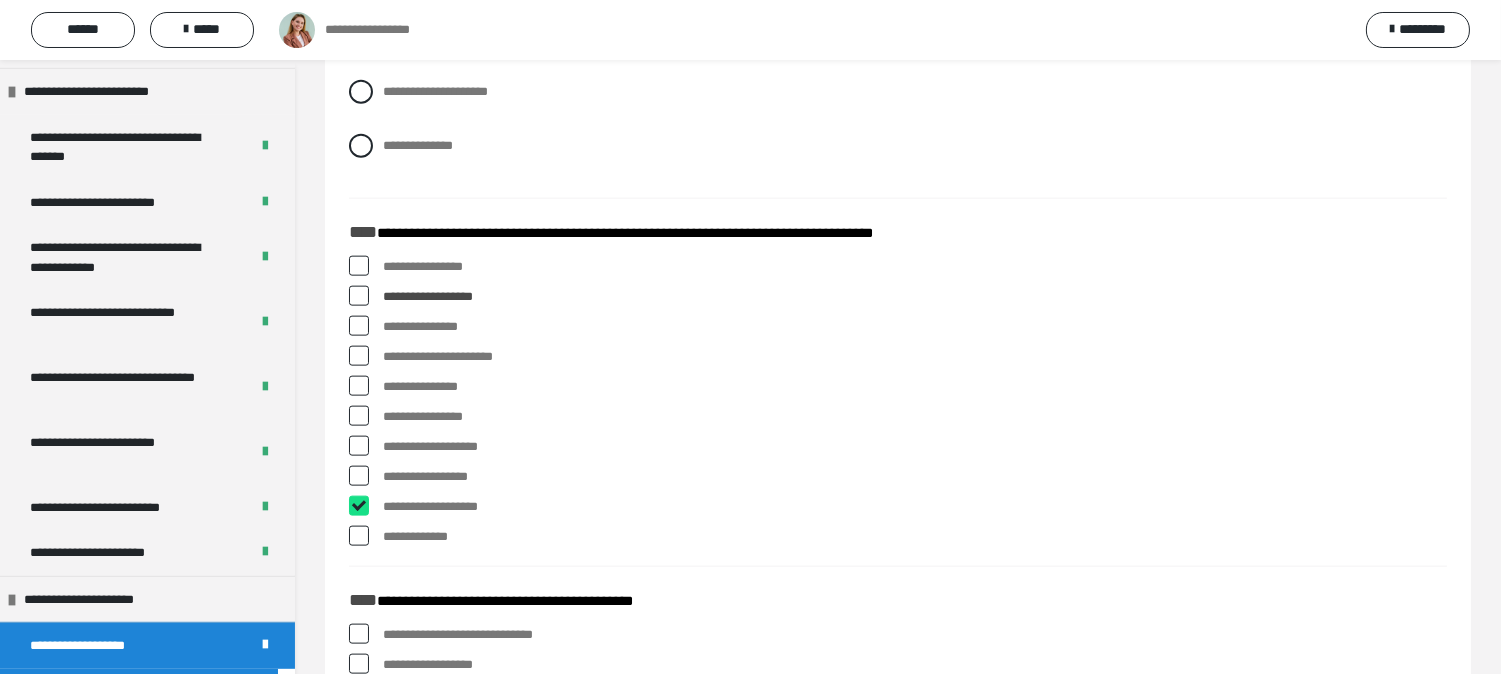 checkbox on "****" 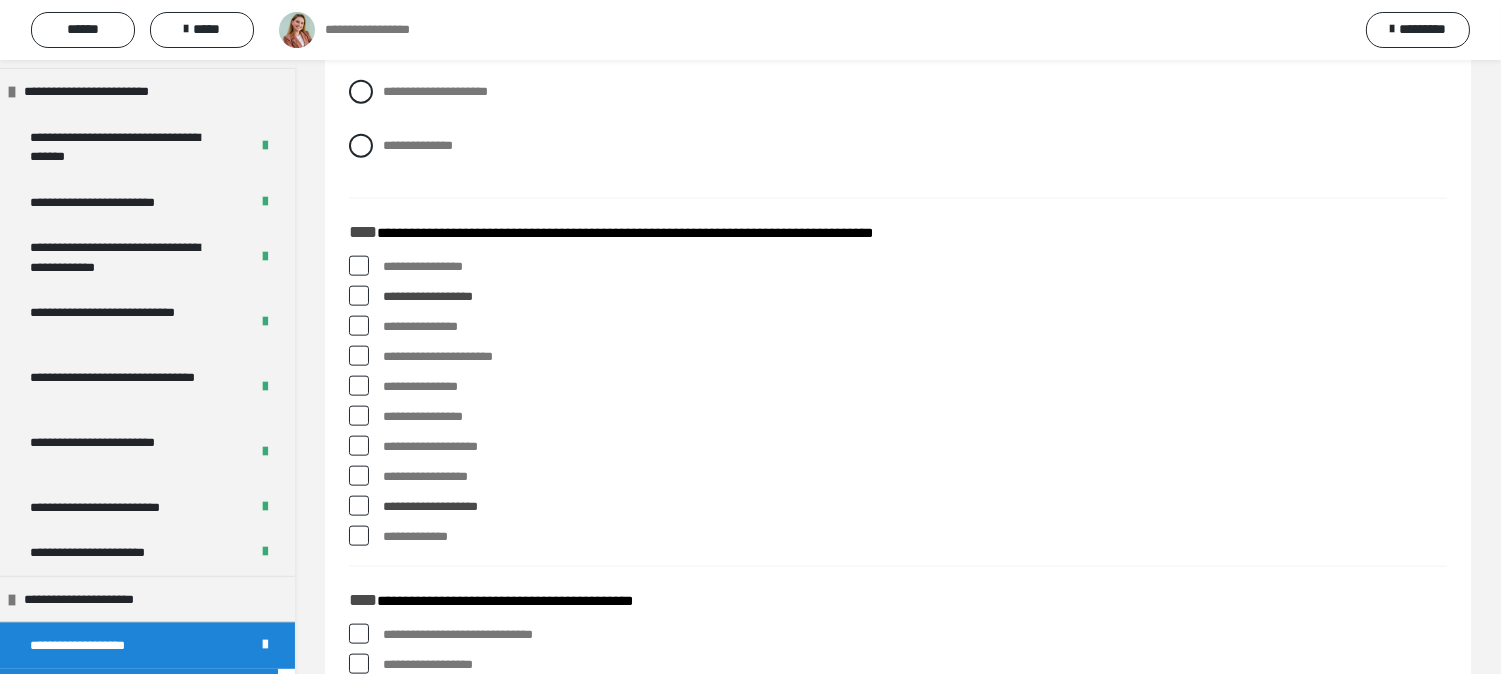 click at bounding box center (359, 326) 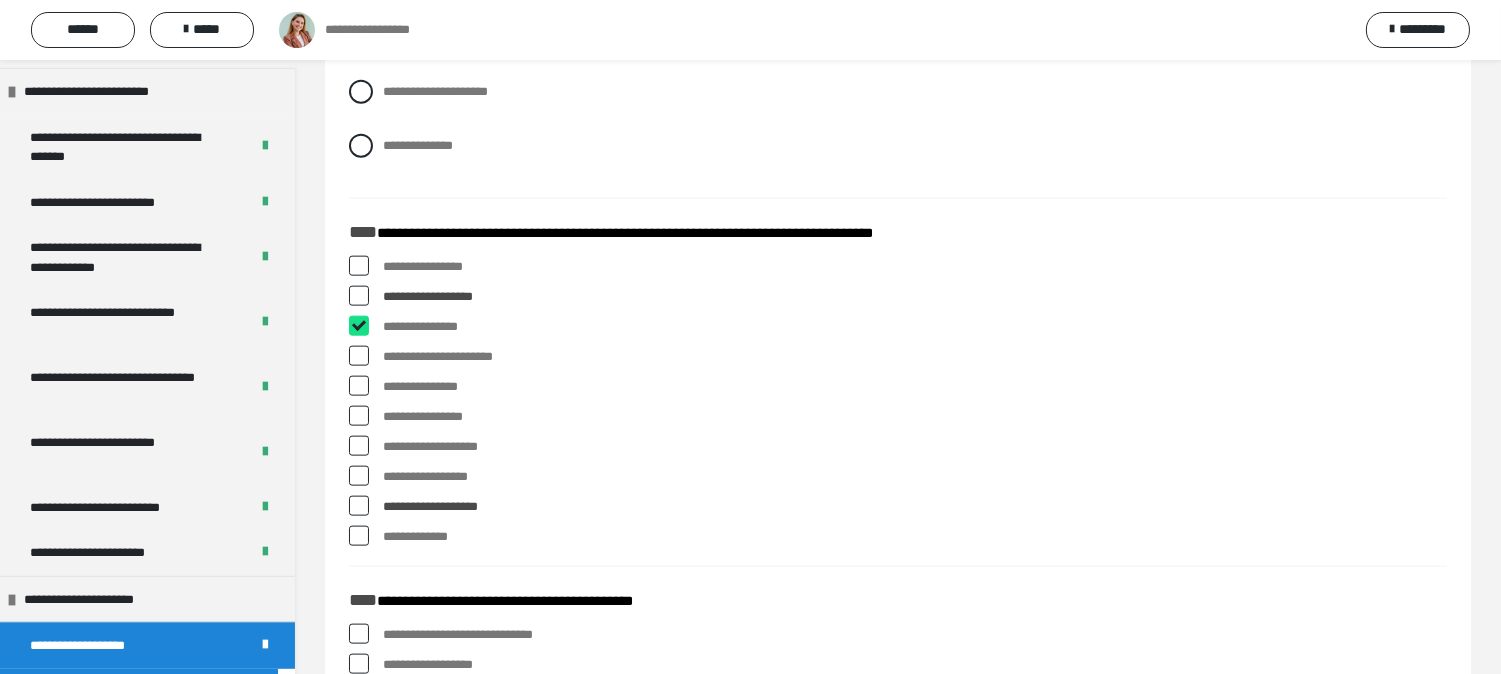checkbox on "****" 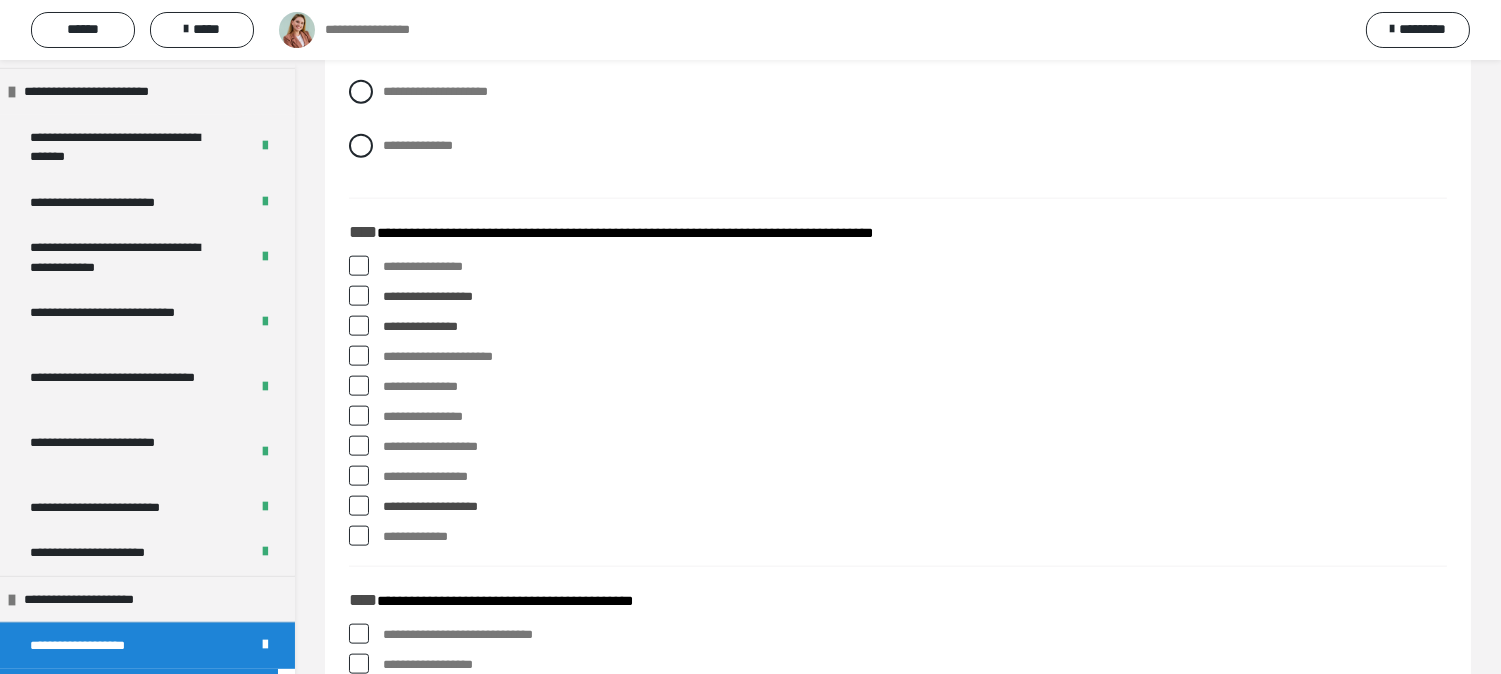 click at bounding box center (359, 266) 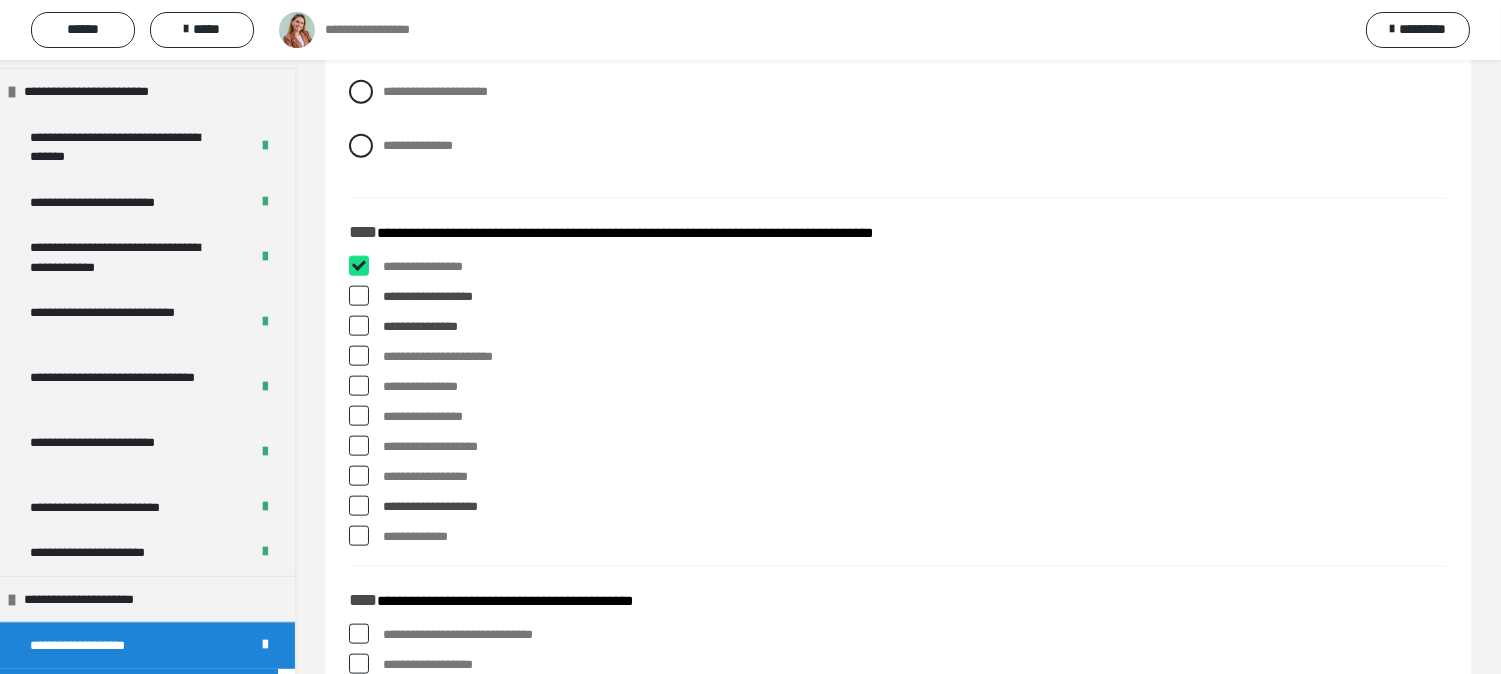 checkbox on "****" 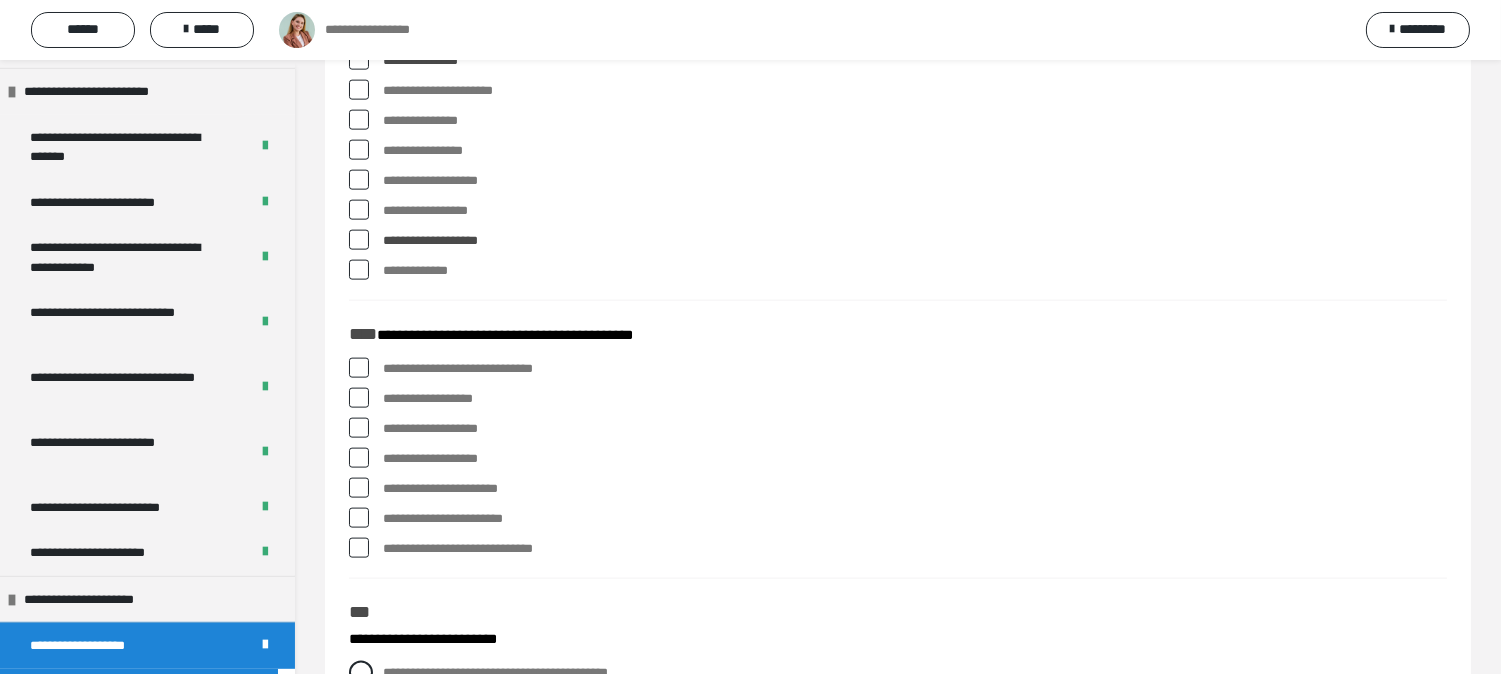 scroll, scrollTop: 4888, scrollLeft: 0, axis: vertical 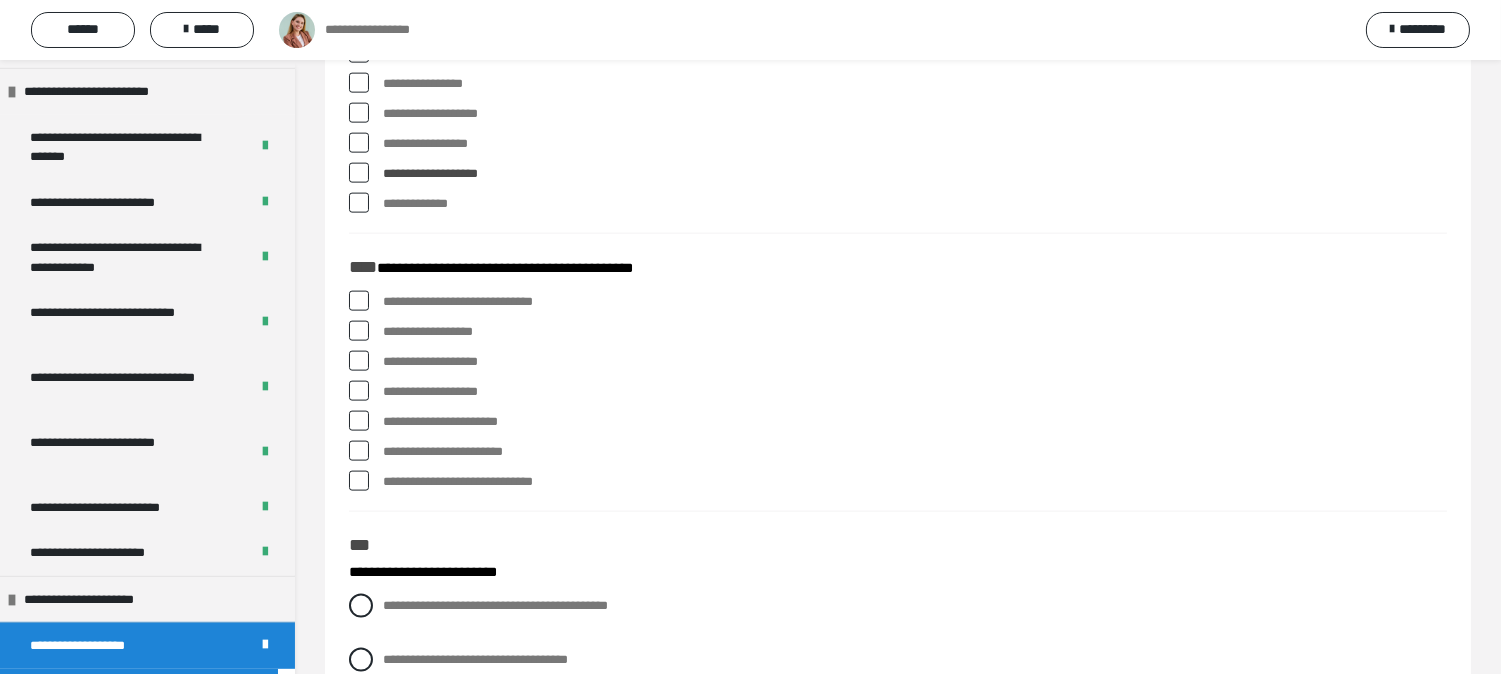 click at bounding box center [359, 301] 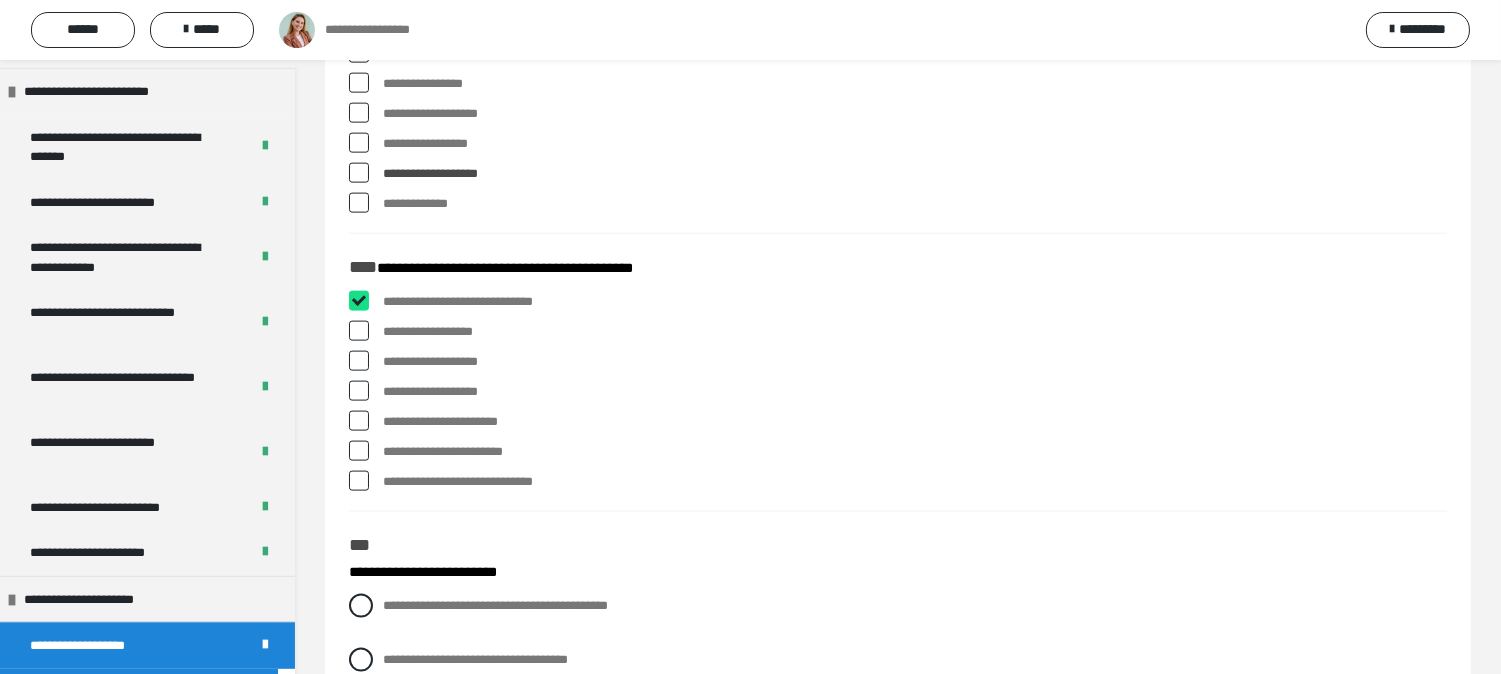 checkbox on "****" 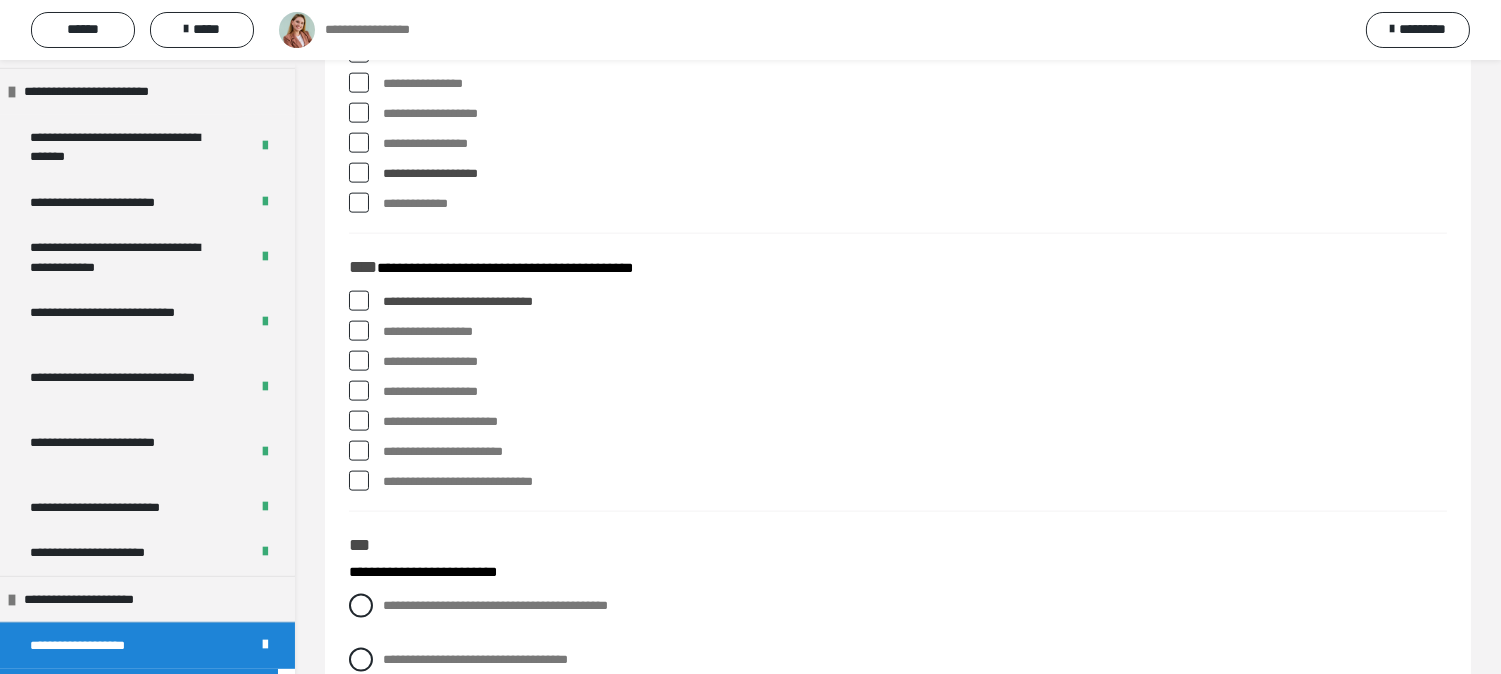 click at bounding box center [359, 361] 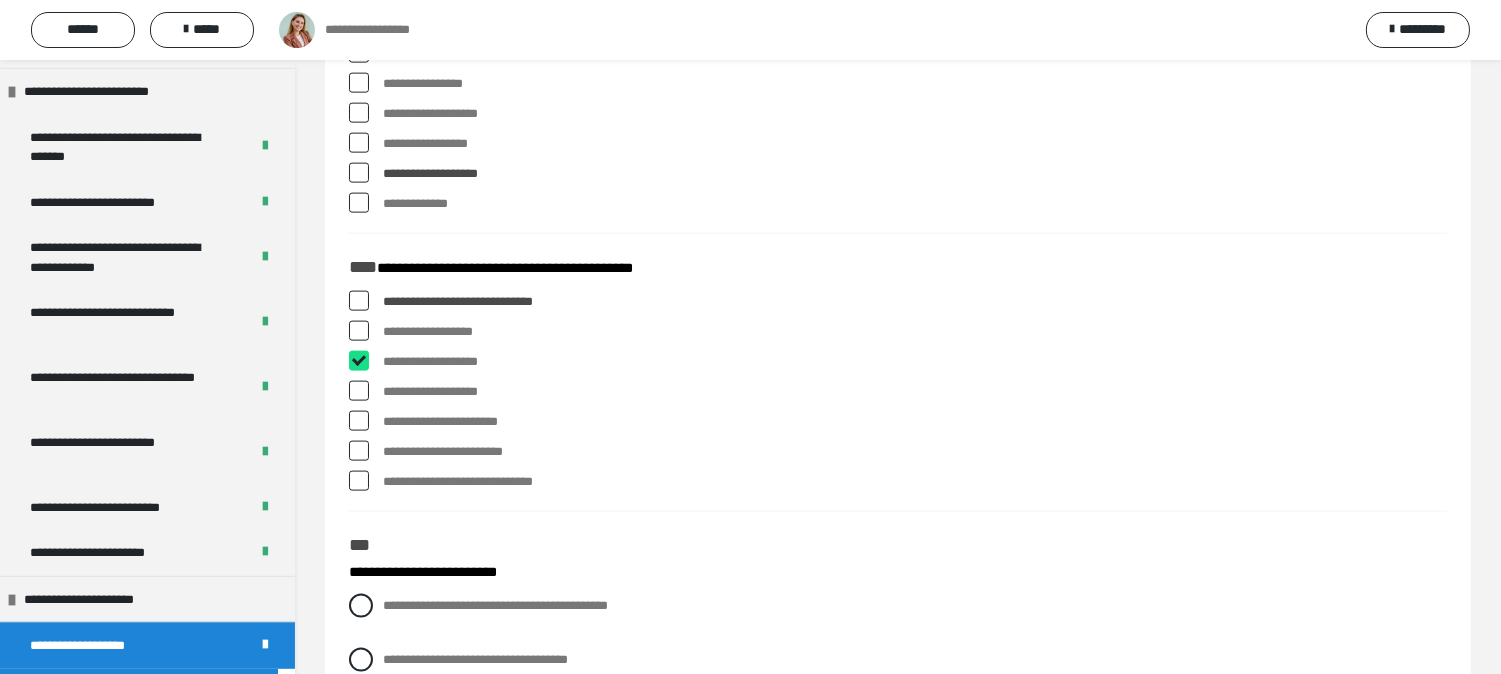 checkbox on "****" 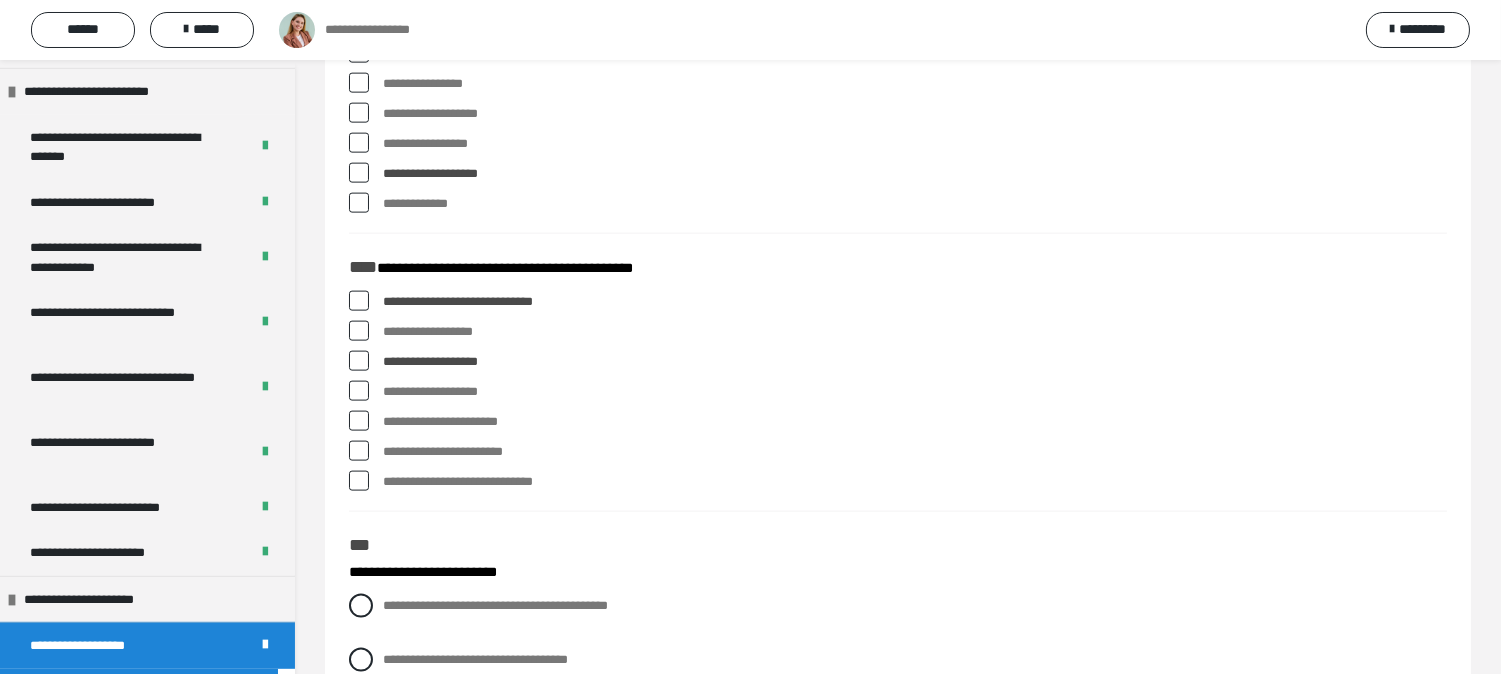click at bounding box center (359, 391) 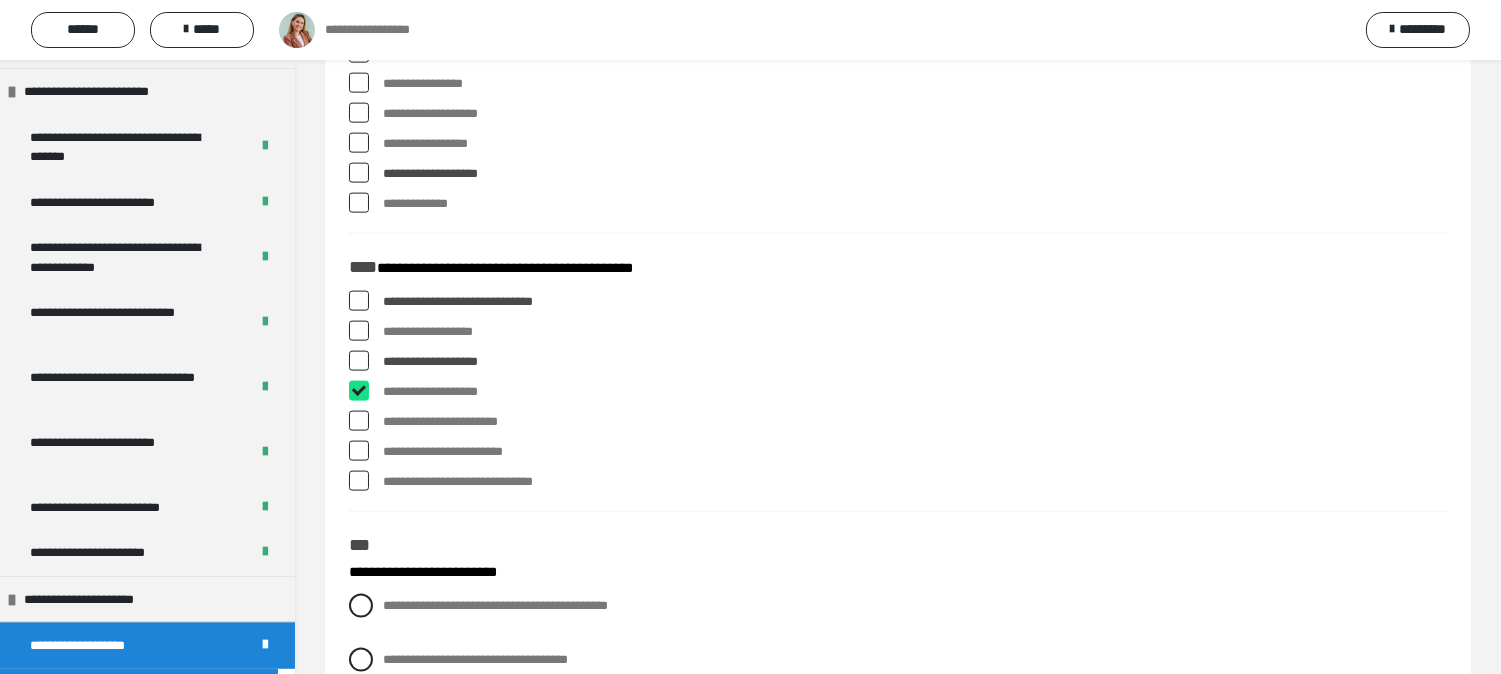 checkbox on "****" 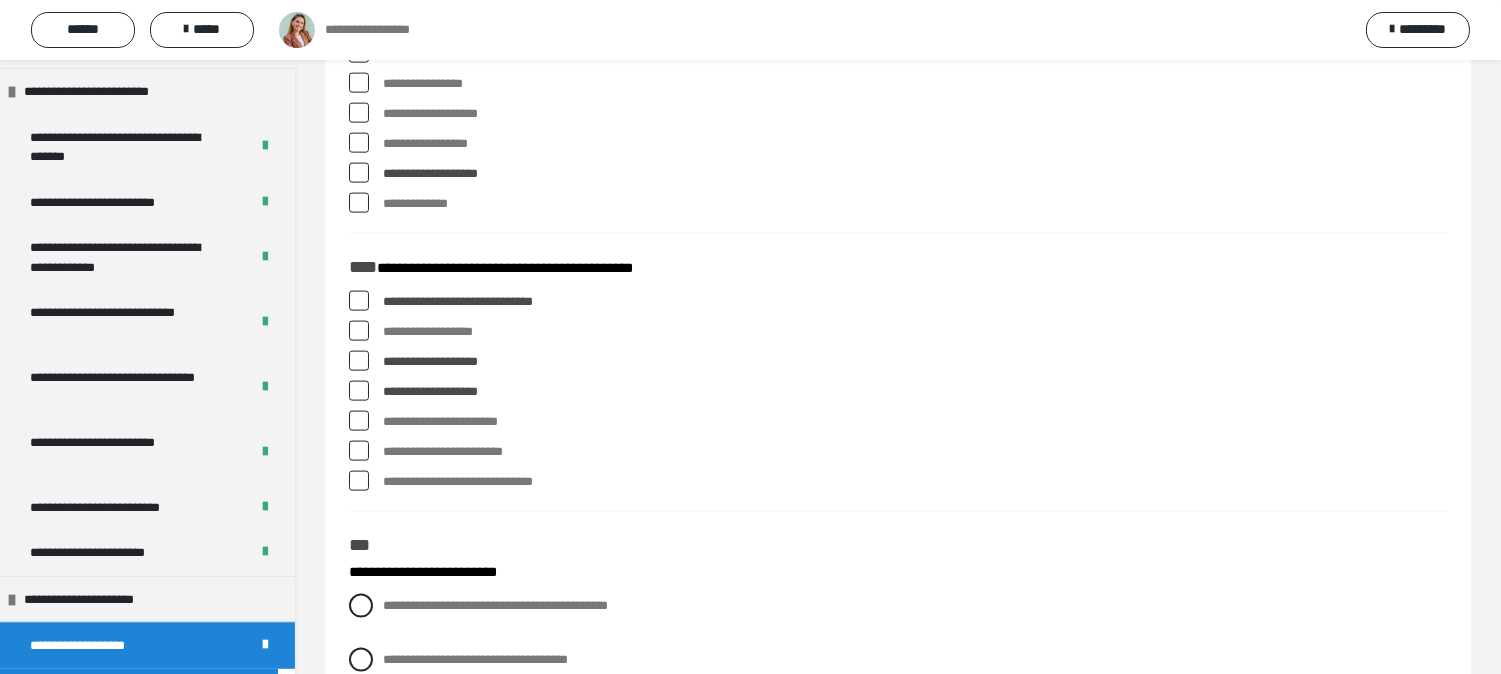 click at bounding box center (359, 421) 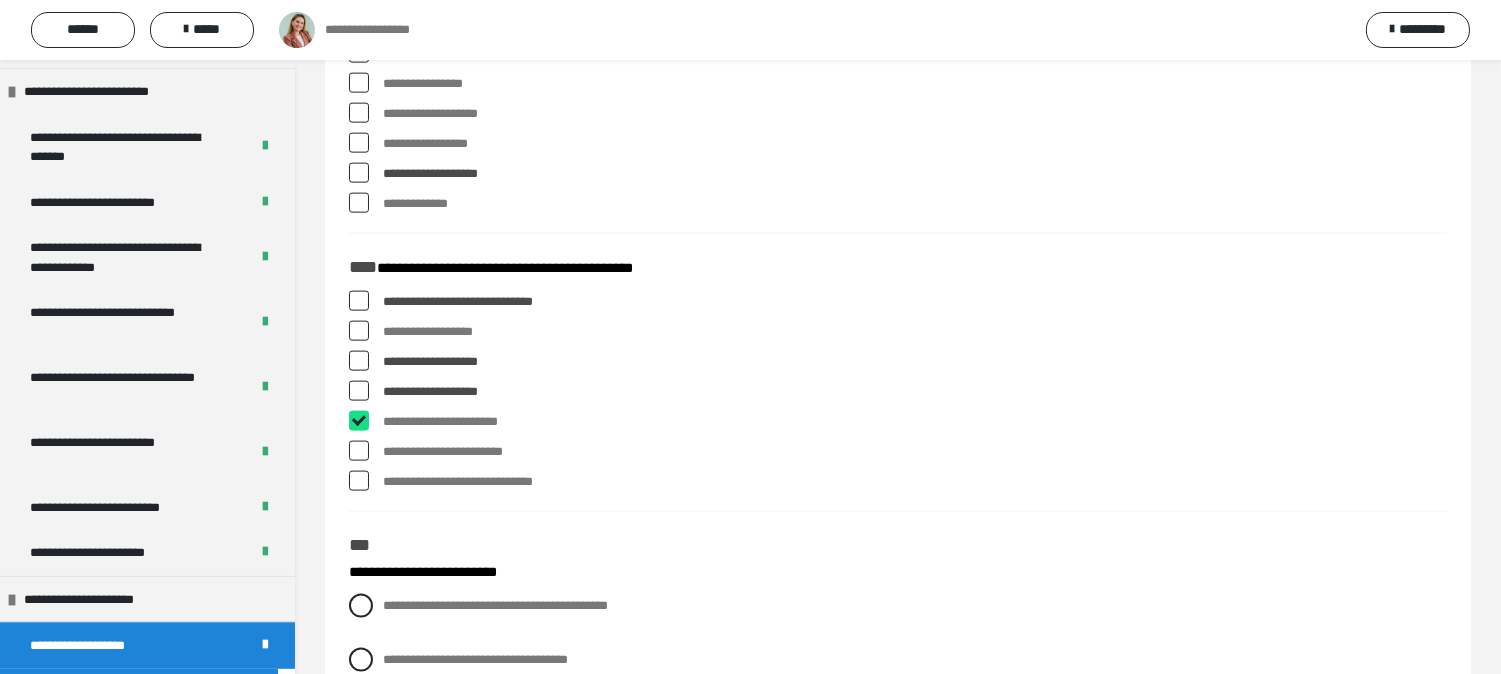 checkbox on "****" 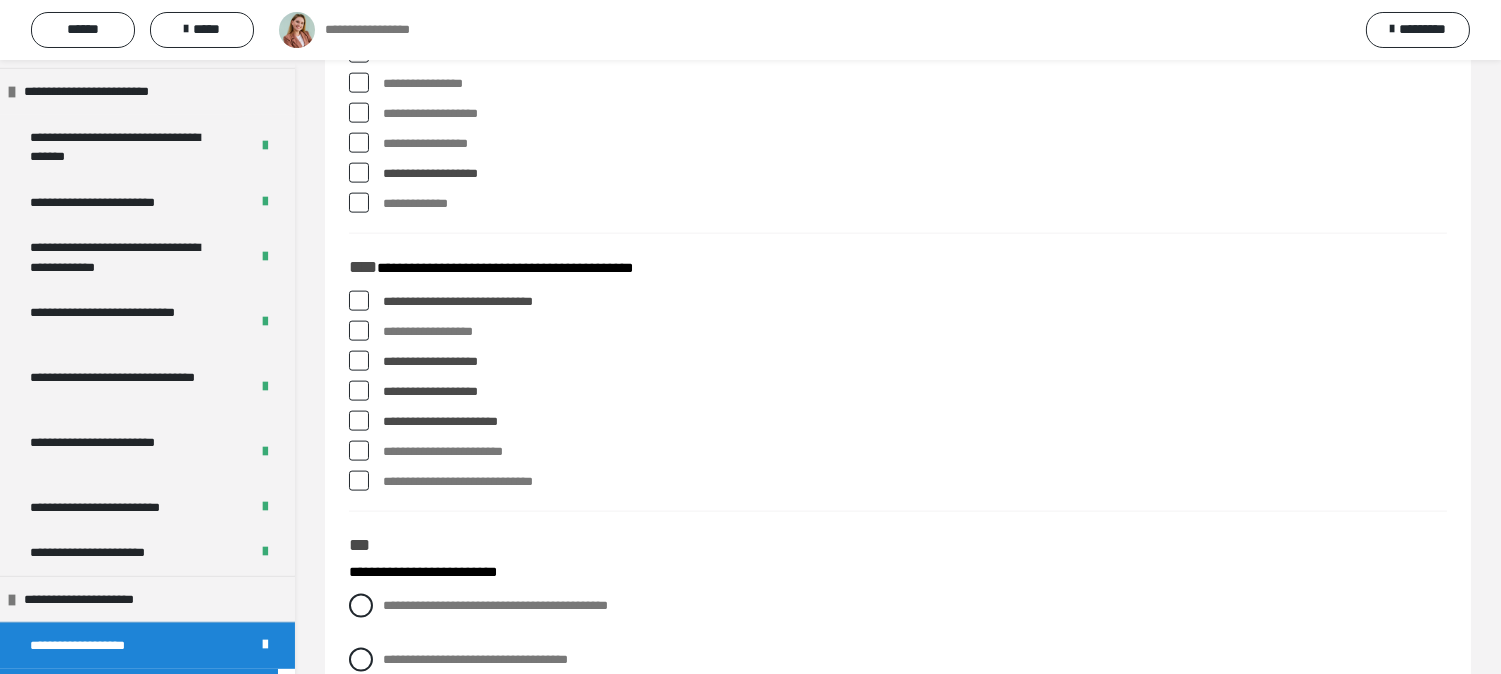 click on "**********" at bounding box center [898, 392] 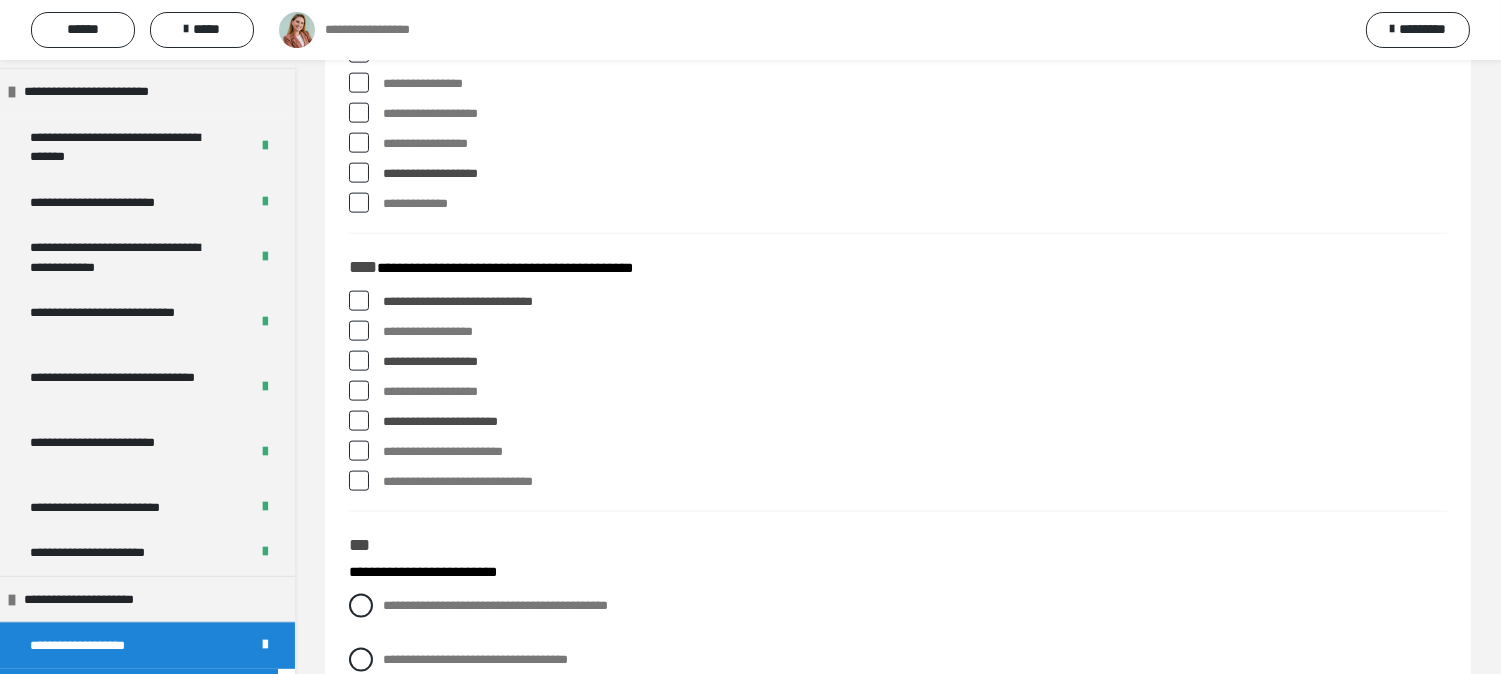 click at bounding box center [359, 481] 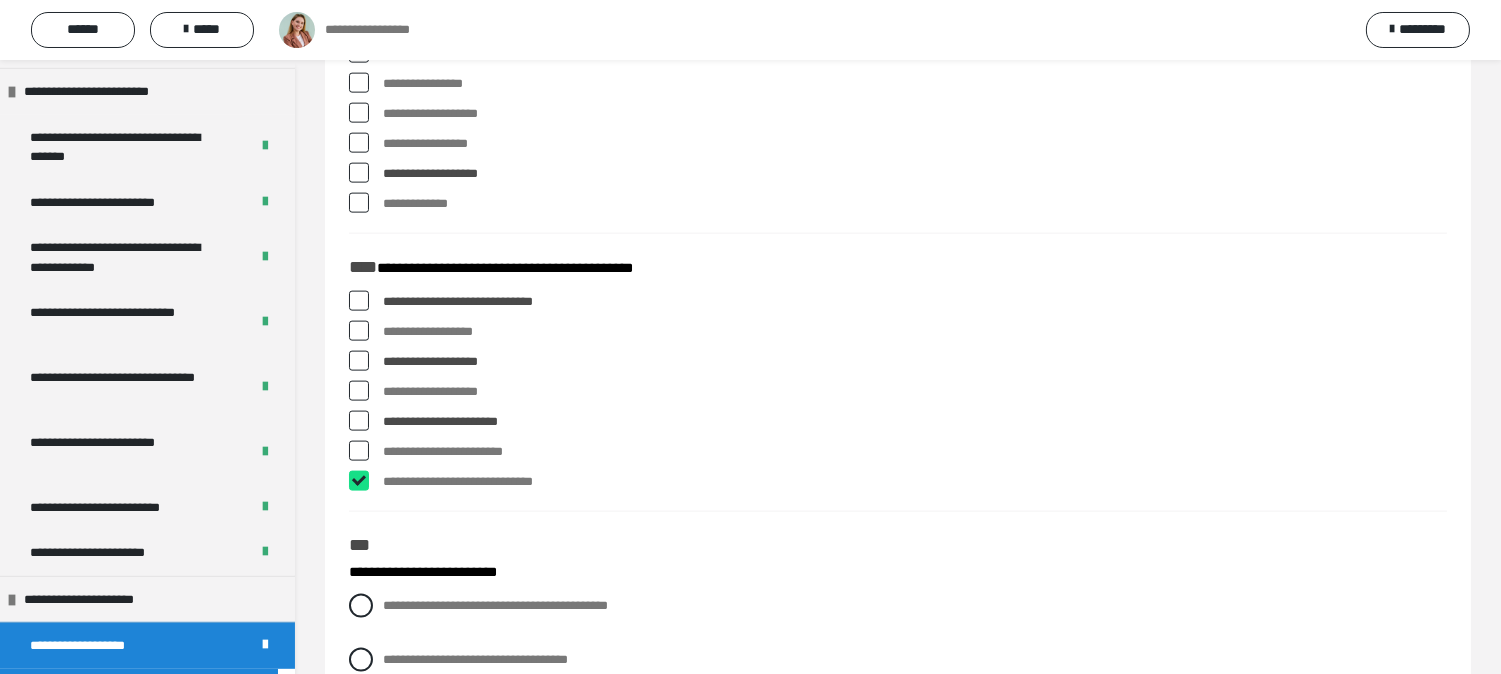 checkbox on "****" 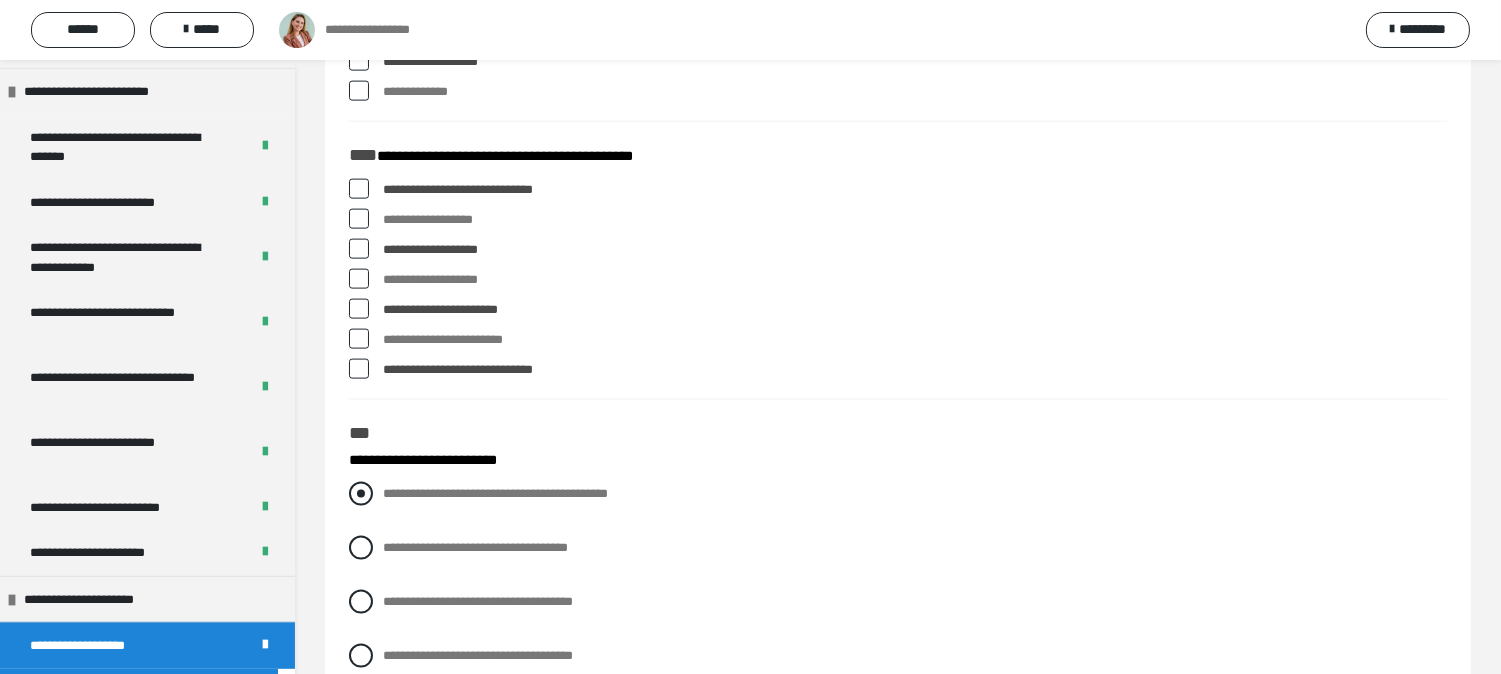 scroll, scrollTop: 5111, scrollLeft: 0, axis: vertical 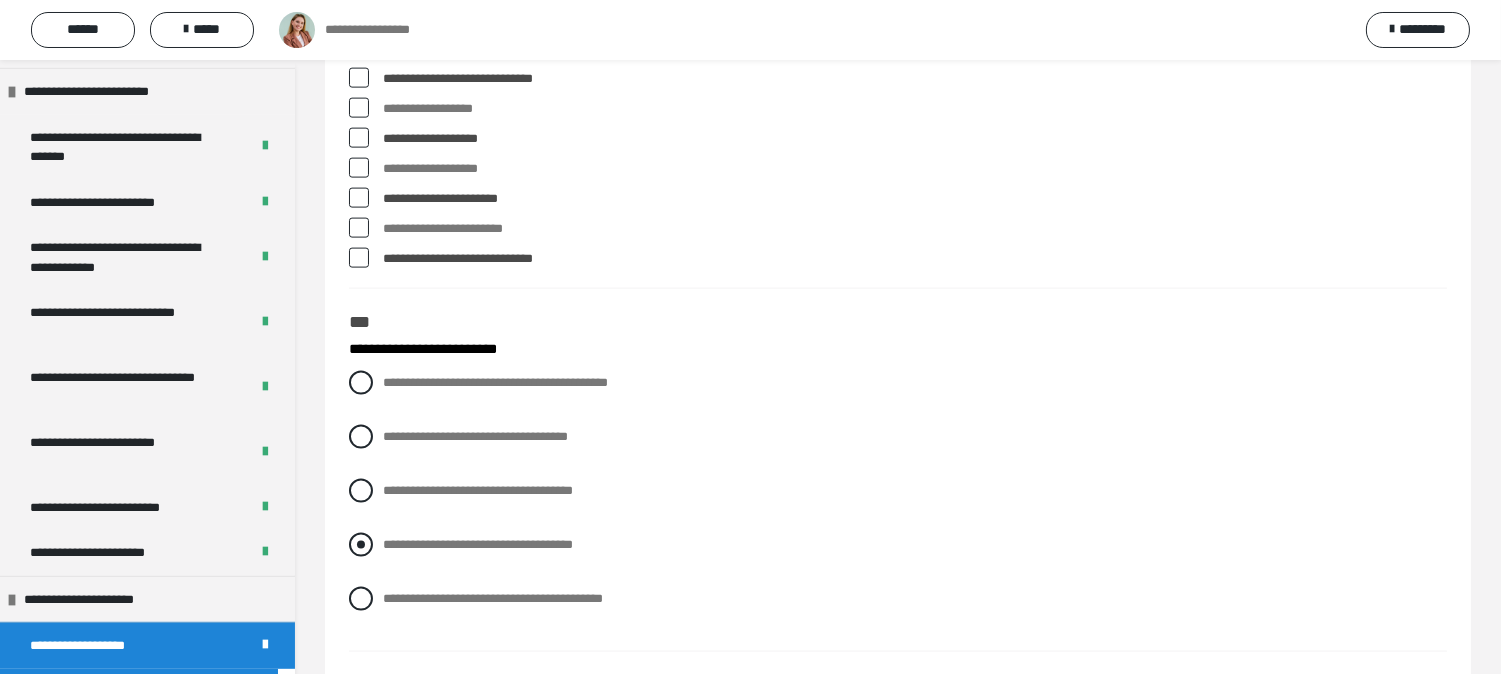 click at bounding box center [361, 545] 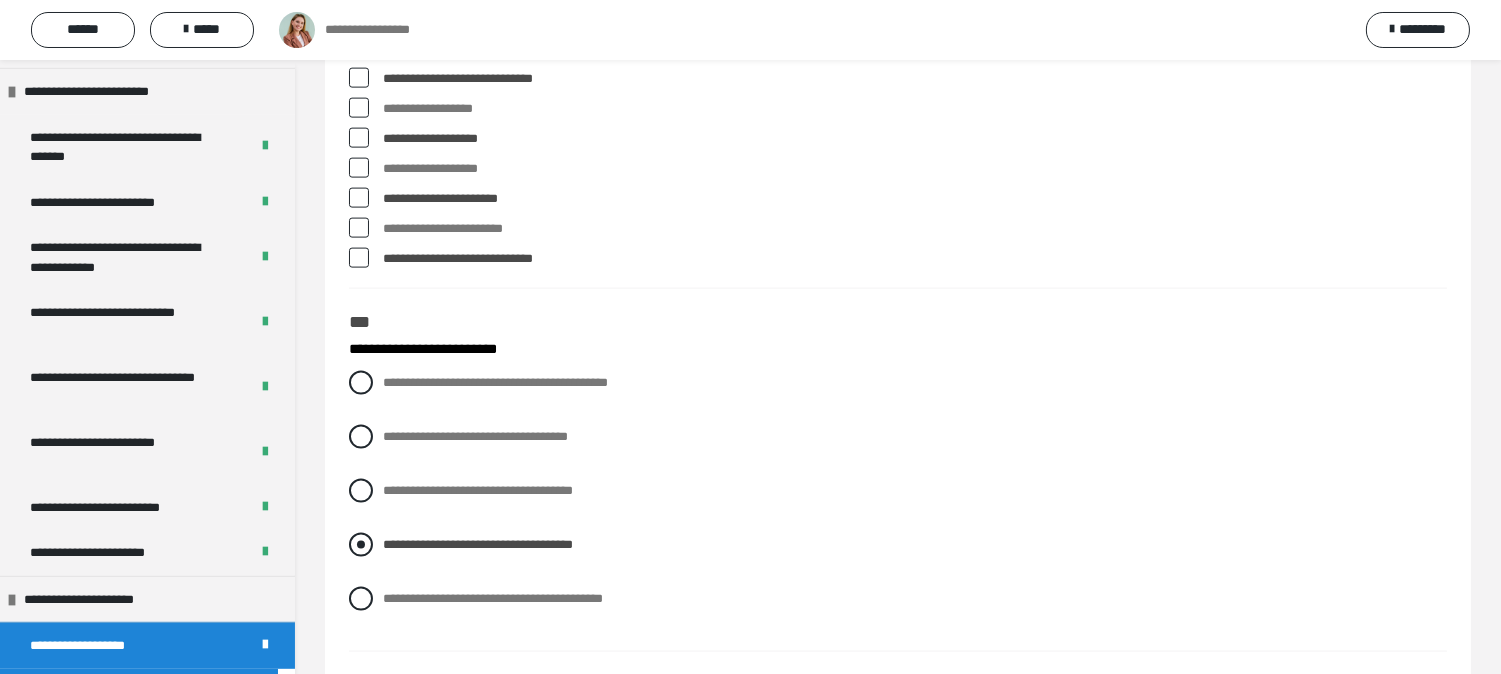 scroll, scrollTop: 5333, scrollLeft: 0, axis: vertical 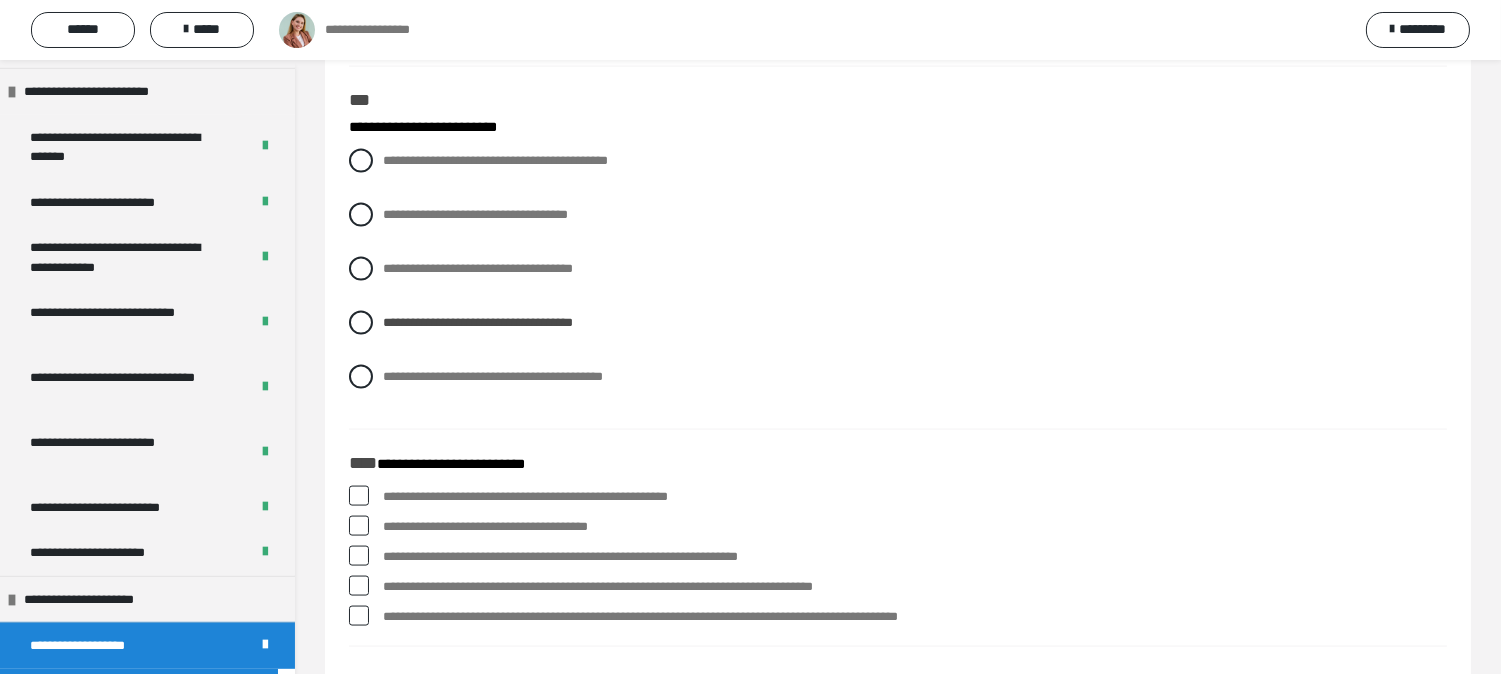 click at bounding box center [359, 526] 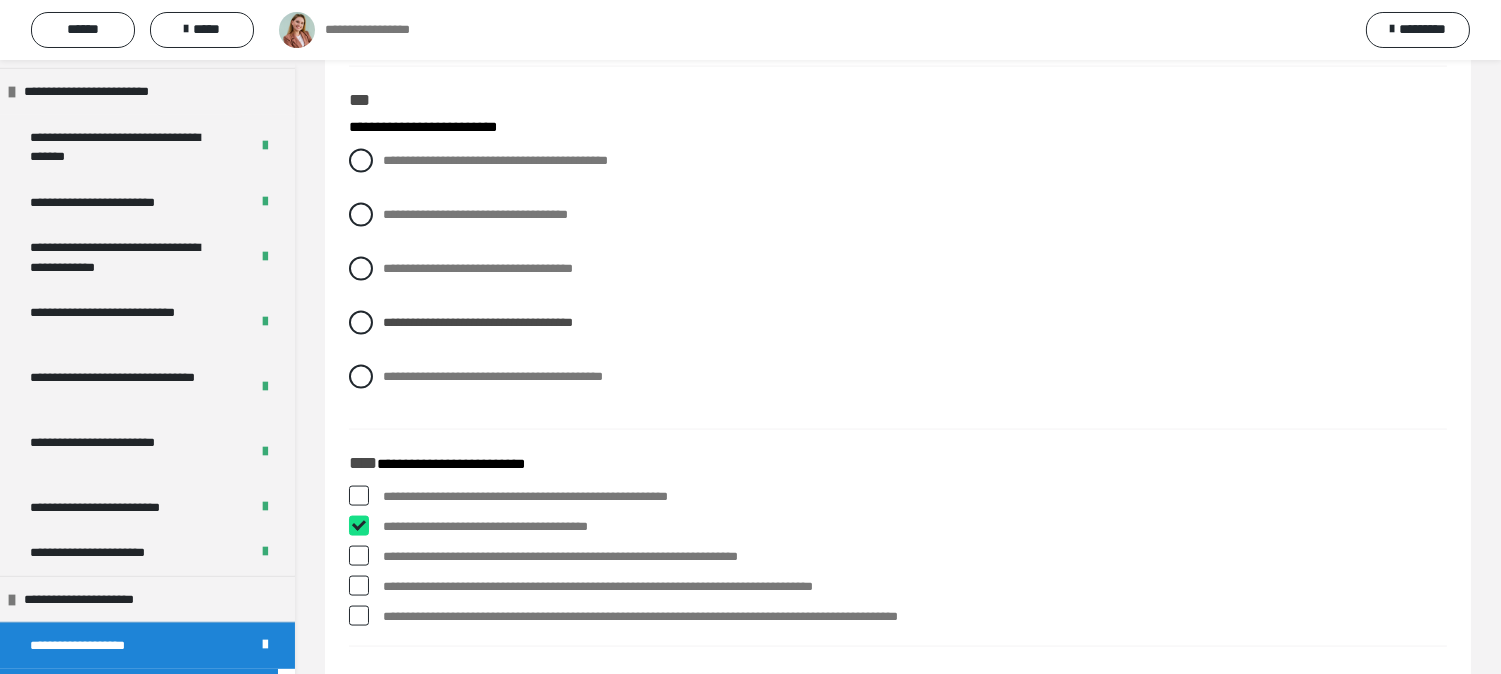 checkbox on "****" 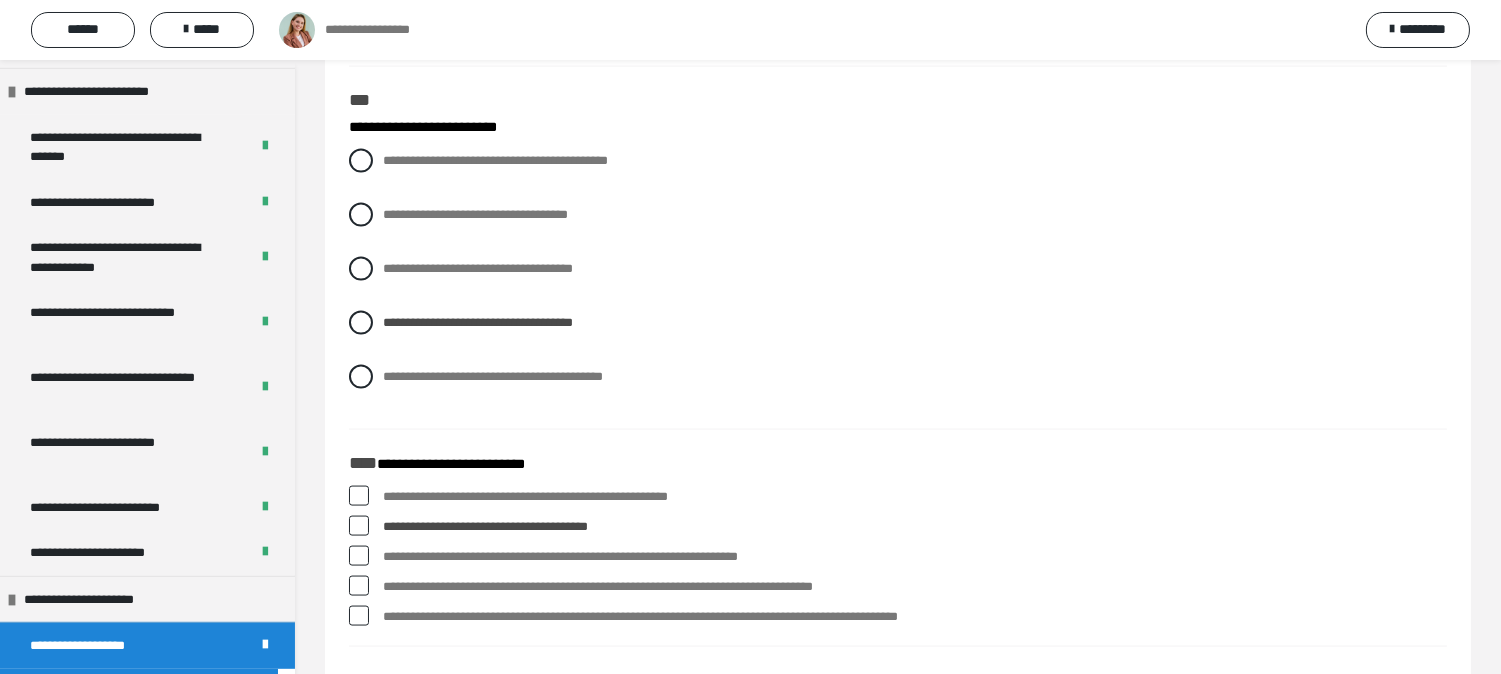 click at bounding box center (359, 556) 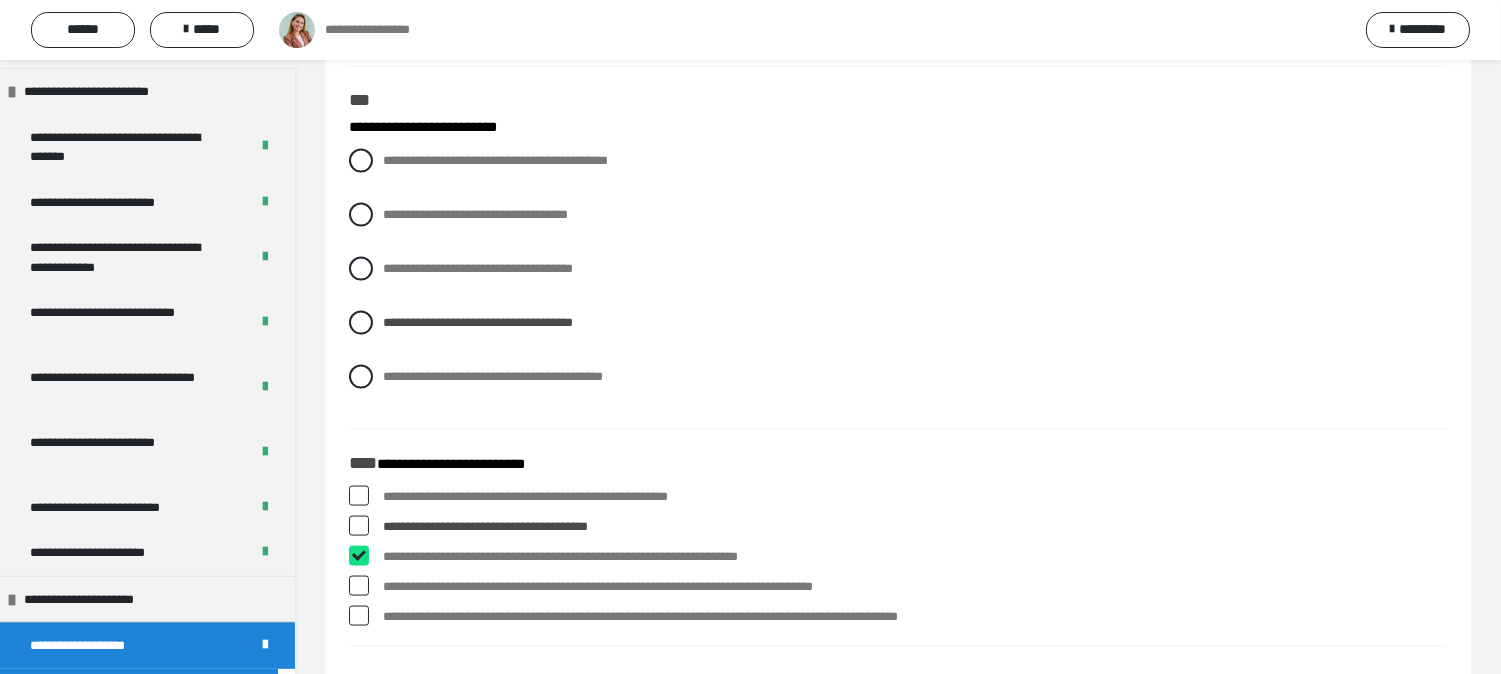 checkbox on "****" 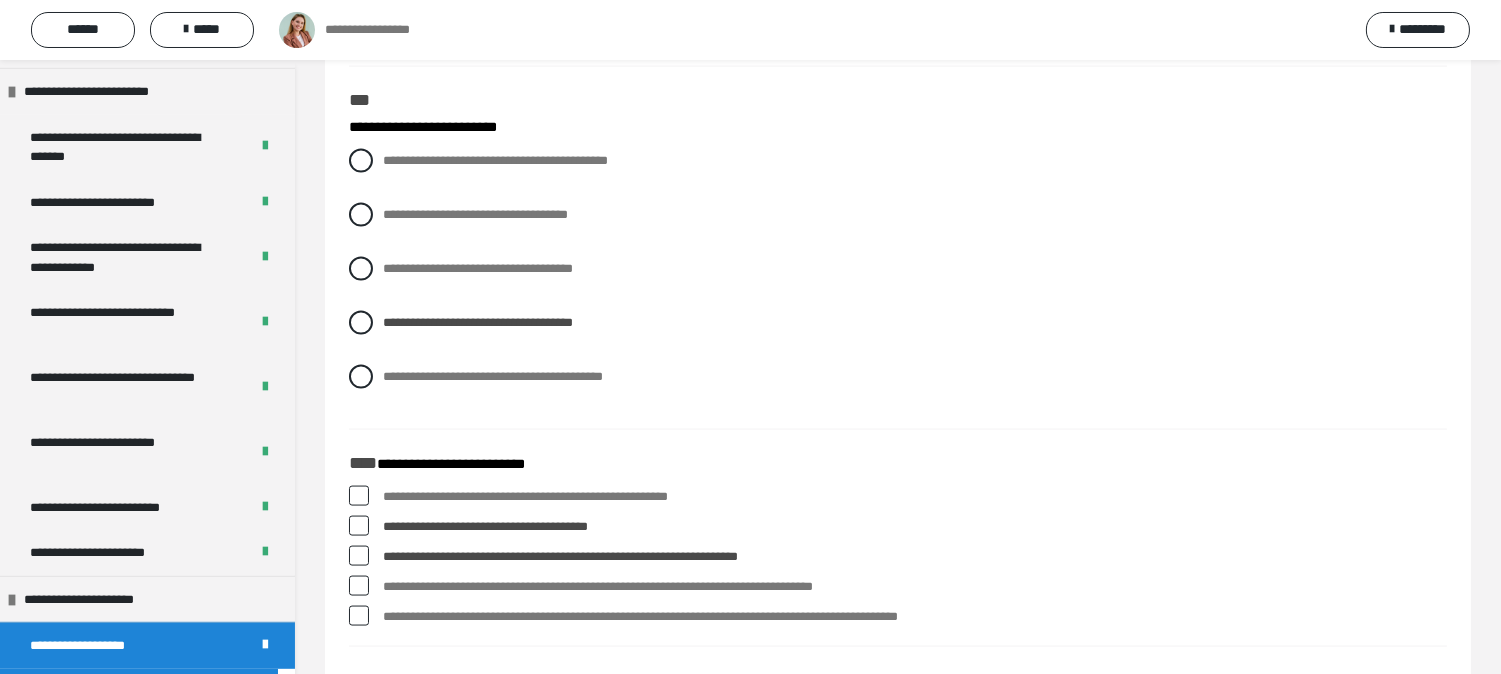 scroll, scrollTop: 5666, scrollLeft: 0, axis: vertical 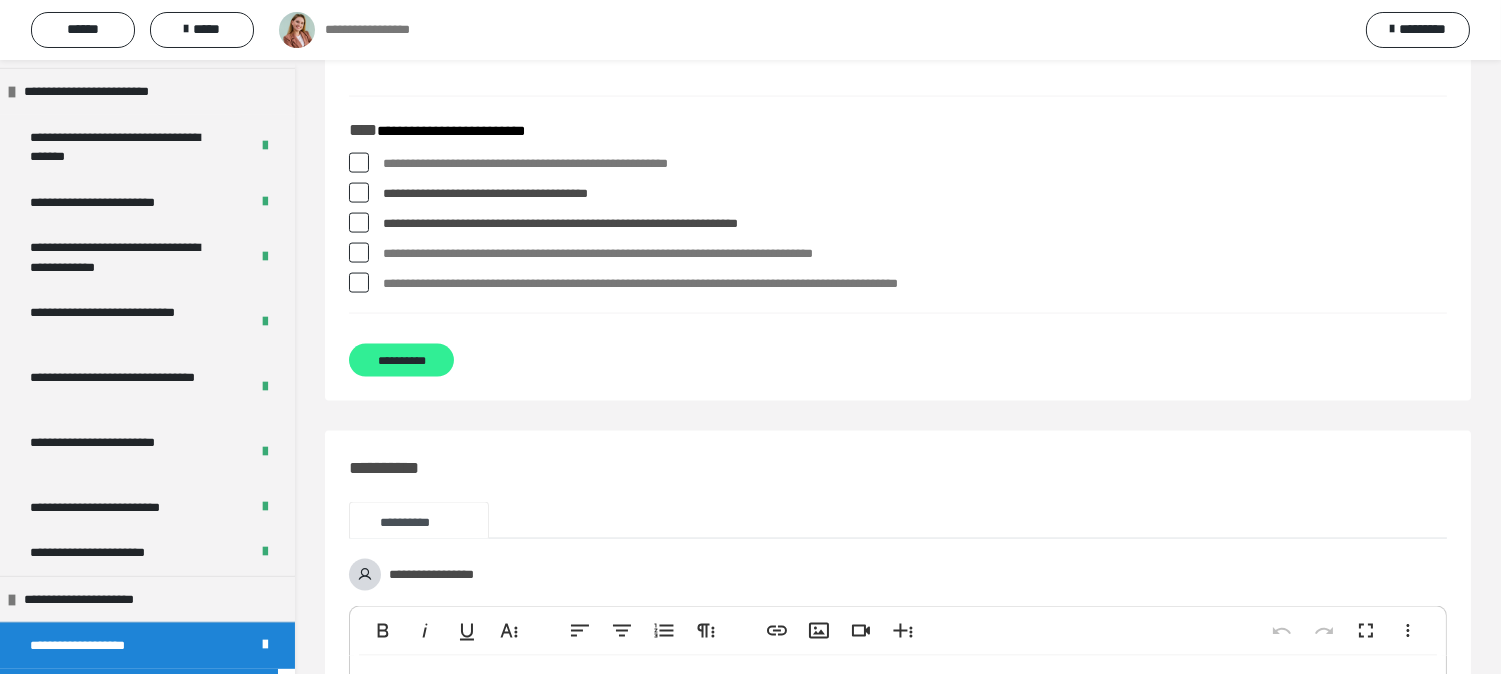 click on "**********" at bounding box center [401, 360] 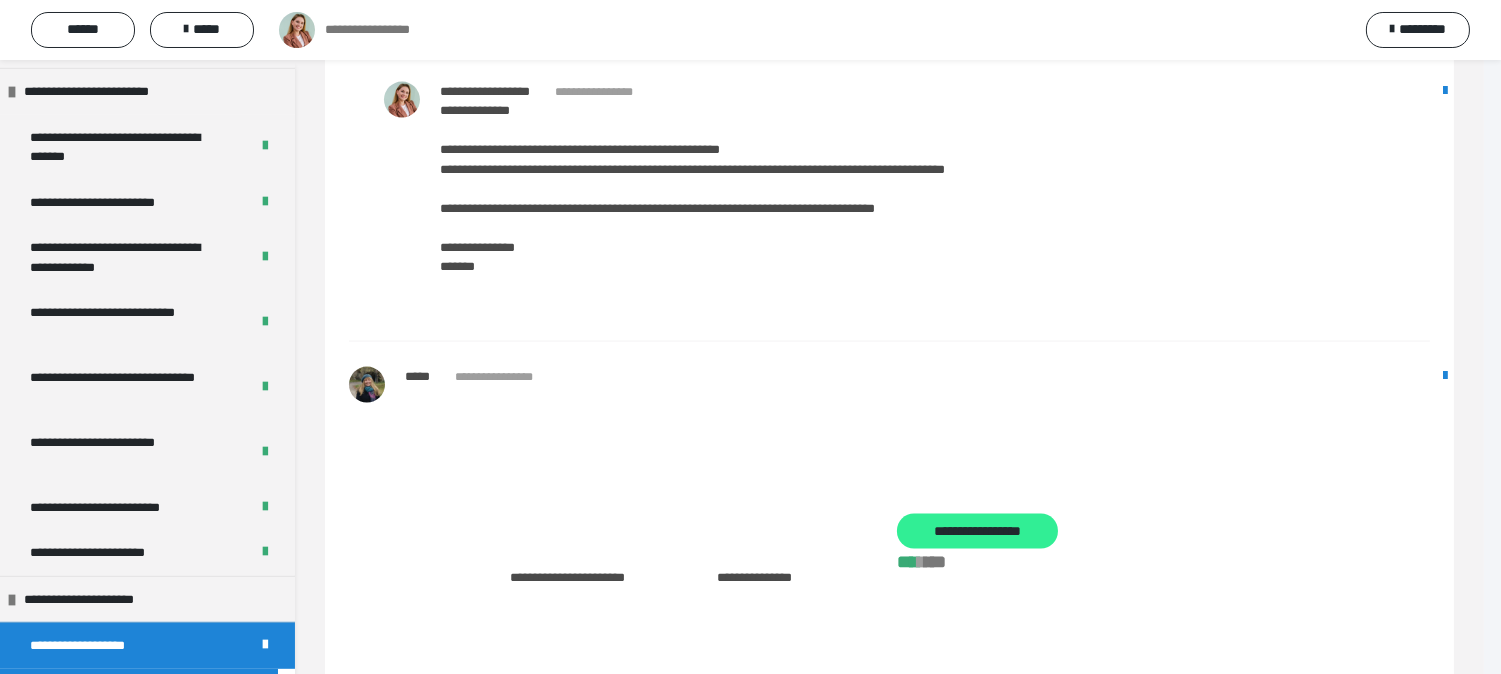 scroll, scrollTop: 32, scrollLeft: 0, axis: vertical 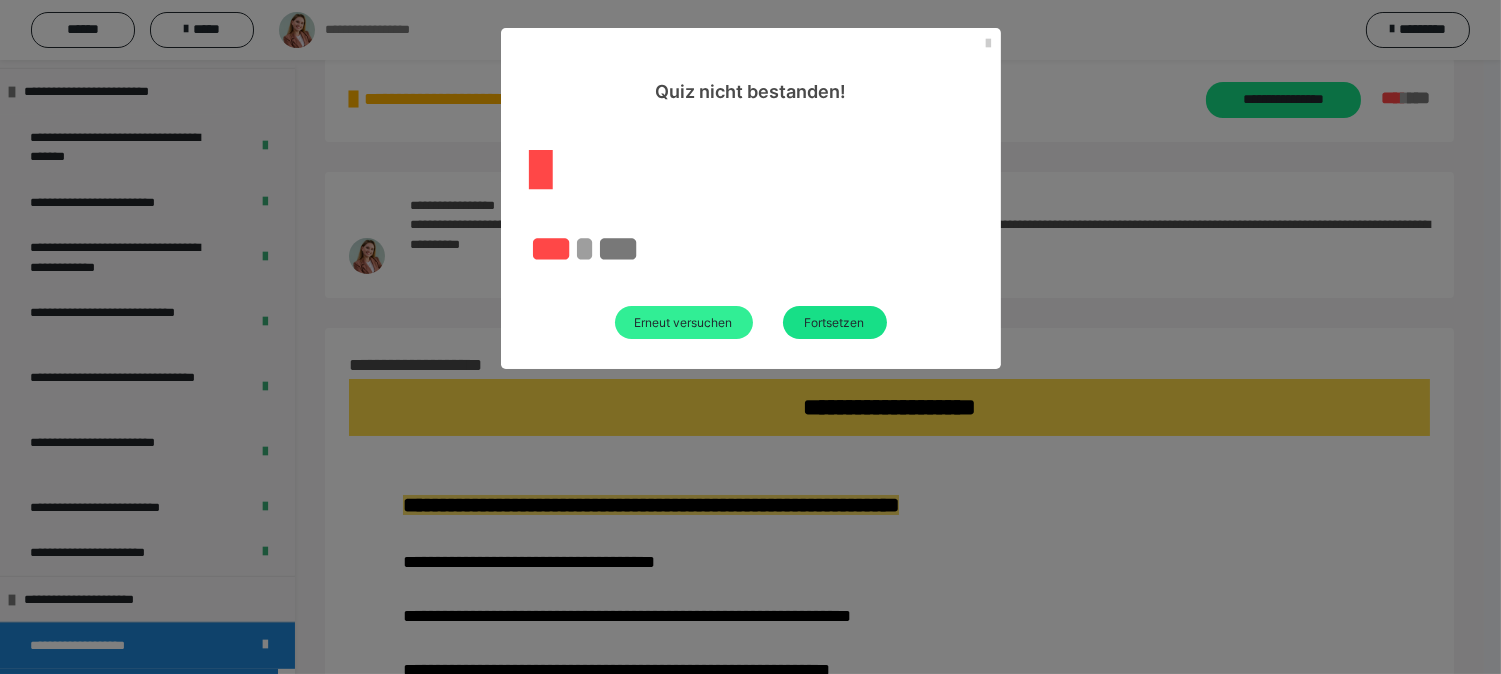 click on "Erneut versuchen" at bounding box center (684, 322) 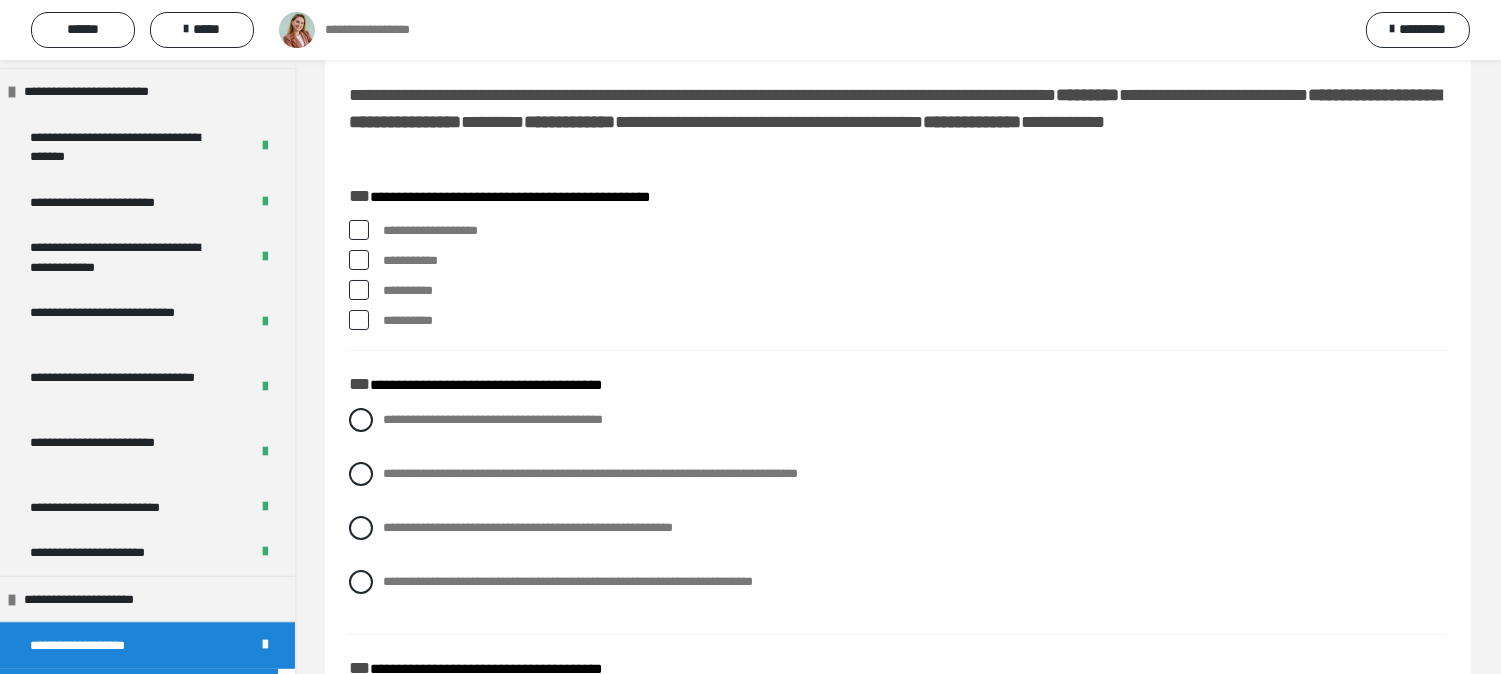 scroll, scrollTop: 0, scrollLeft: 0, axis: both 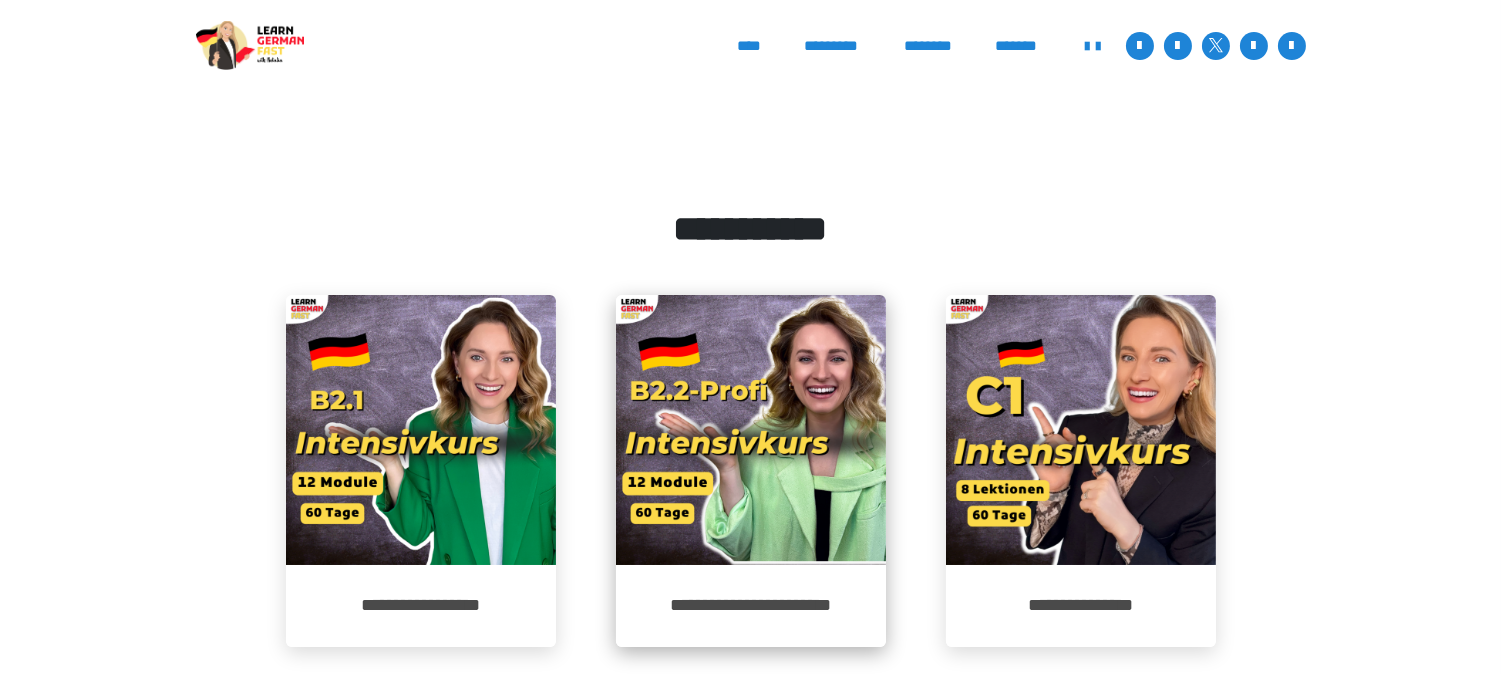 click at bounding box center [751, 430] 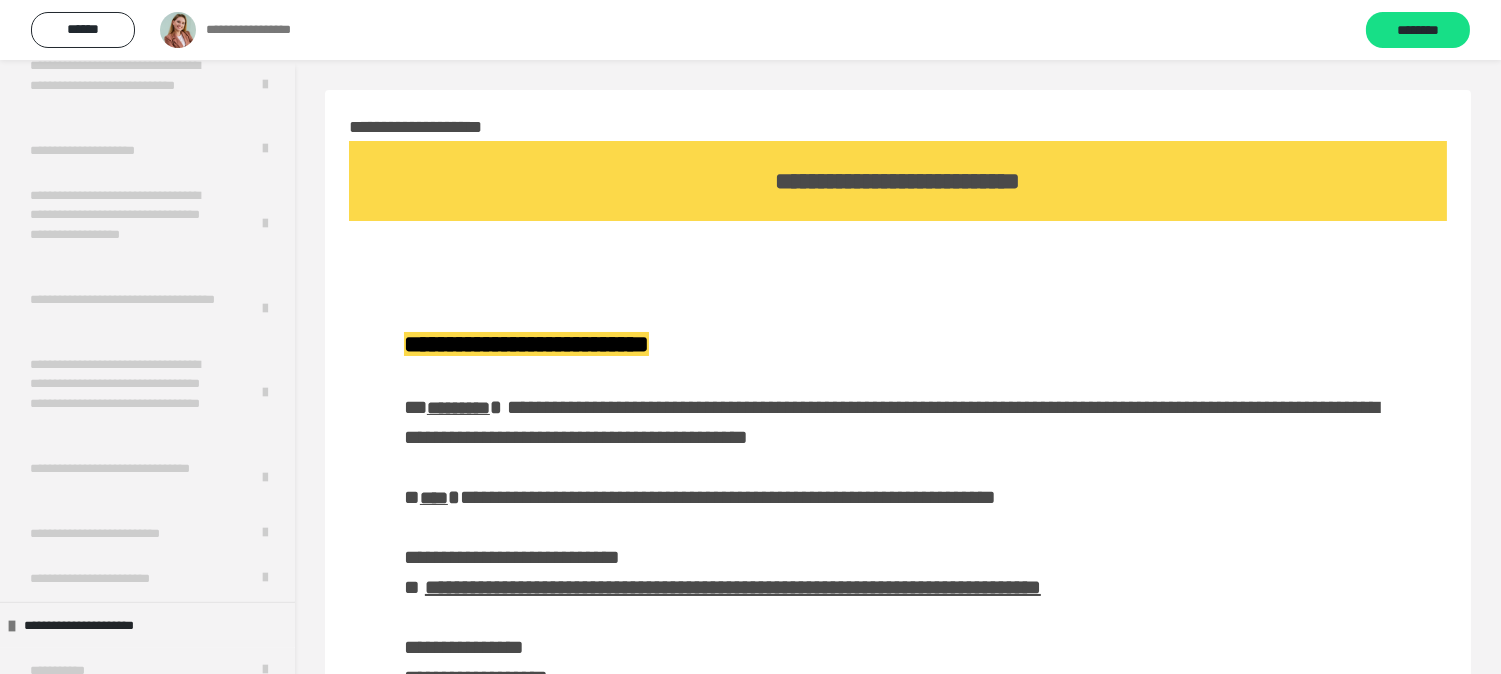 scroll, scrollTop: 2321, scrollLeft: 0, axis: vertical 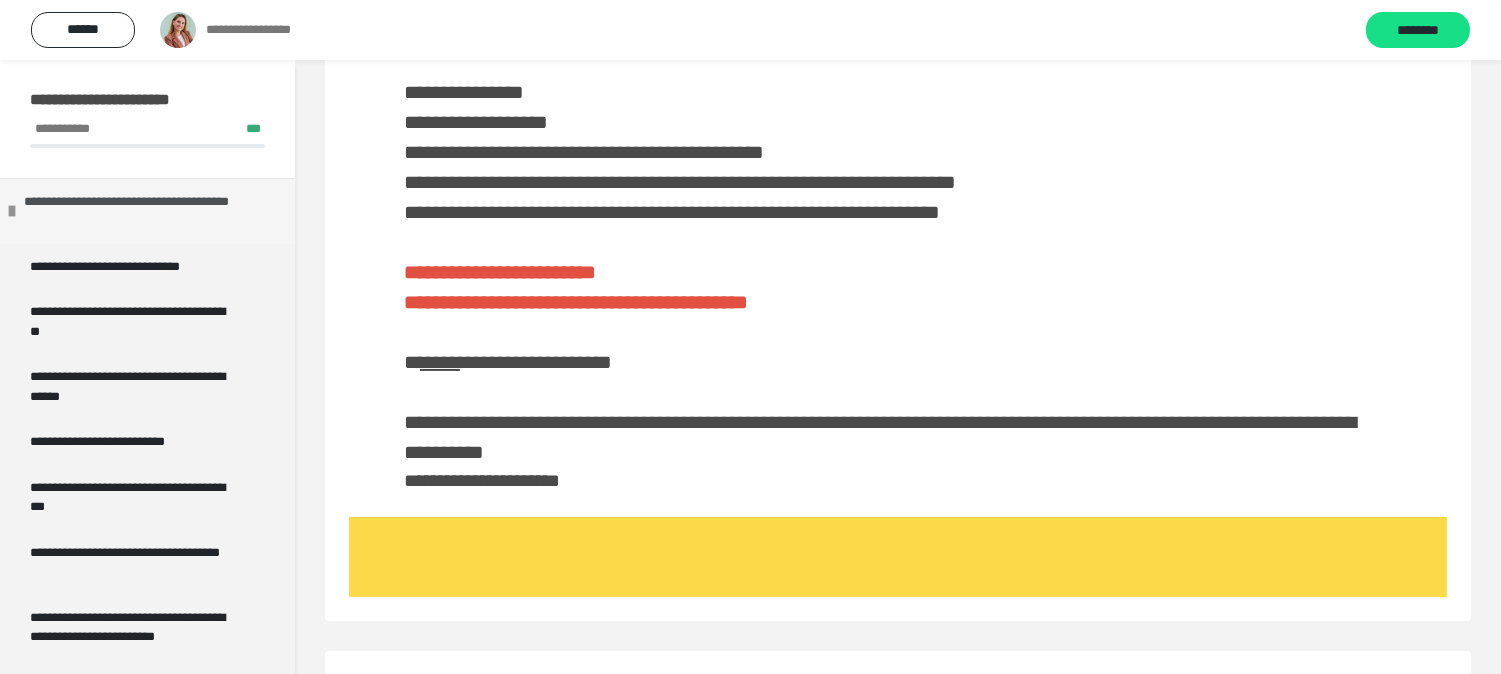 click on "**********" at bounding box center (143, 211) 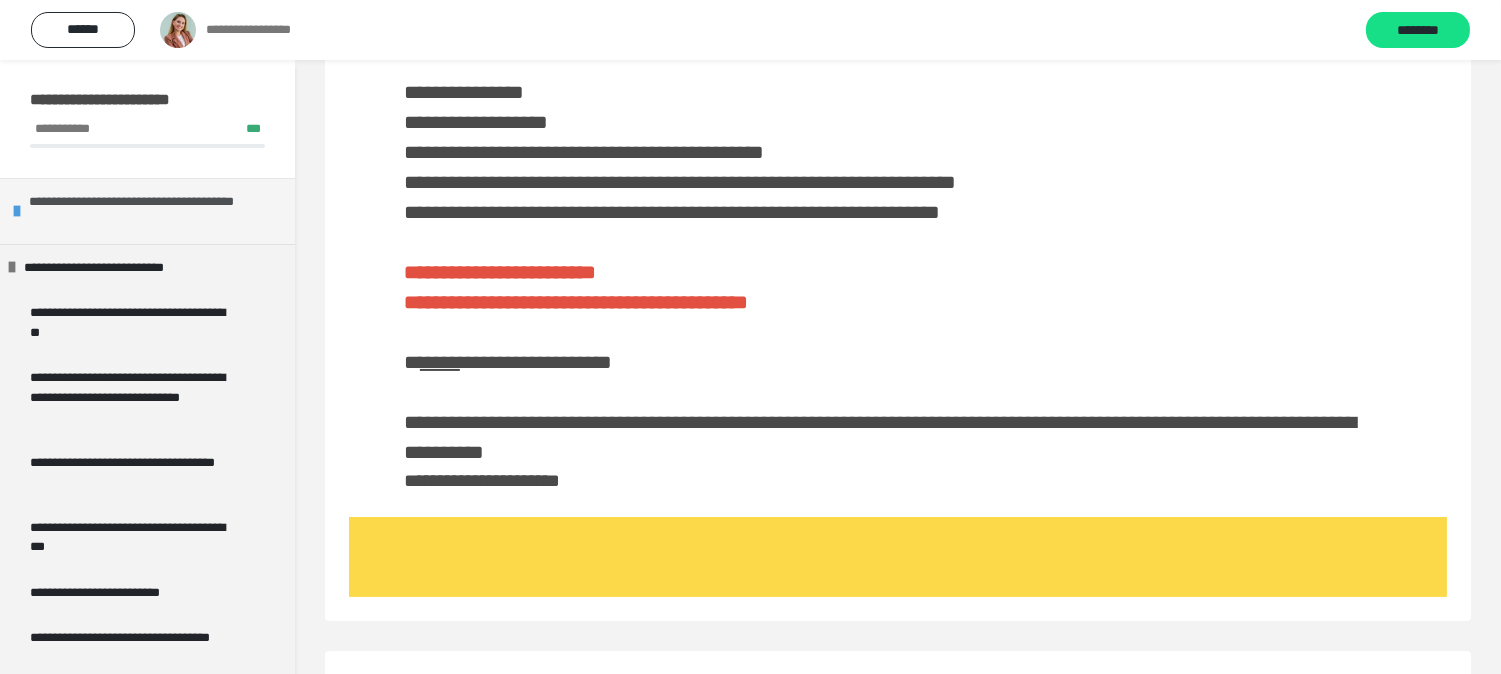 click on "**********" at bounding box center (148, 211) 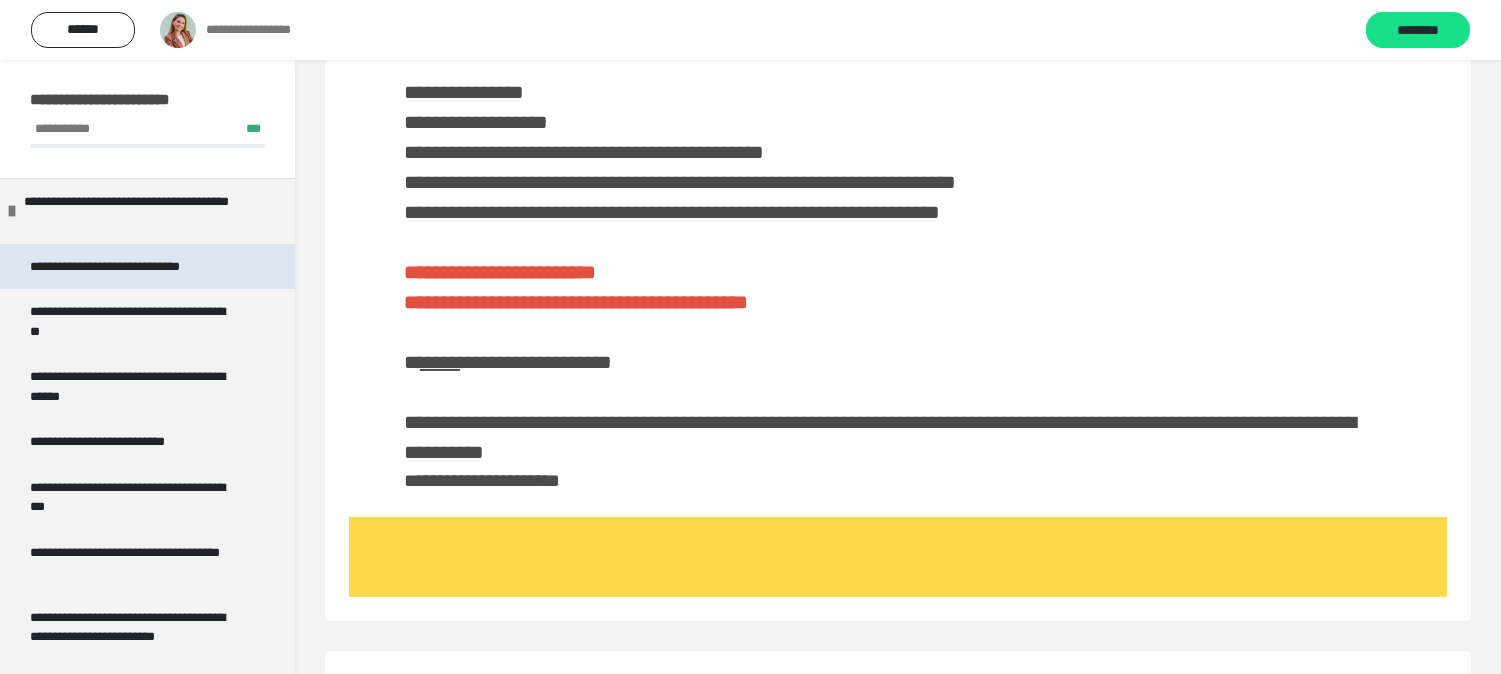 click on "**********" at bounding box center (129, 266) 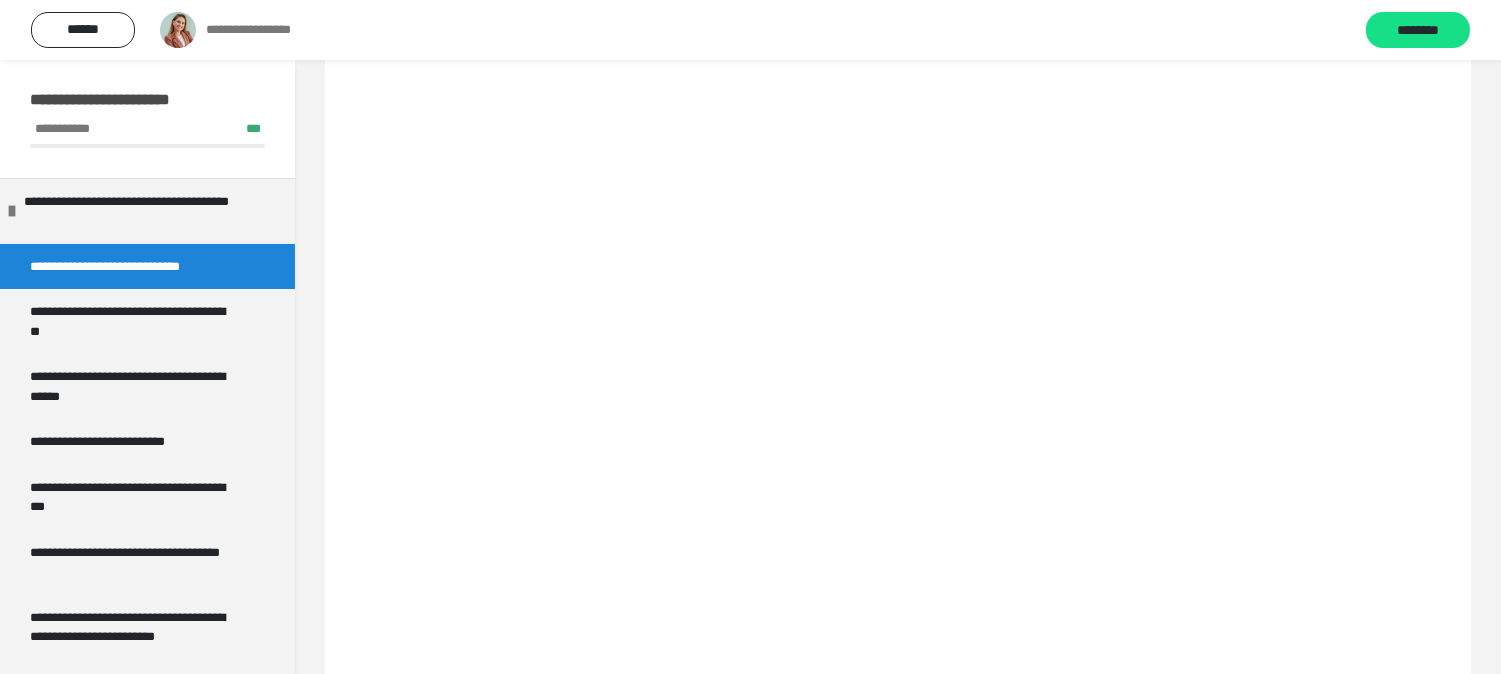 scroll, scrollTop: 1000, scrollLeft: 0, axis: vertical 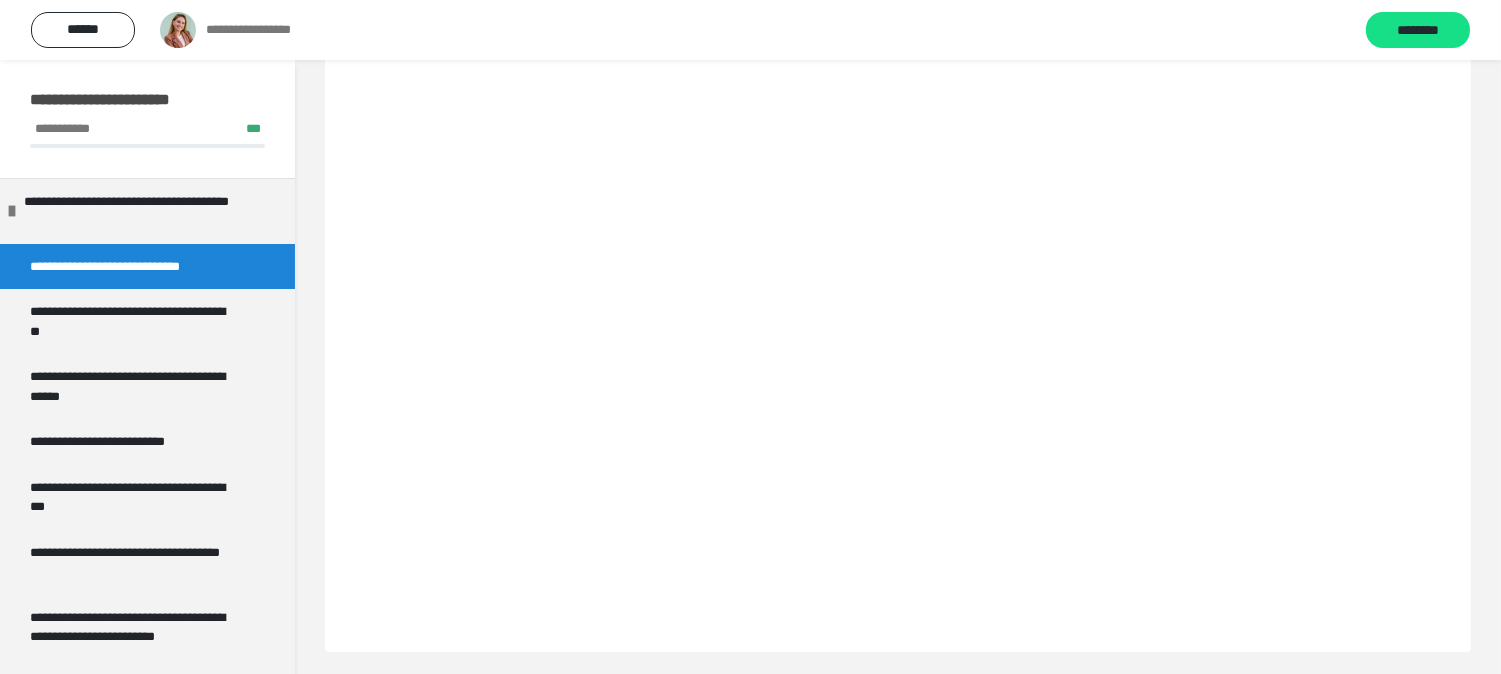 click on "**********" at bounding box center [750, 30] 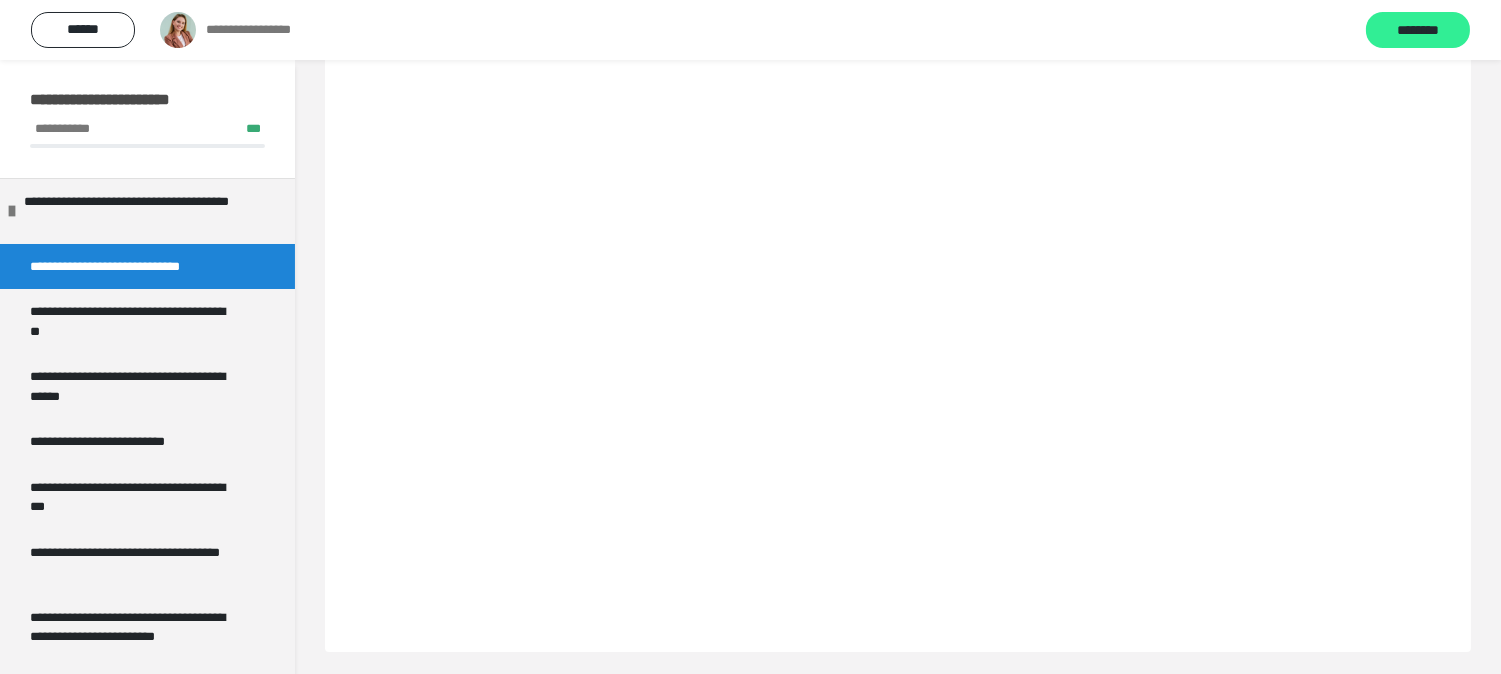 click on "********" at bounding box center [1418, 31] 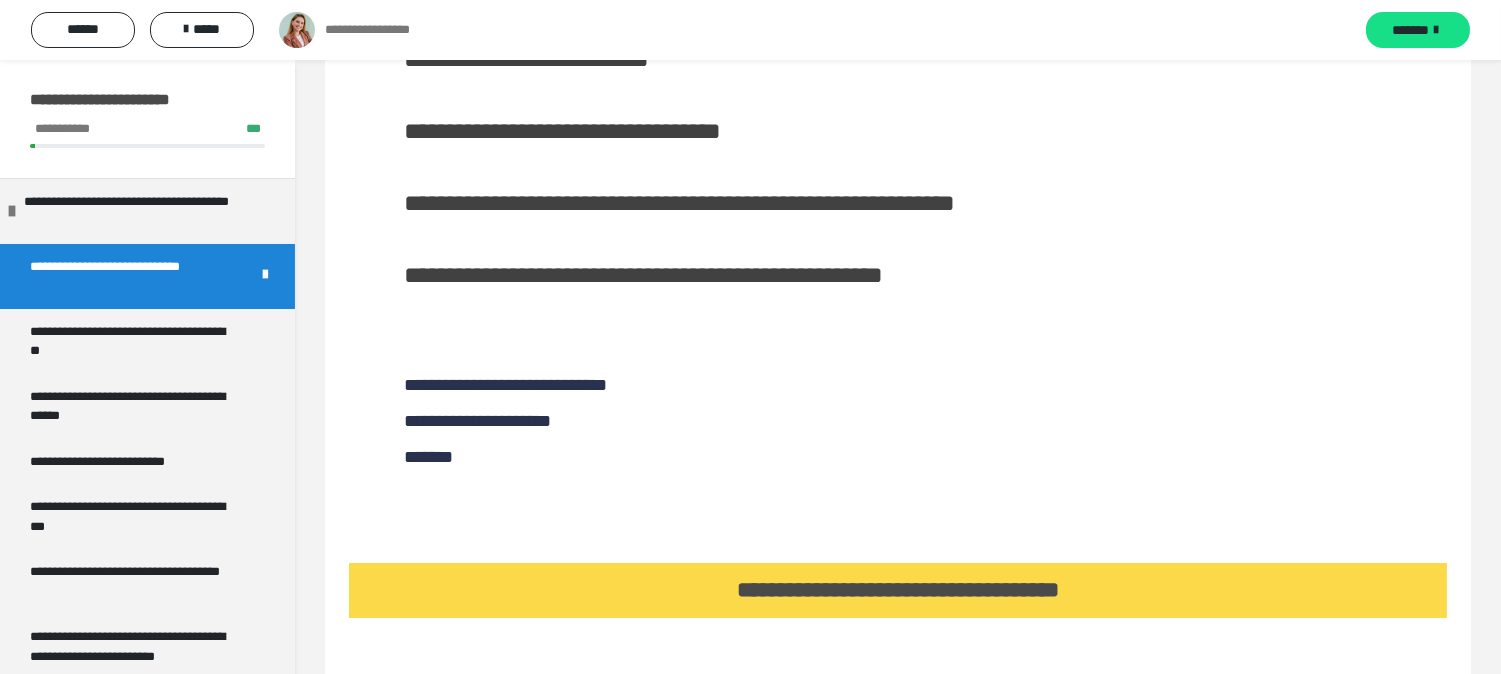 scroll, scrollTop: 222, scrollLeft: 0, axis: vertical 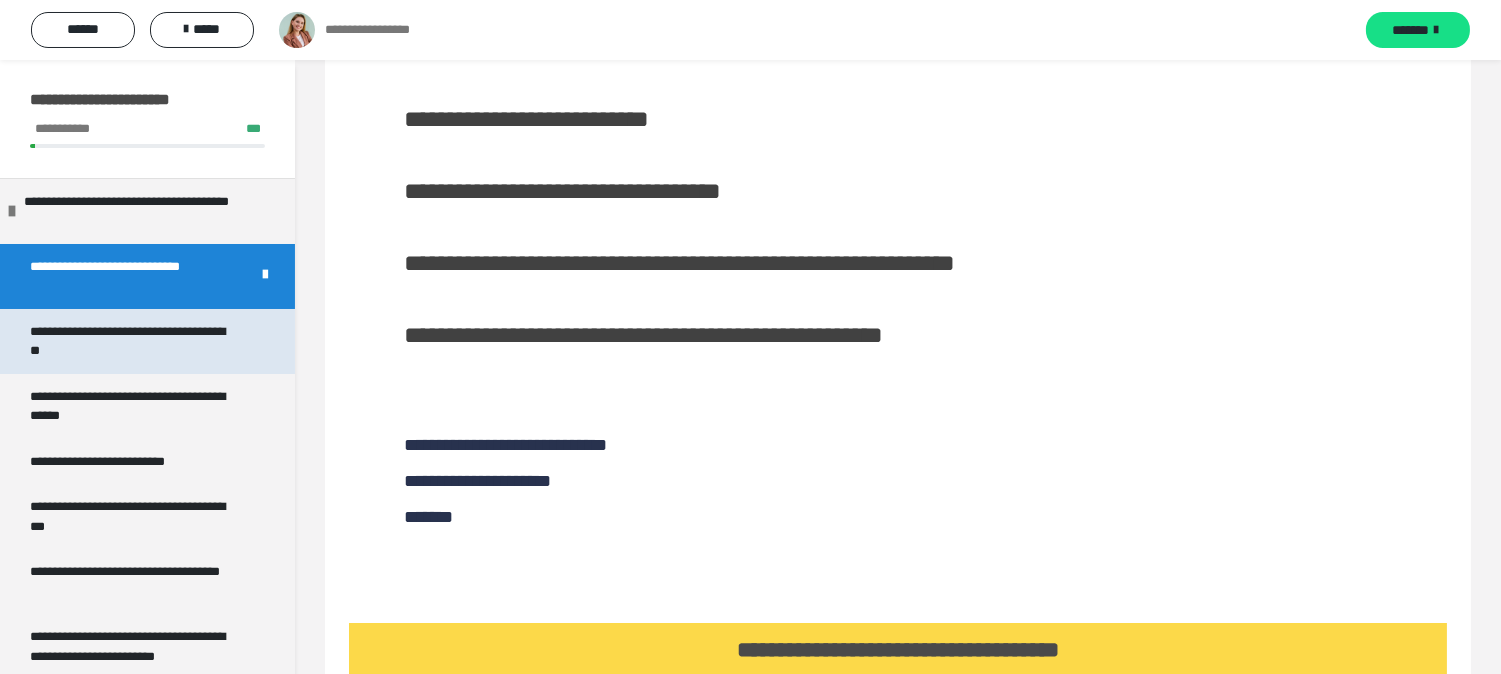 click on "**********" at bounding box center (131, 341) 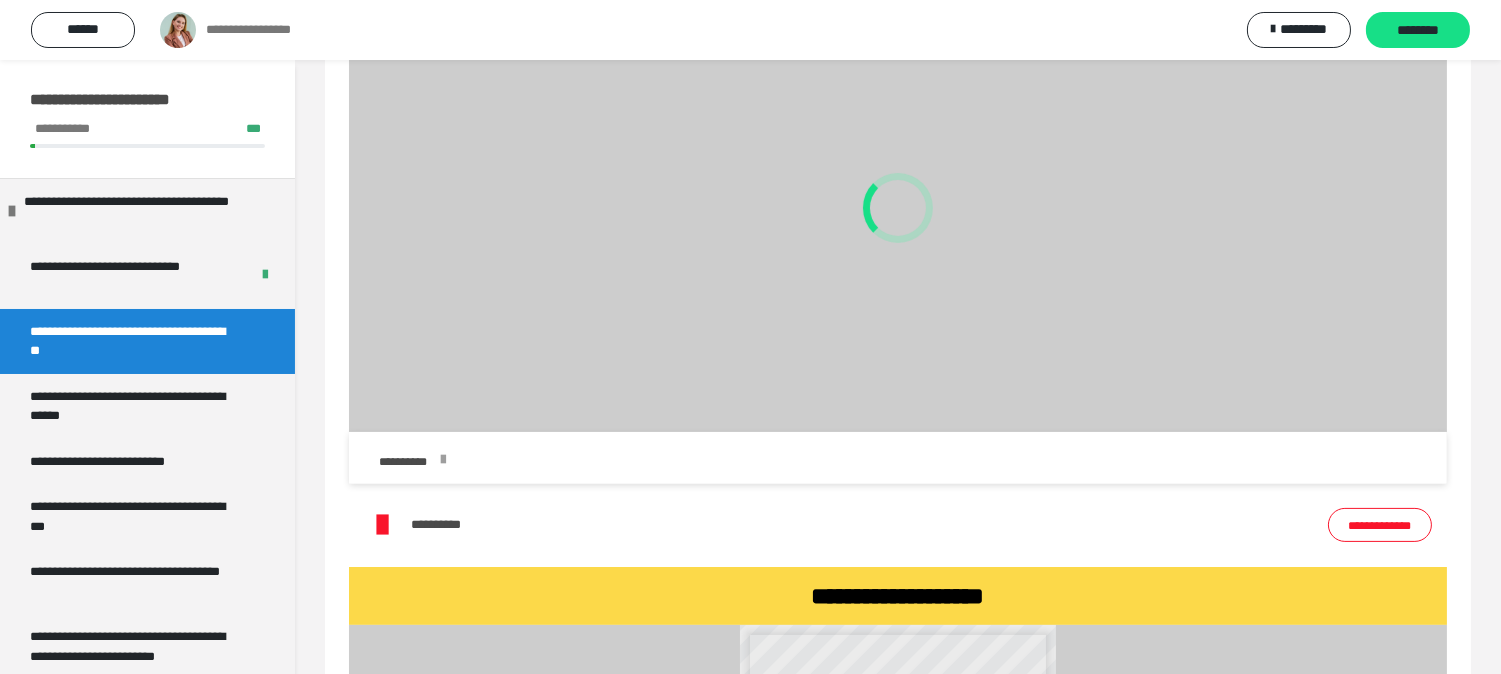 scroll, scrollTop: 1111, scrollLeft: 0, axis: vertical 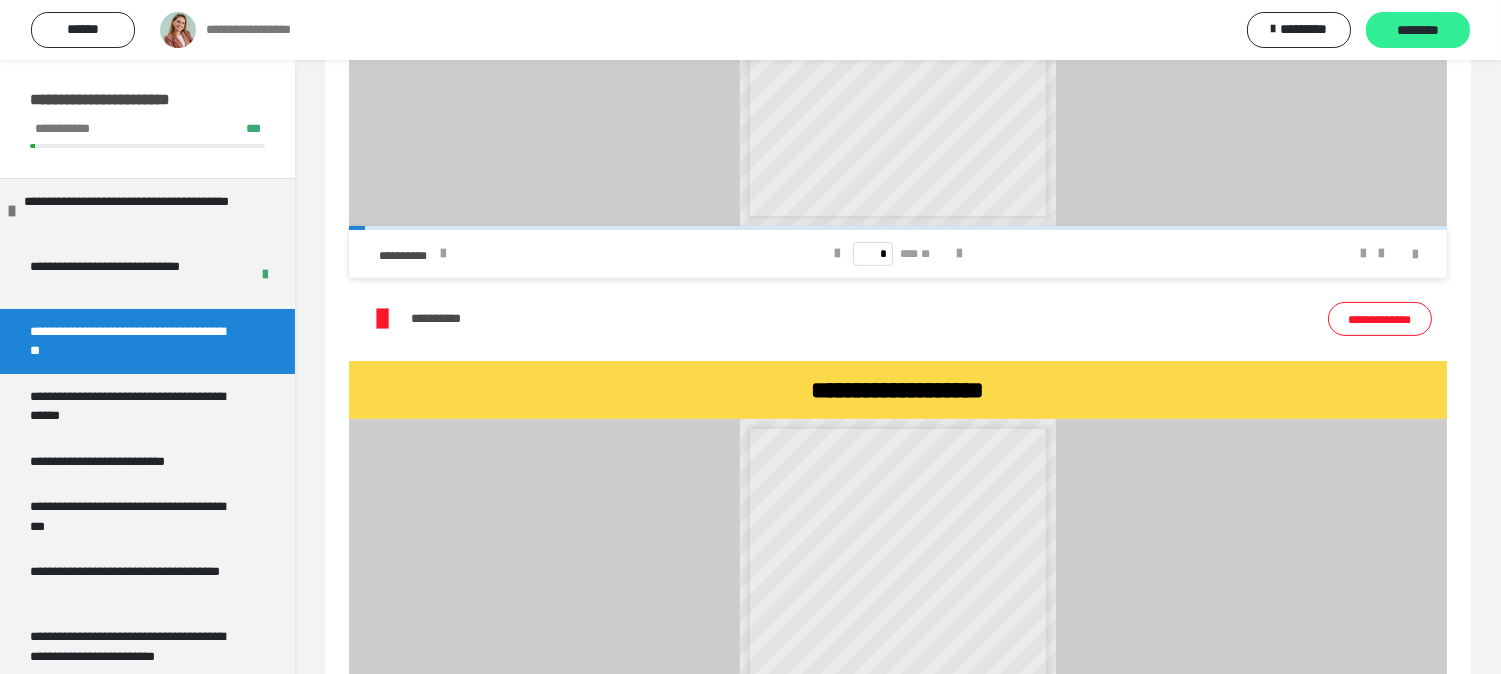 click on "********" at bounding box center [1418, 30] 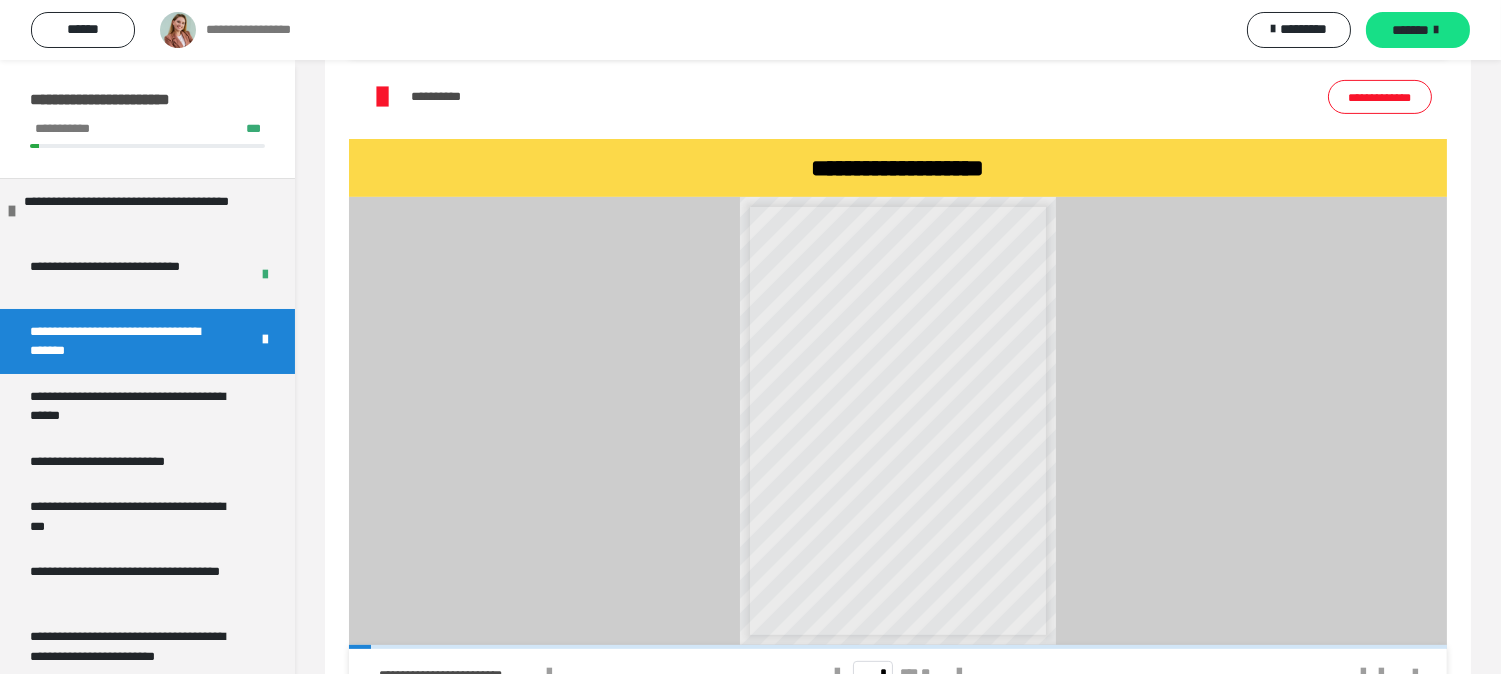 scroll, scrollTop: 1524, scrollLeft: 0, axis: vertical 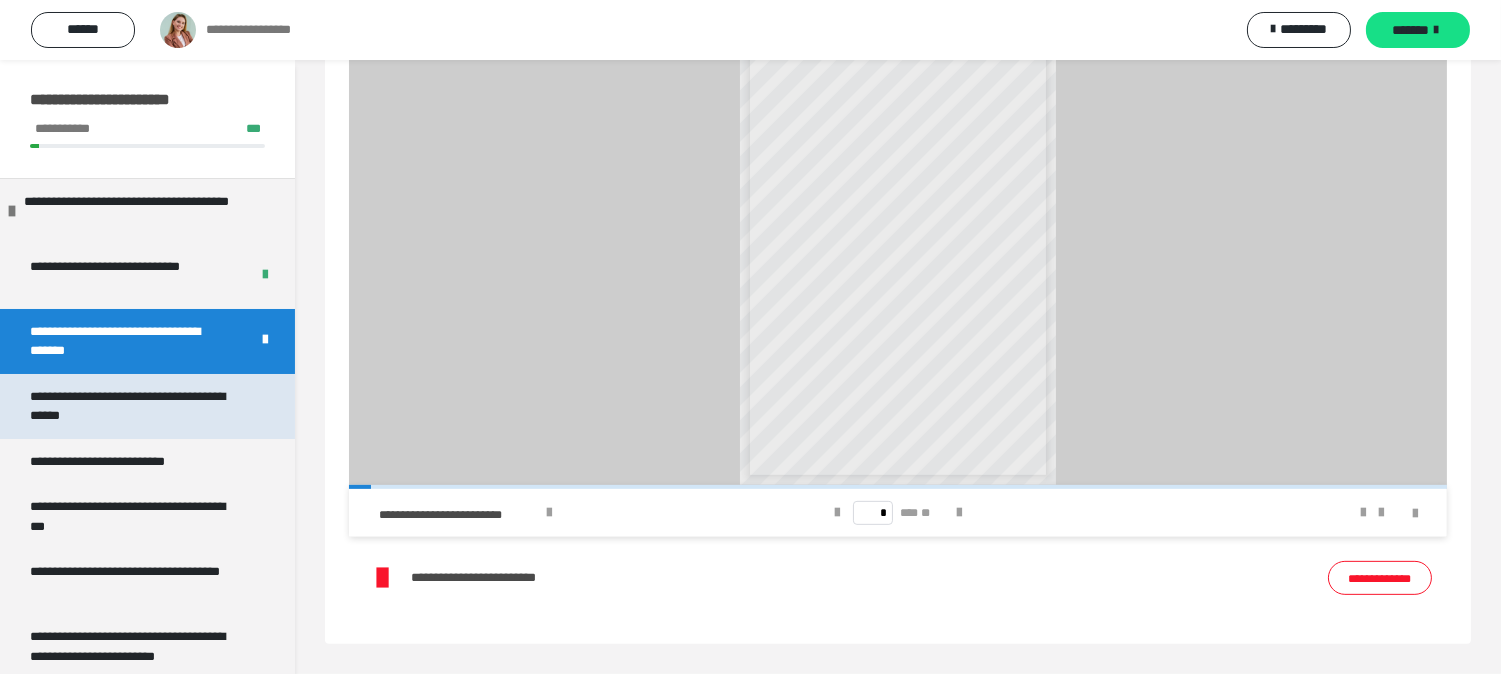 click on "**********" at bounding box center (131, 406) 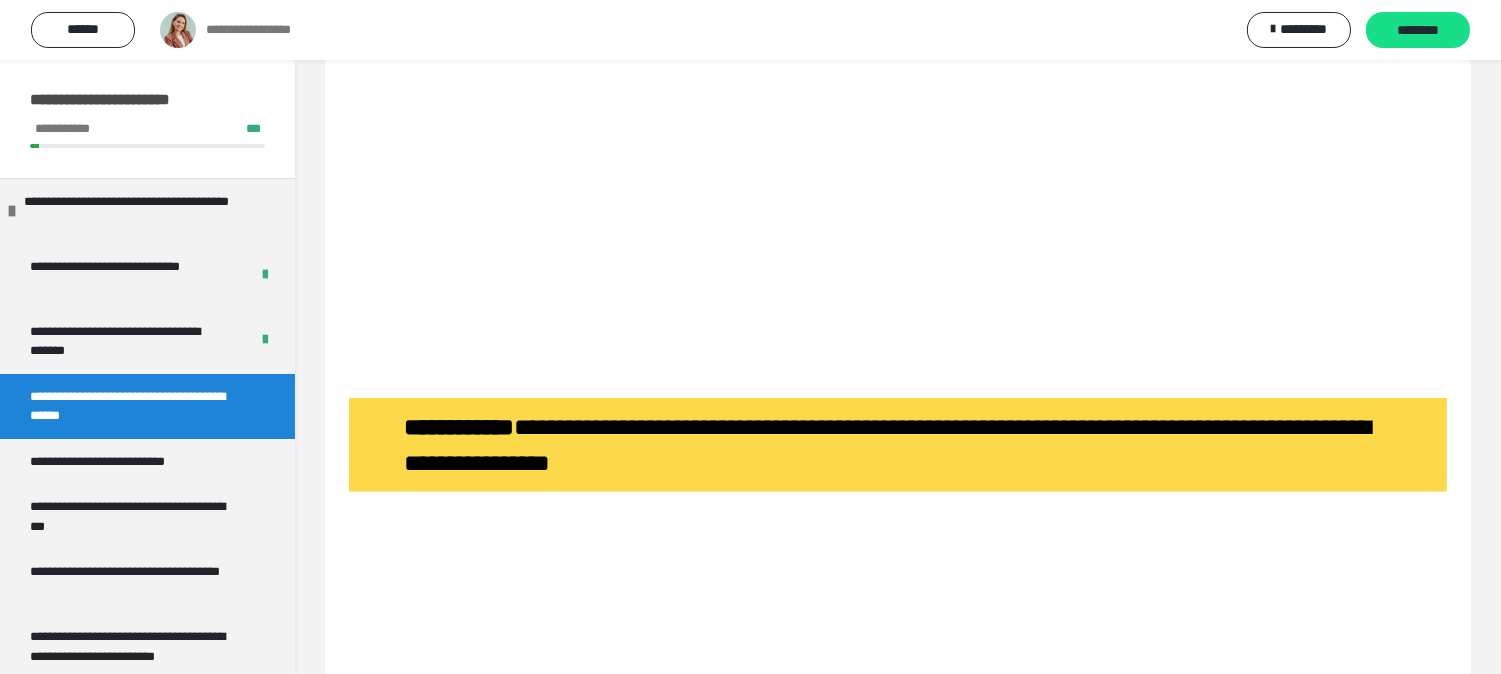 scroll, scrollTop: 1222, scrollLeft: 0, axis: vertical 